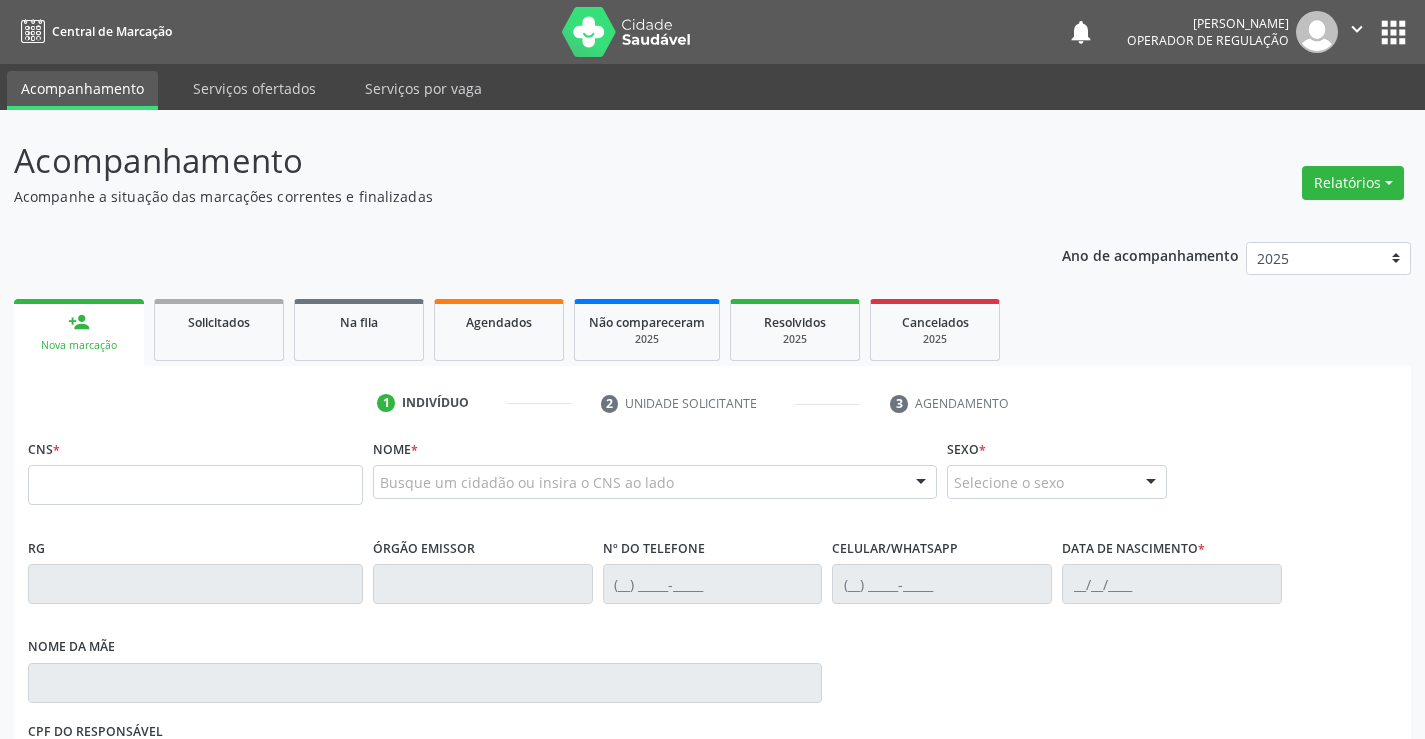 scroll, scrollTop: 0, scrollLeft: 0, axis: both 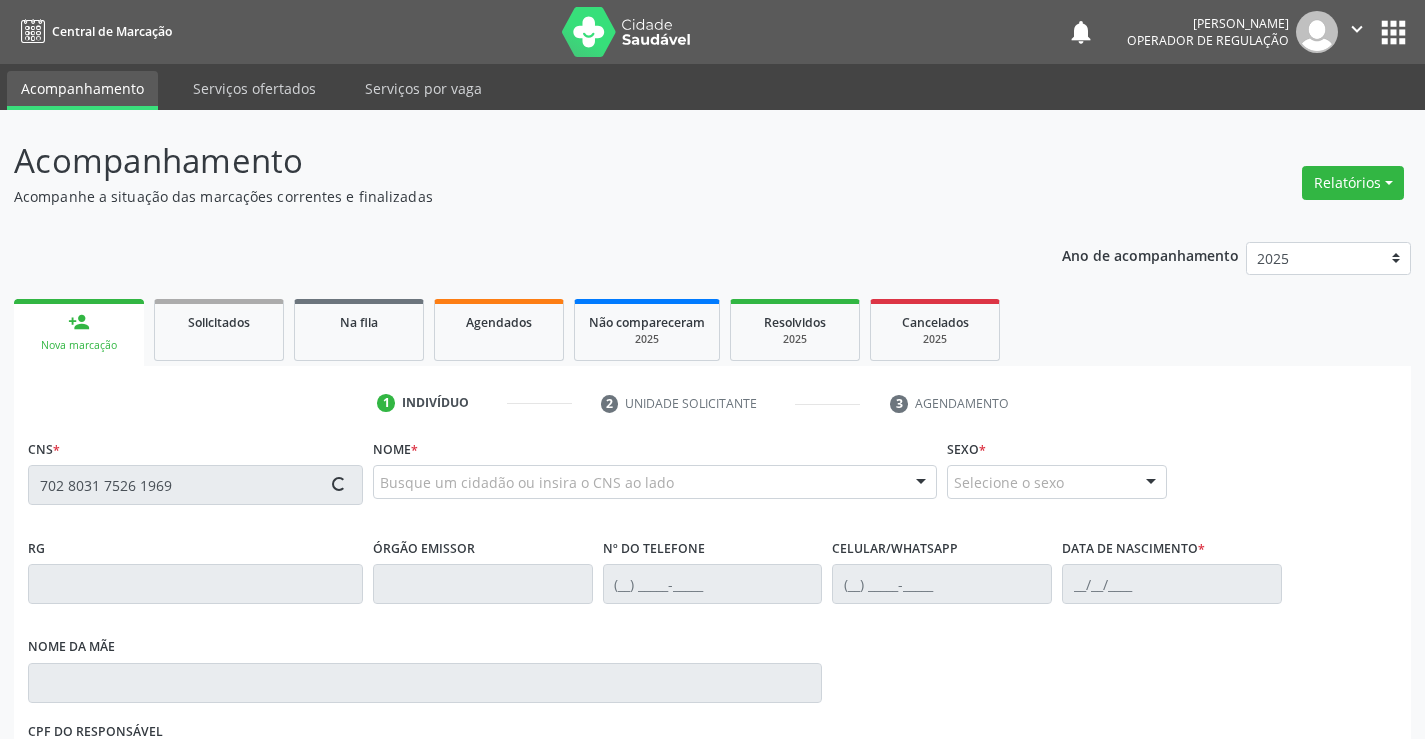 type on "702 8031 7526 1969" 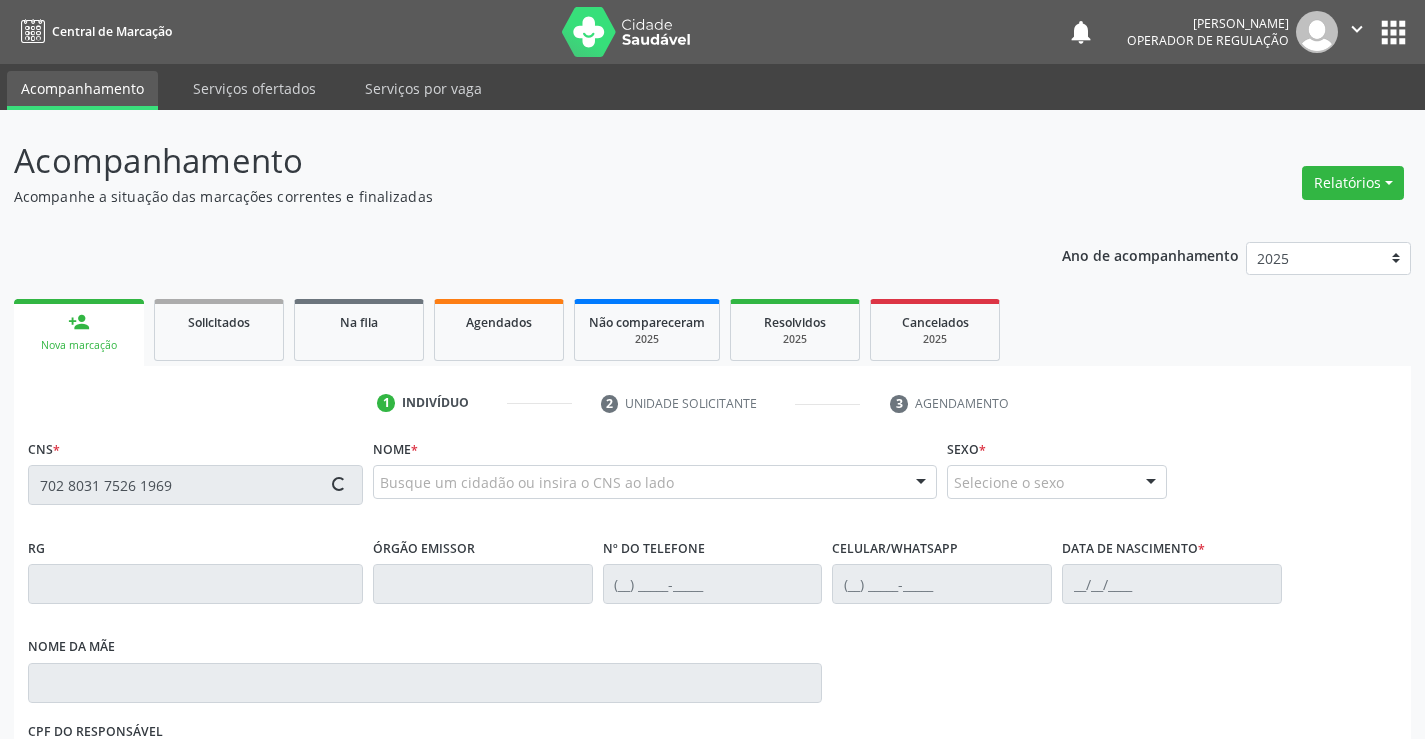type 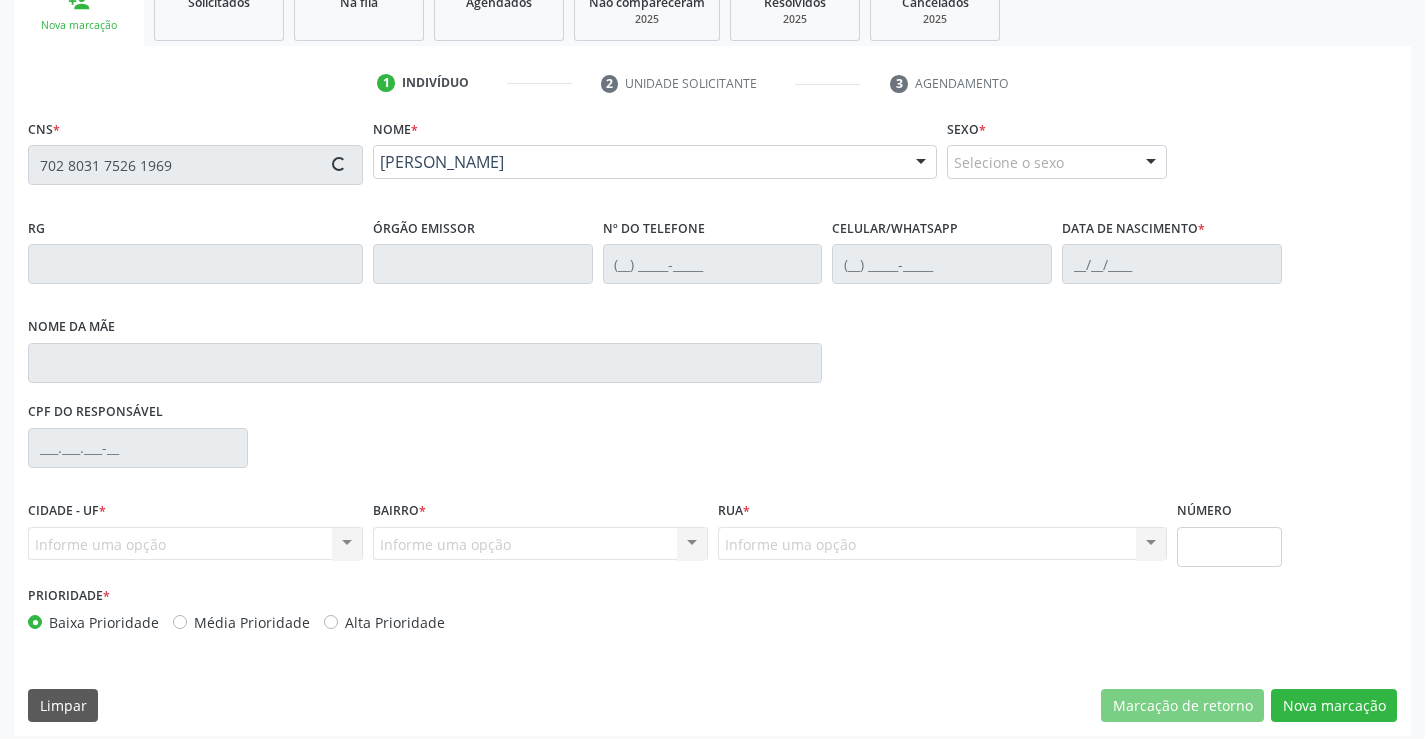 scroll, scrollTop: 331, scrollLeft: 0, axis: vertical 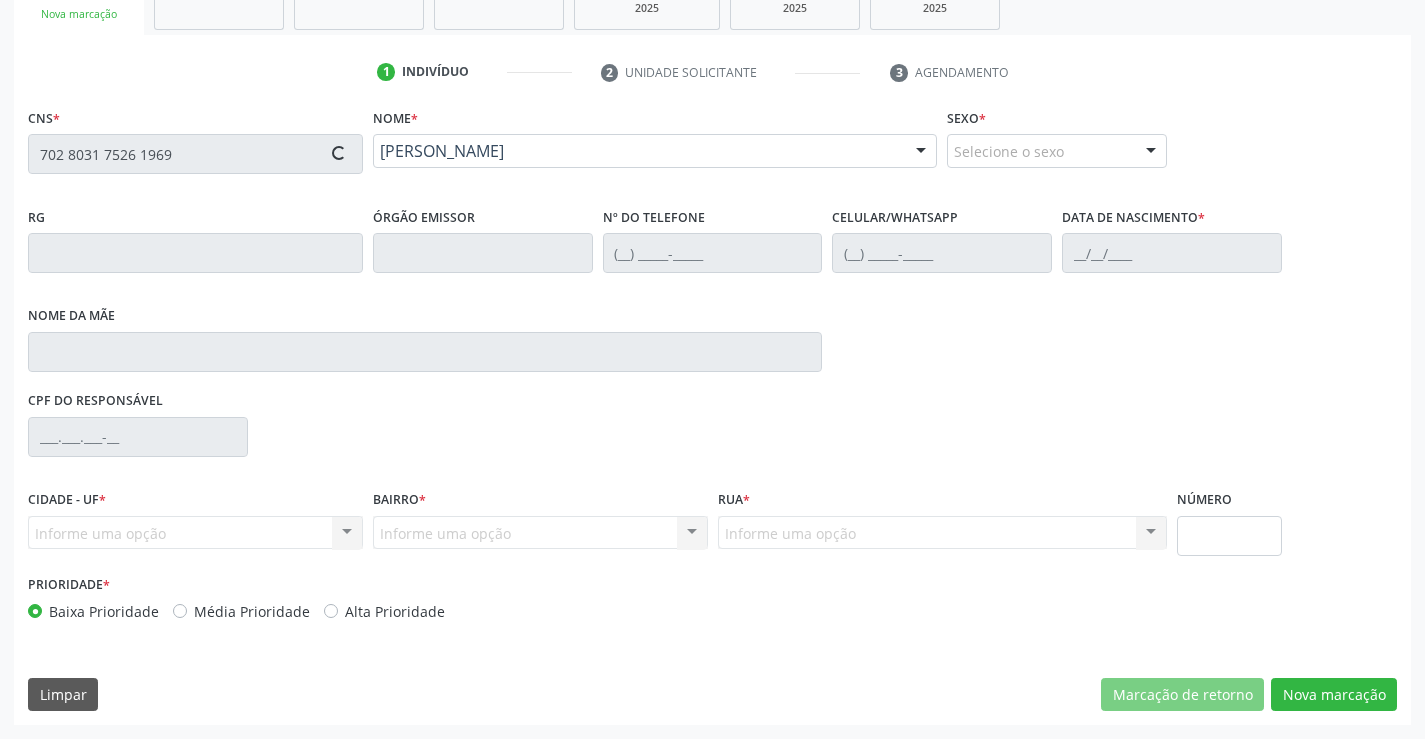 type on "1192922972" 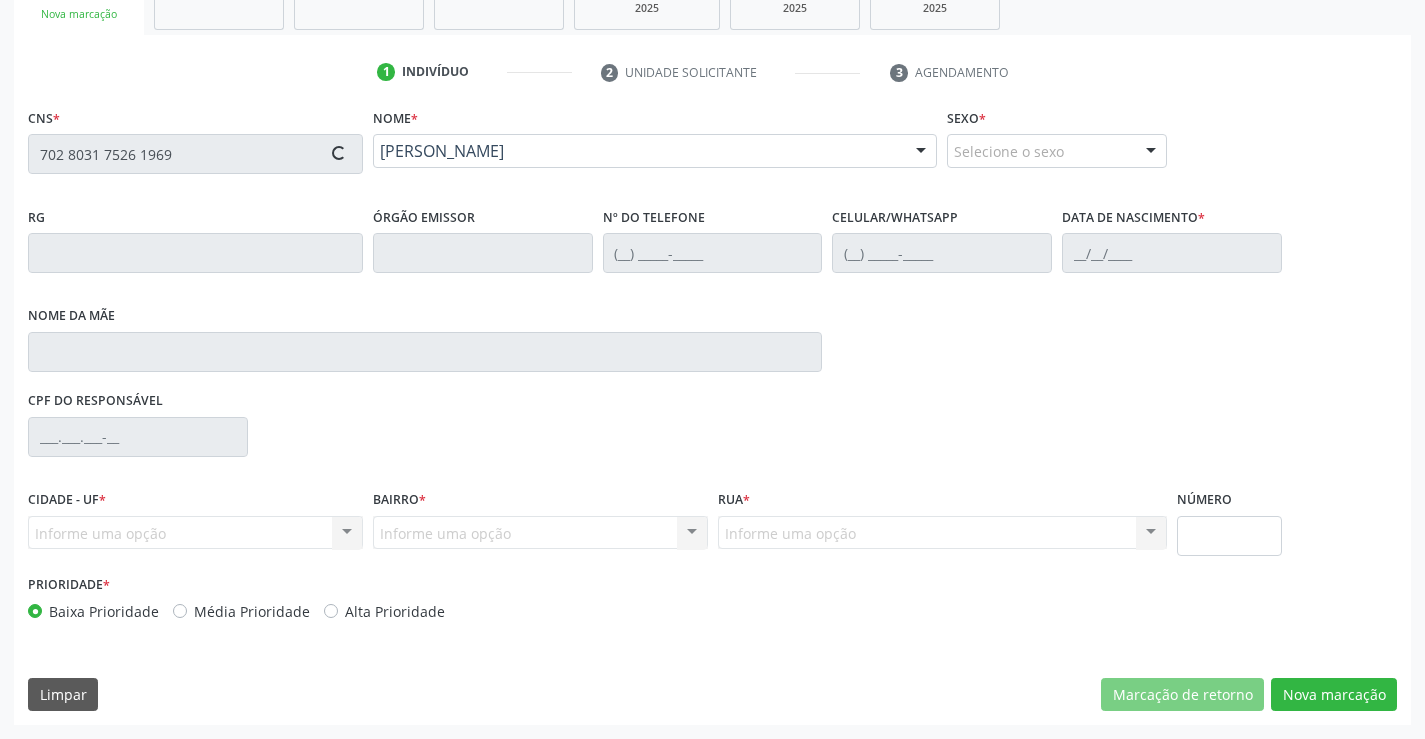 type on "[PHONE_NUMBER]" 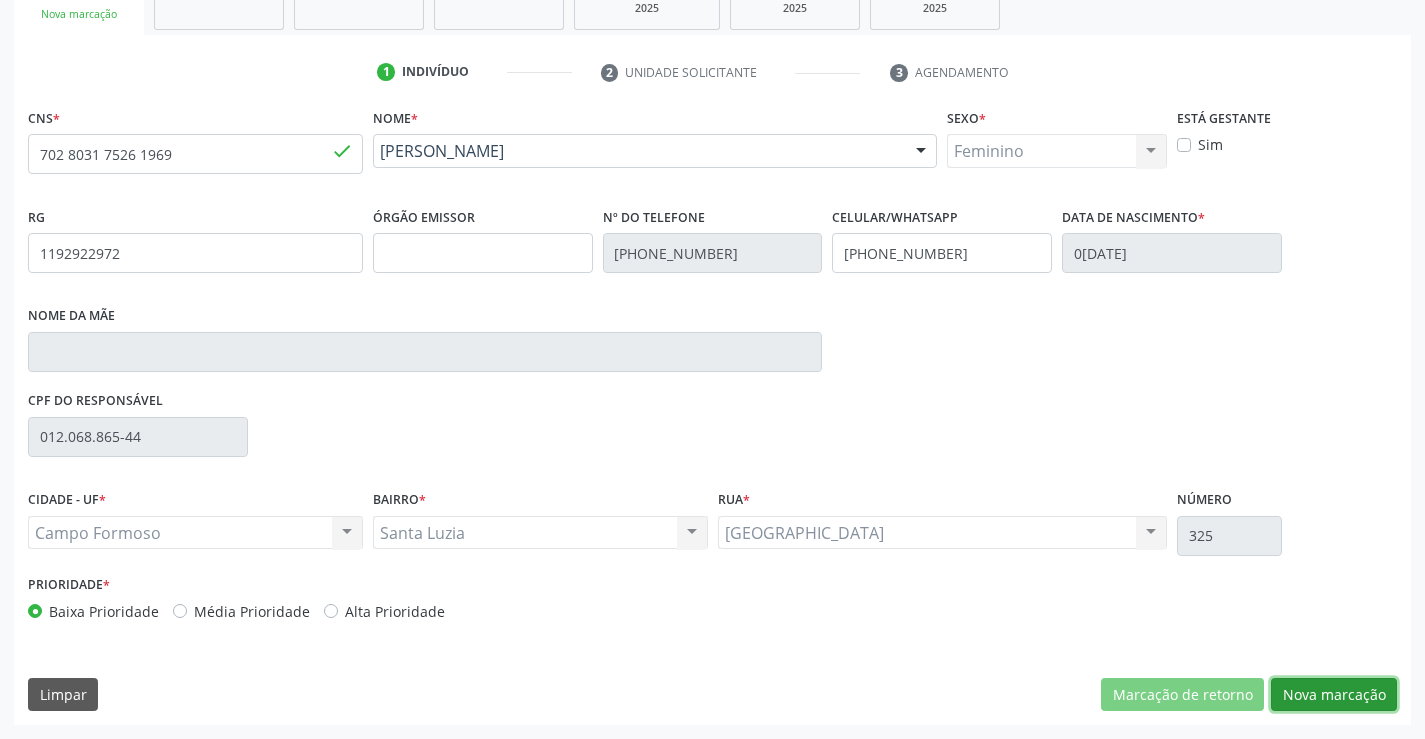 click on "Nova marcação" at bounding box center (1334, 695) 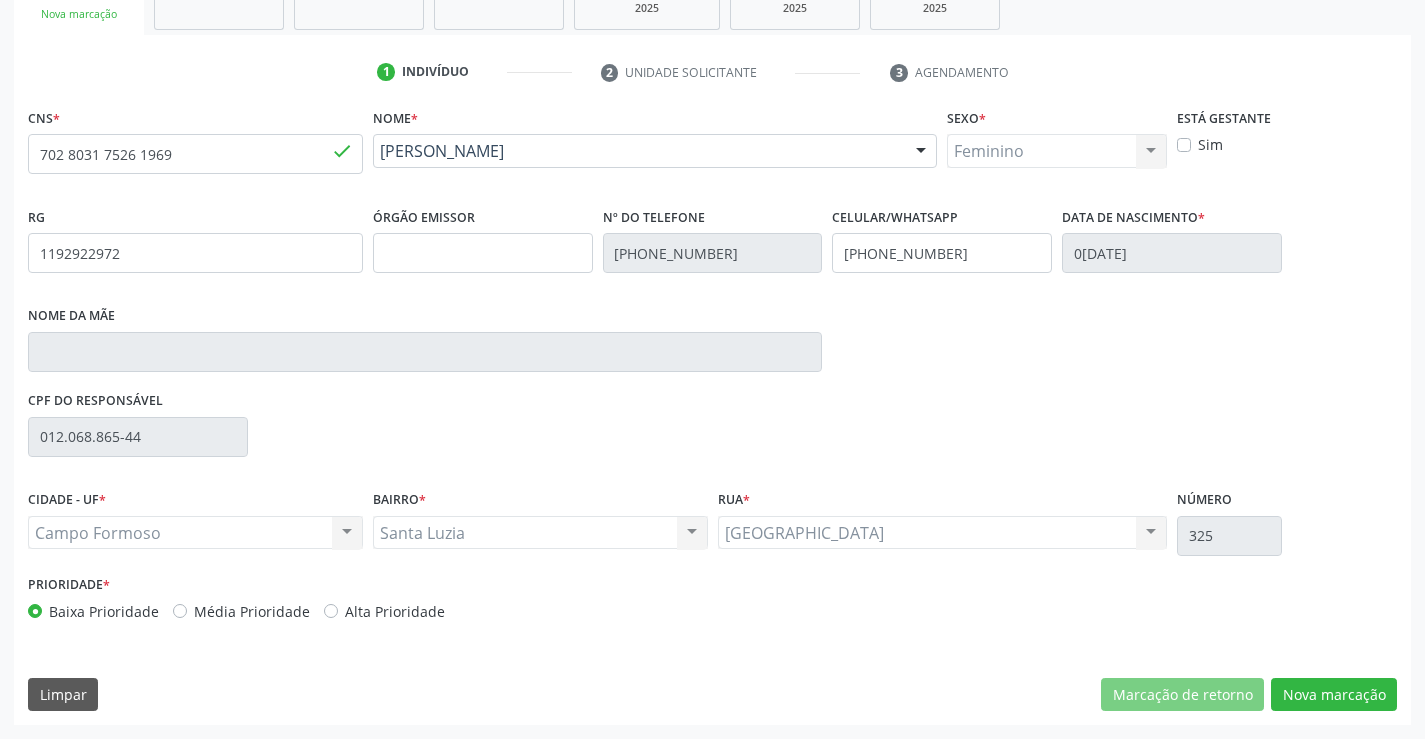 scroll, scrollTop: 167, scrollLeft: 0, axis: vertical 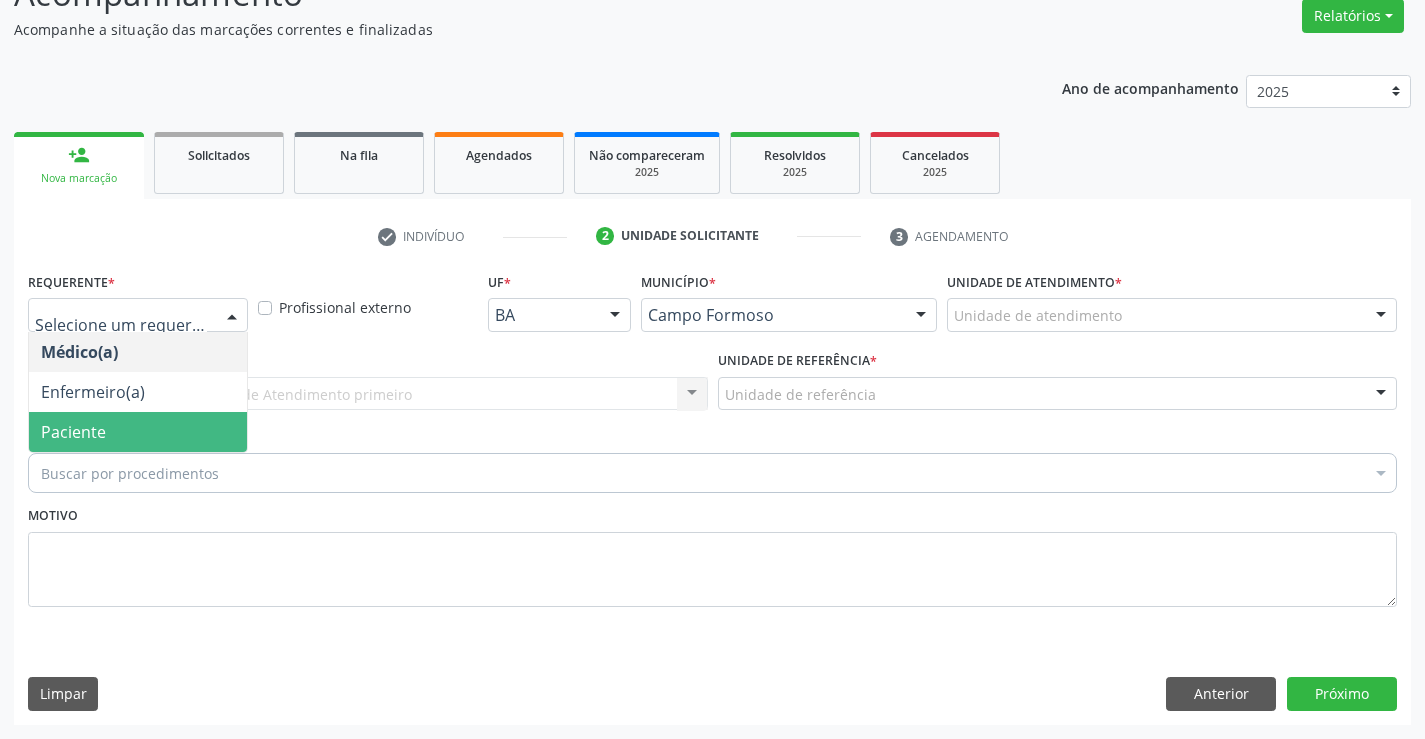click on "Paciente" at bounding box center (138, 432) 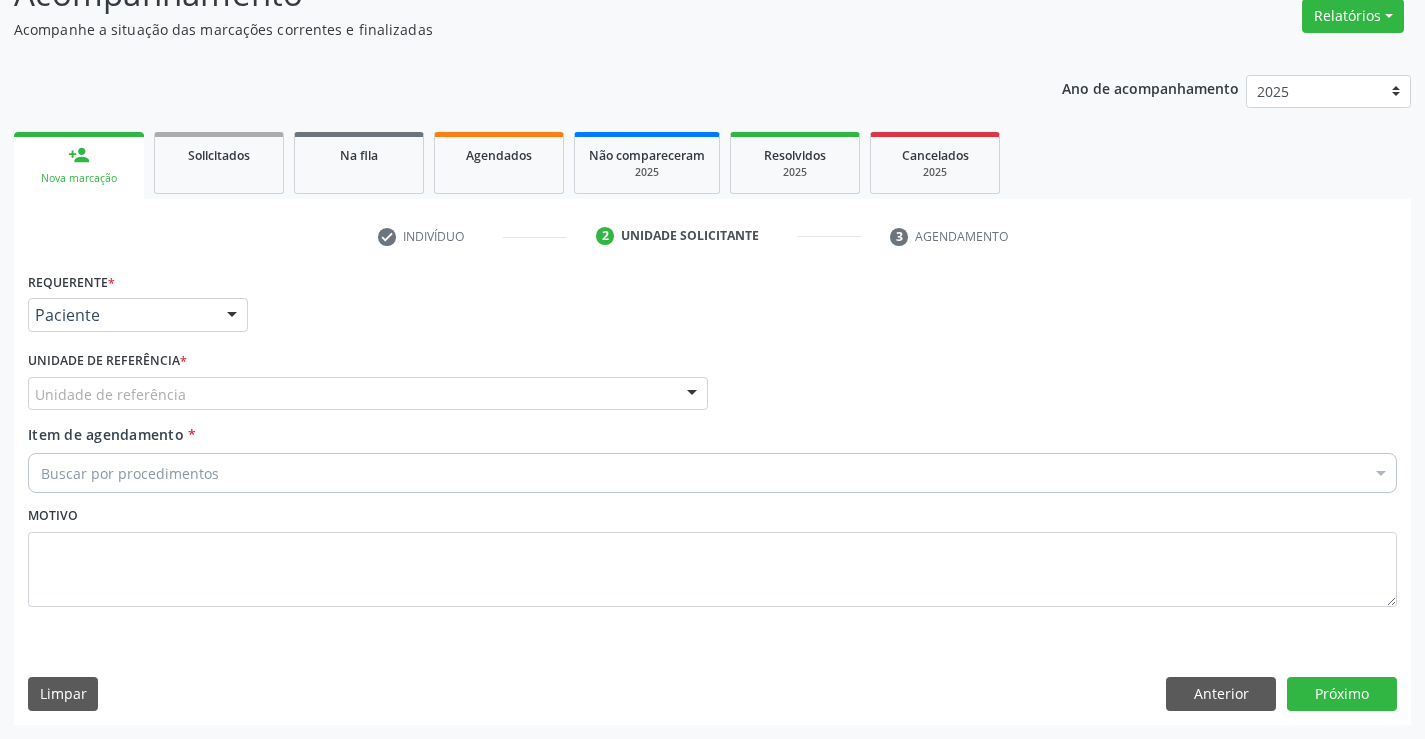 drag, startPoint x: 216, startPoint y: 400, endPoint x: 233, endPoint y: 461, distance: 63.324562 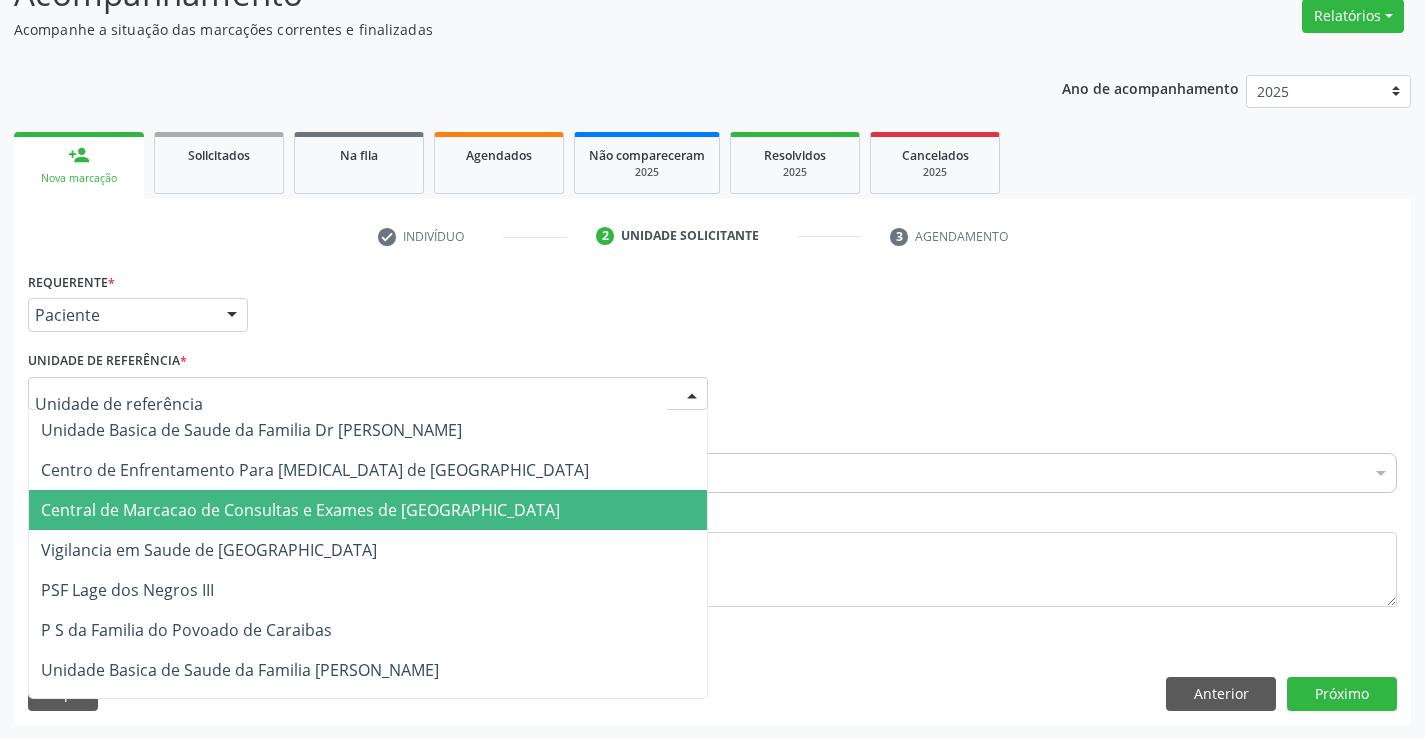 click on "Central de Marcacao de Consultas e Exames de [GEOGRAPHIC_DATA]" at bounding box center [300, 510] 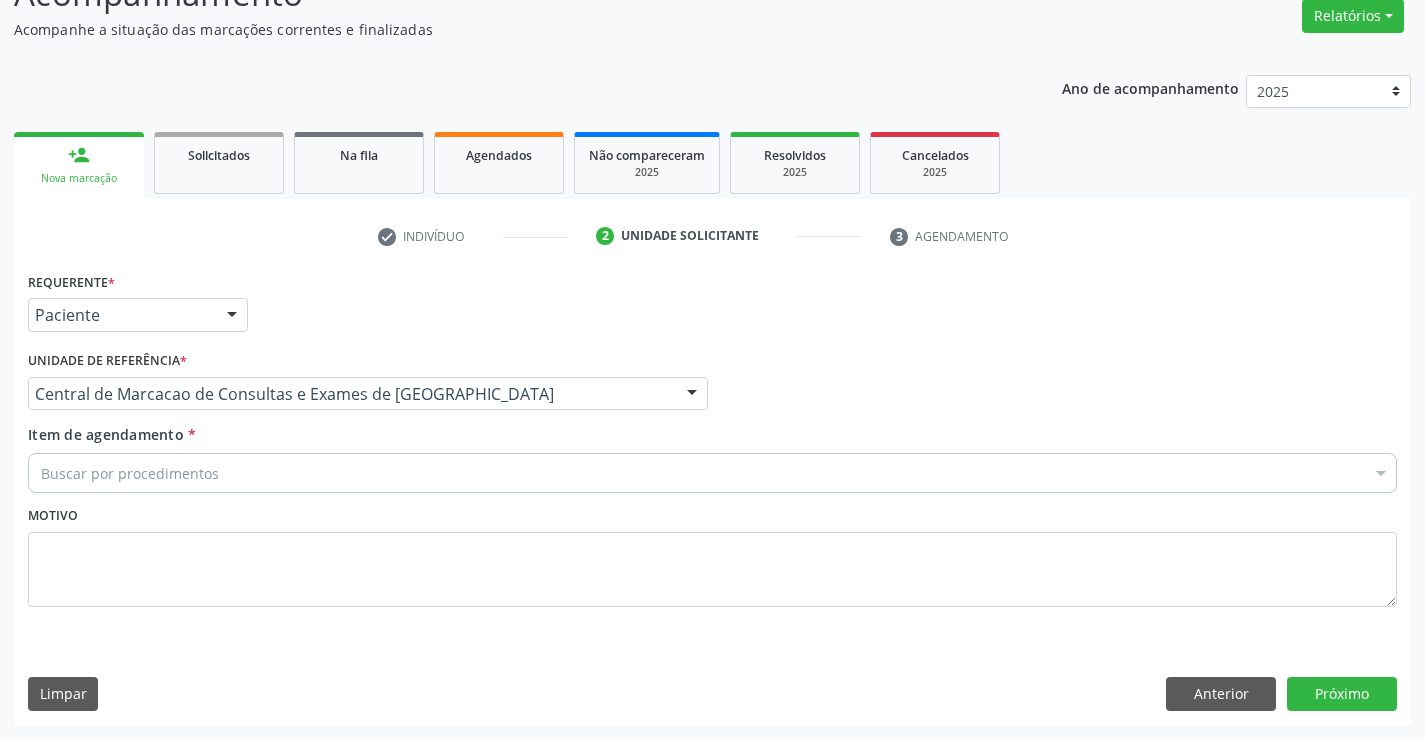 click on "Buscar por procedimentos" at bounding box center (712, 473) 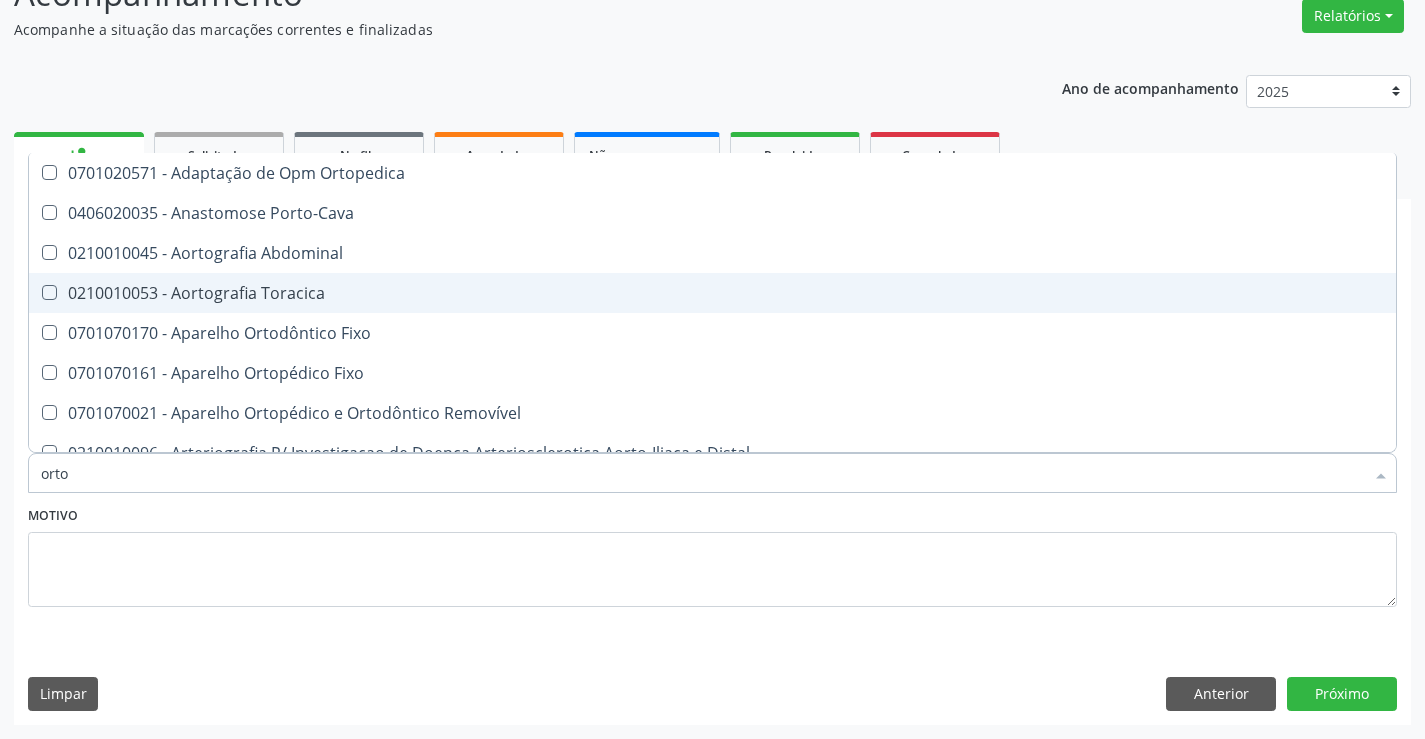 type on "ortop" 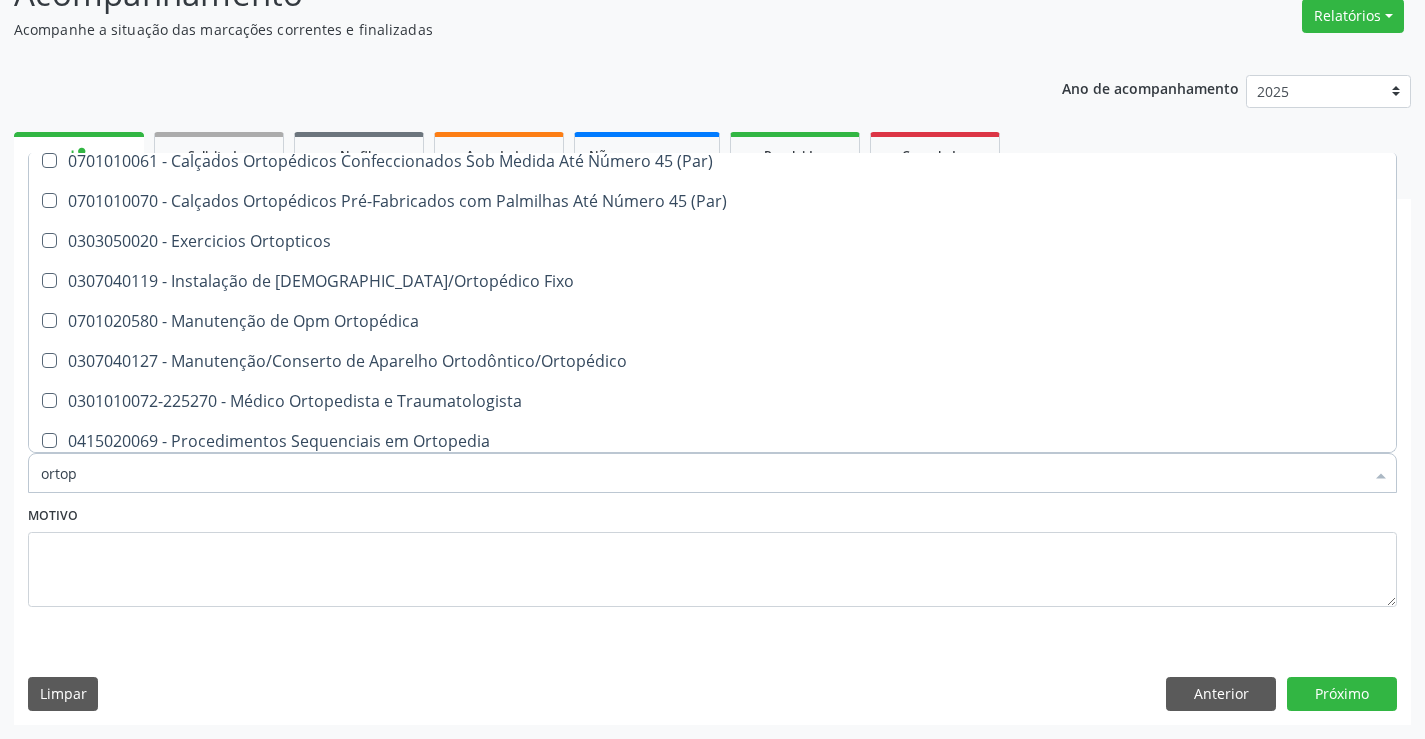 scroll, scrollTop: 181, scrollLeft: 0, axis: vertical 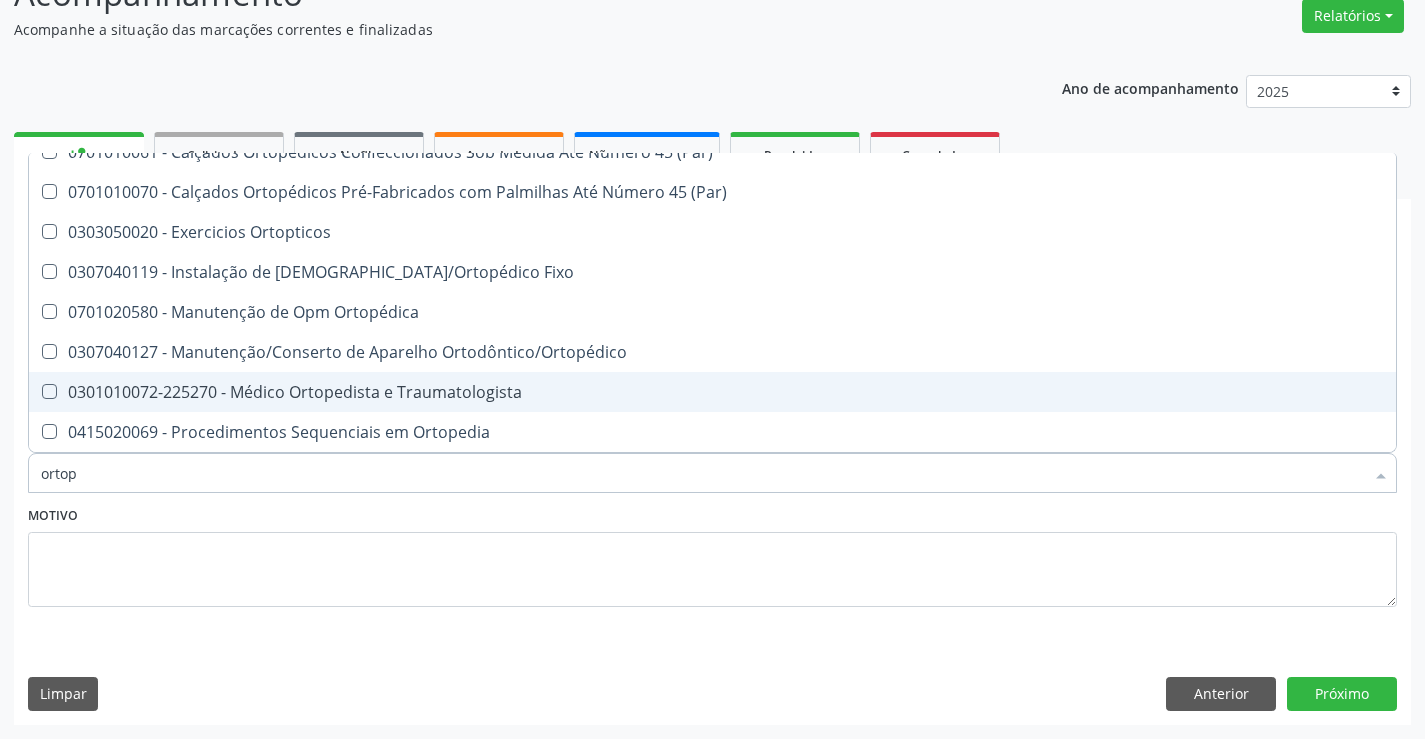 click on "0301010072-225270 - Médico Ortopedista e Traumatologista" at bounding box center [712, 392] 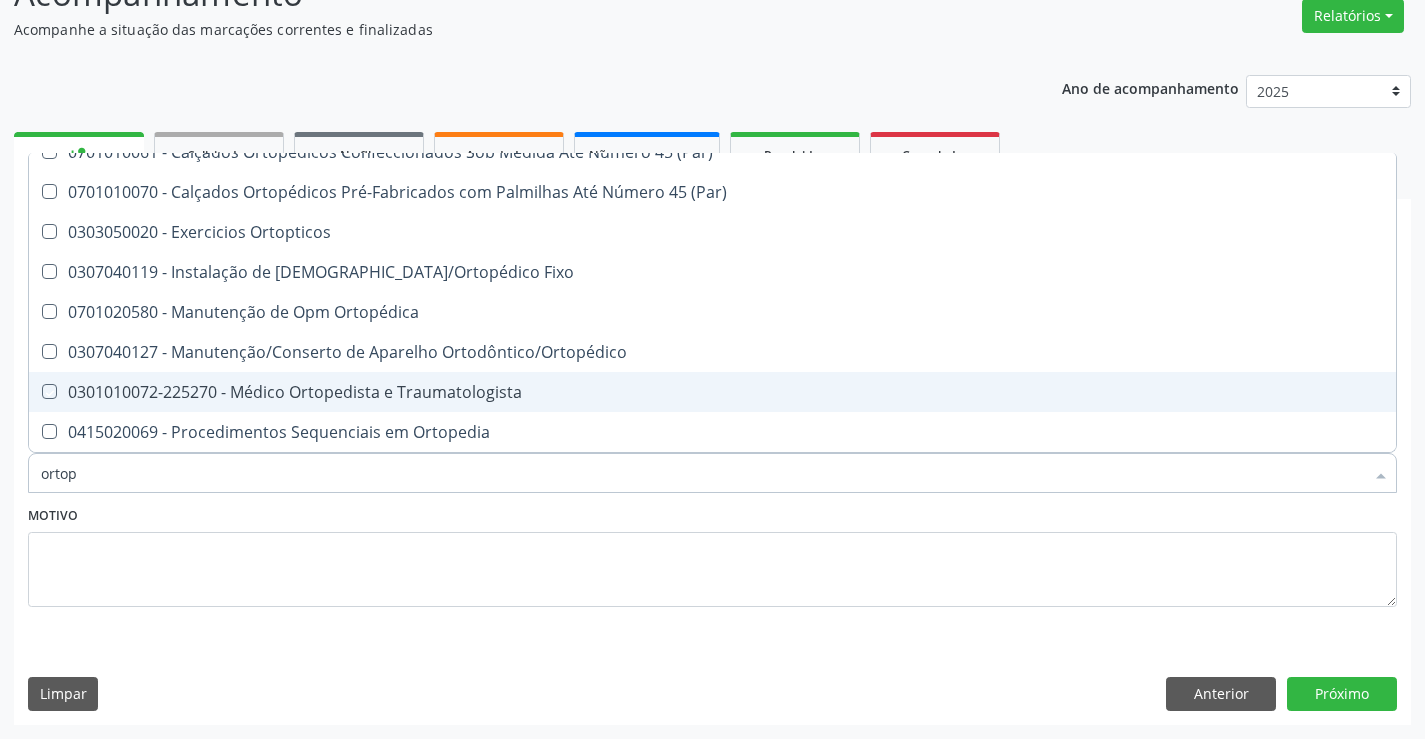 checkbox on "true" 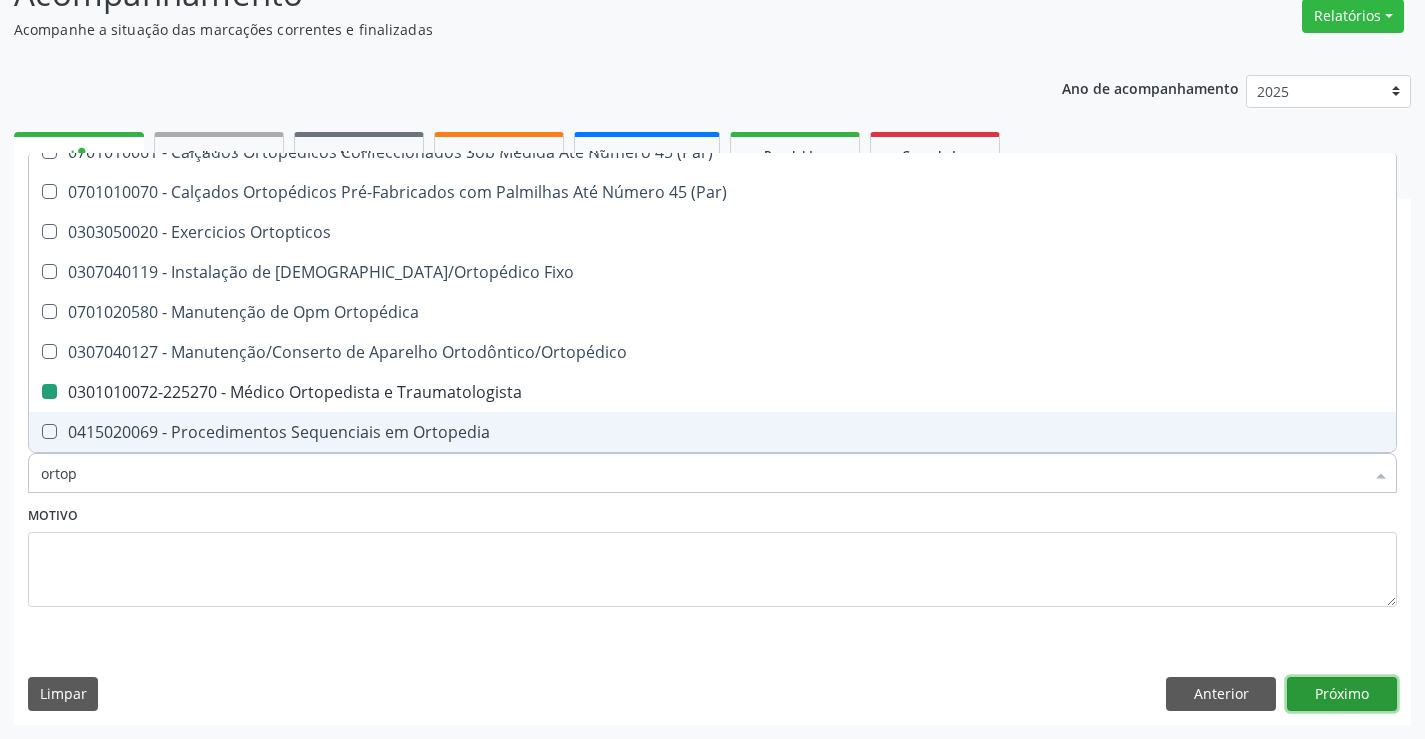 click on "Próximo" at bounding box center (1342, 694) 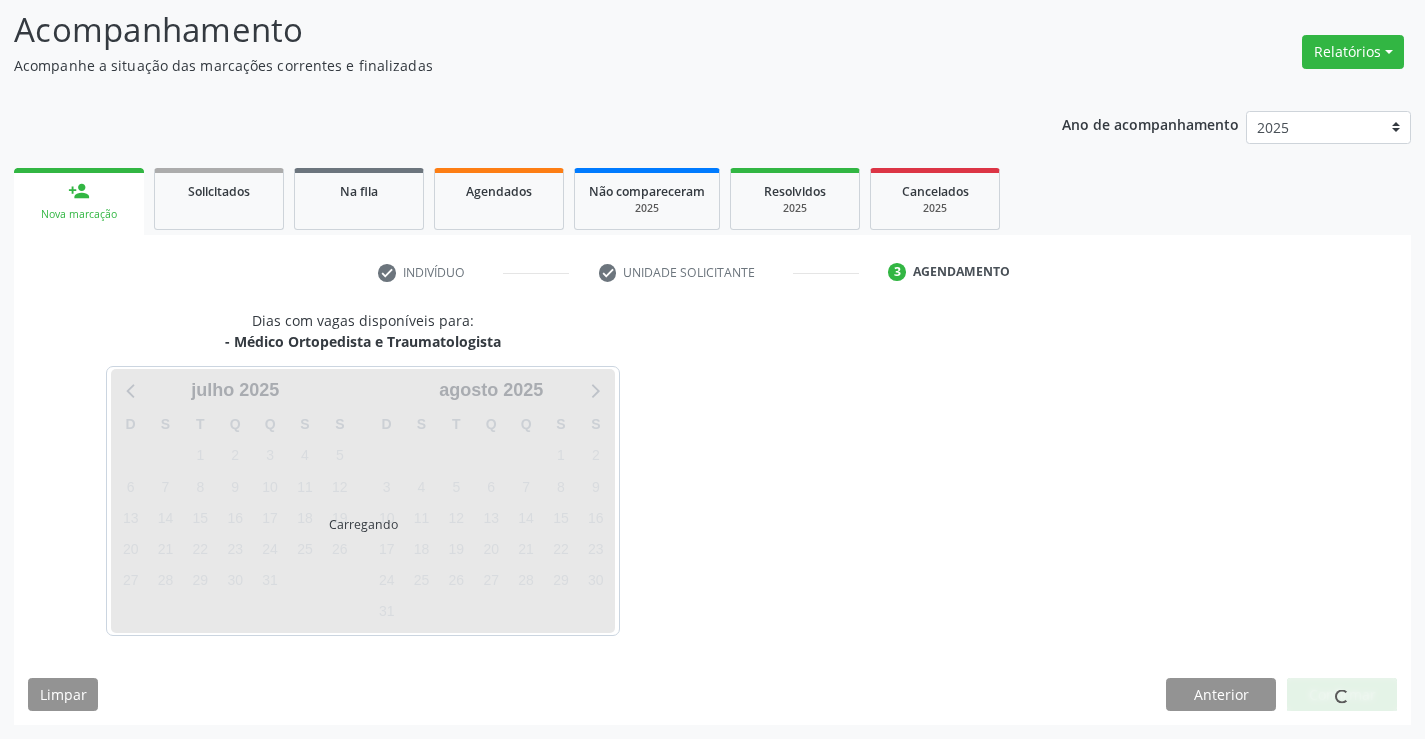 scroll, scrollTop: 131, scrollLeft: 0, axis: vertical 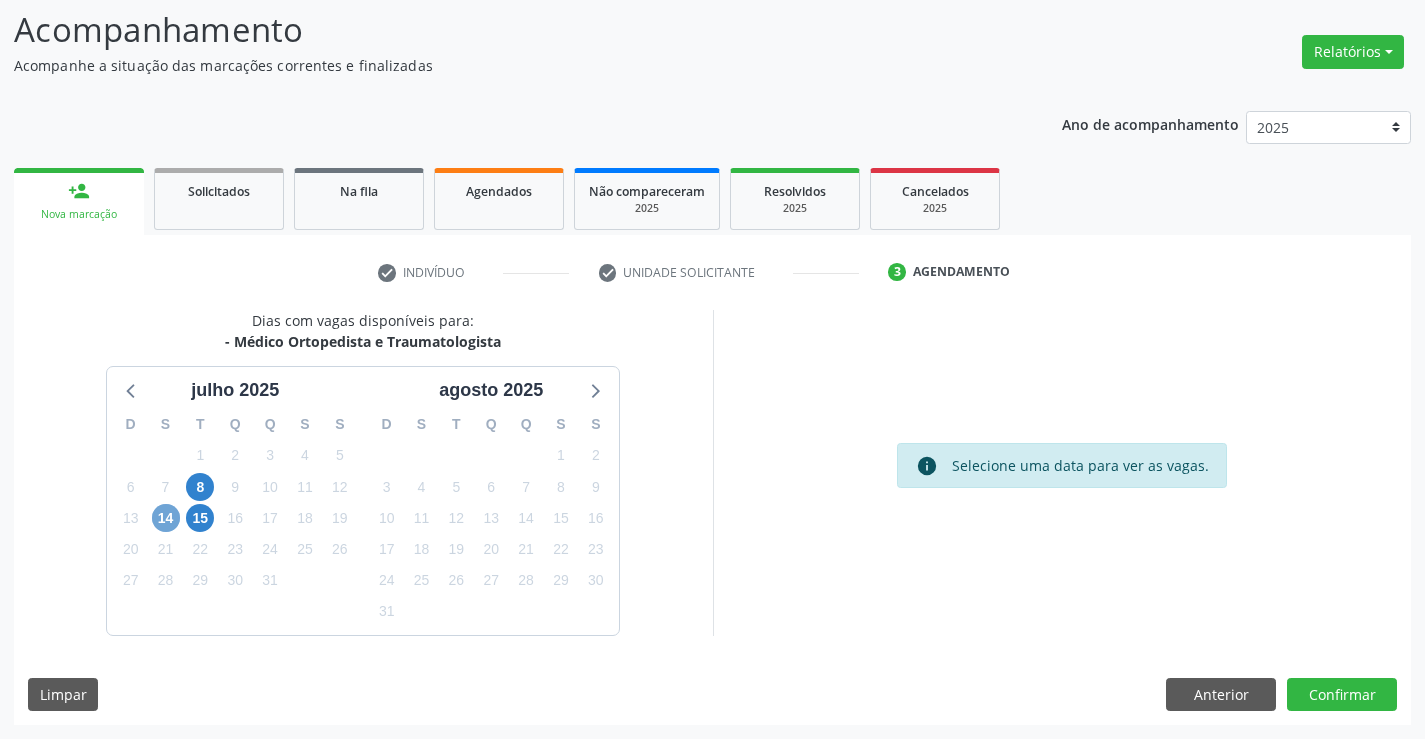 click on "14" at bounding box center (166, 518) 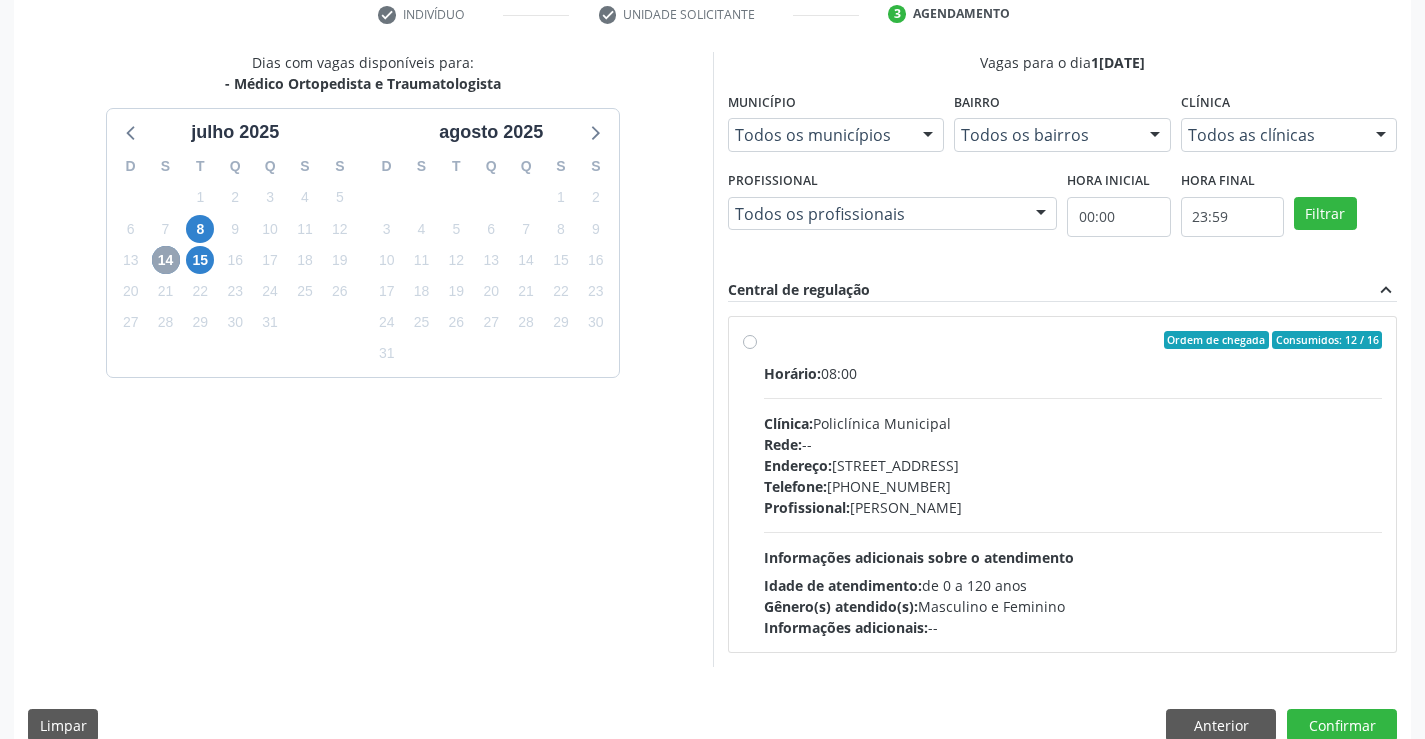 scroll, scrollTop: 420, scrollLeft: 0, axis: vertical 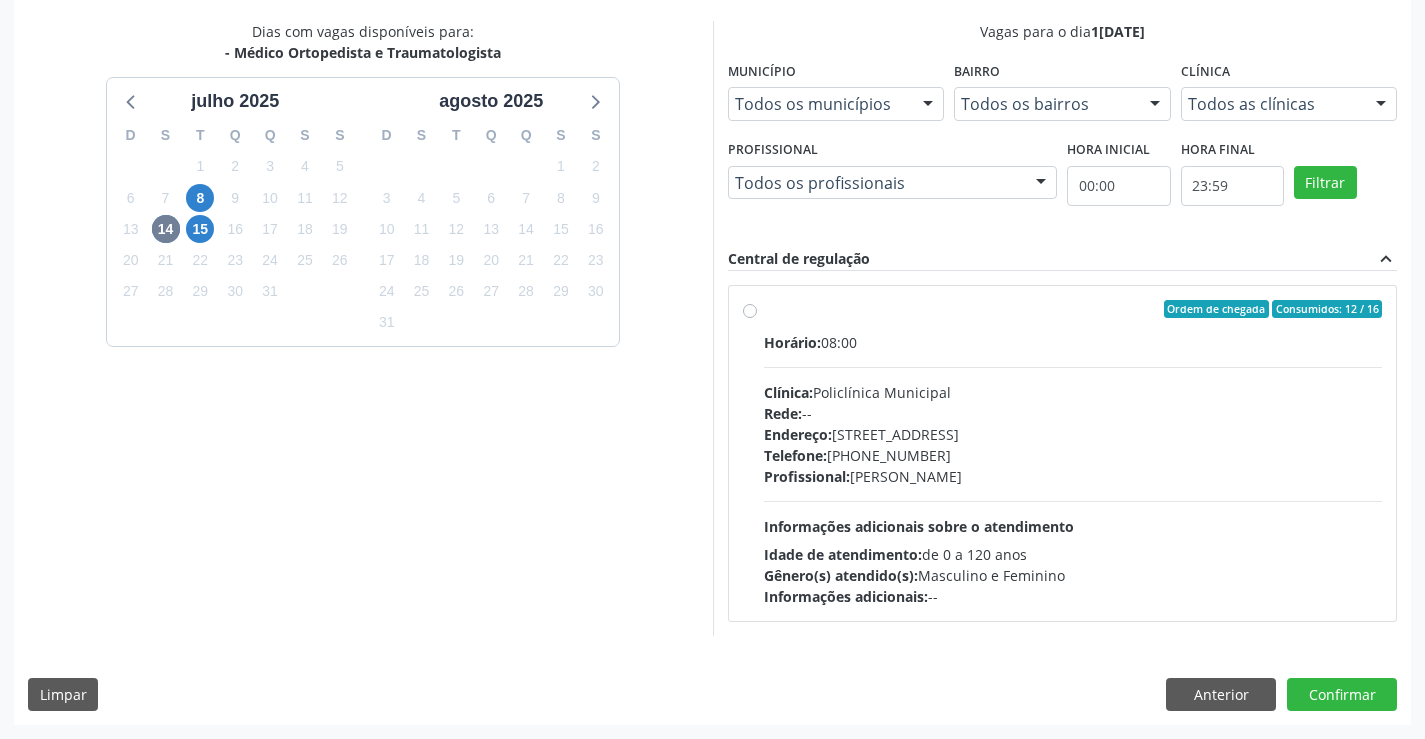 click on "Telefone:   [PHONE_NUMBER]" at bounding box center [1073, 455] 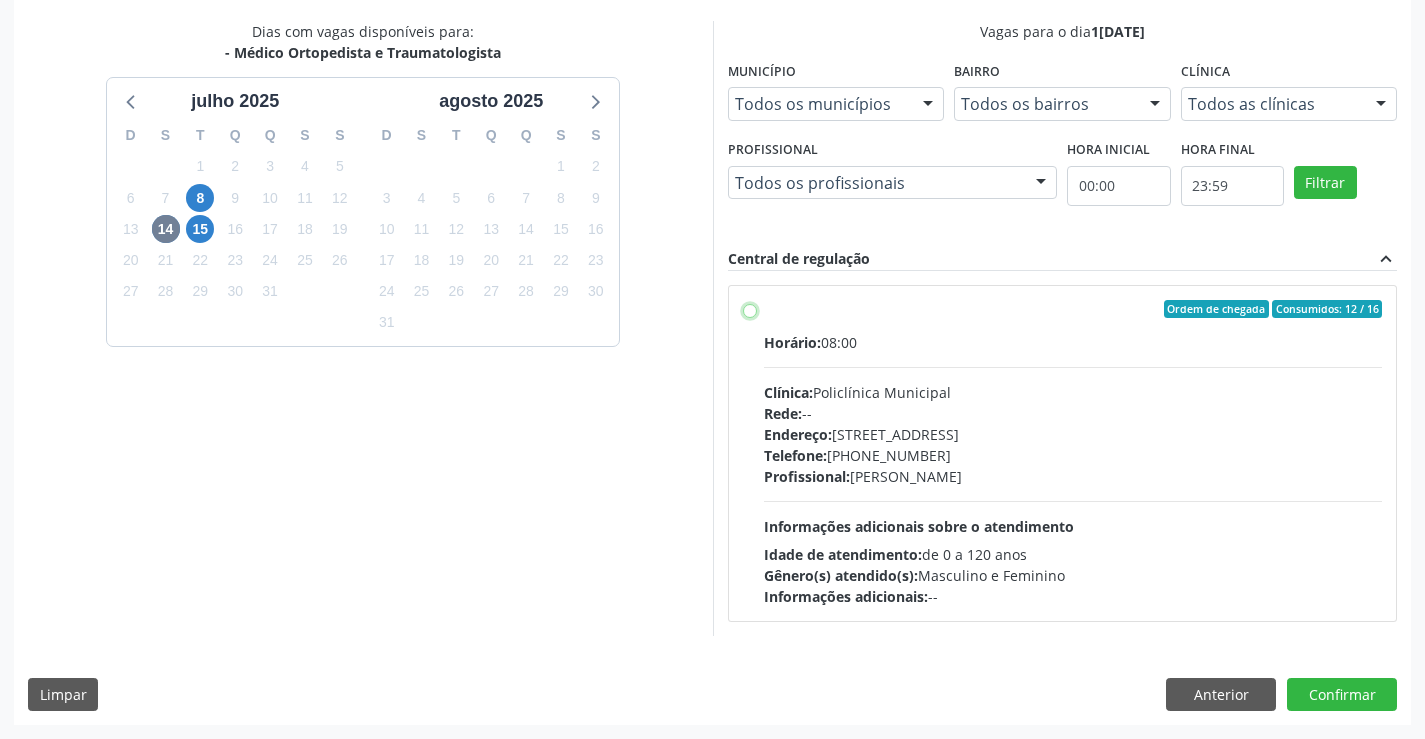 click on "Ordem de chegada
Consumidos: 12 / 16
Horário:   08:00
Clínica:  Policlínica Municipal
Rede:
--
Endereço:   [STREET_ADDRESS]
Telefone:   [PHONE_NUMBER]
Profissional:
[PERSON_NAME]
Informações adicionais sobre o atendimento
Idade de atendimento:
de 0 a 120 anos
Gênero(s) atendido(s):
Masculino e Feminino
Informações adicionais:
--" at bounding box center [750, 309] 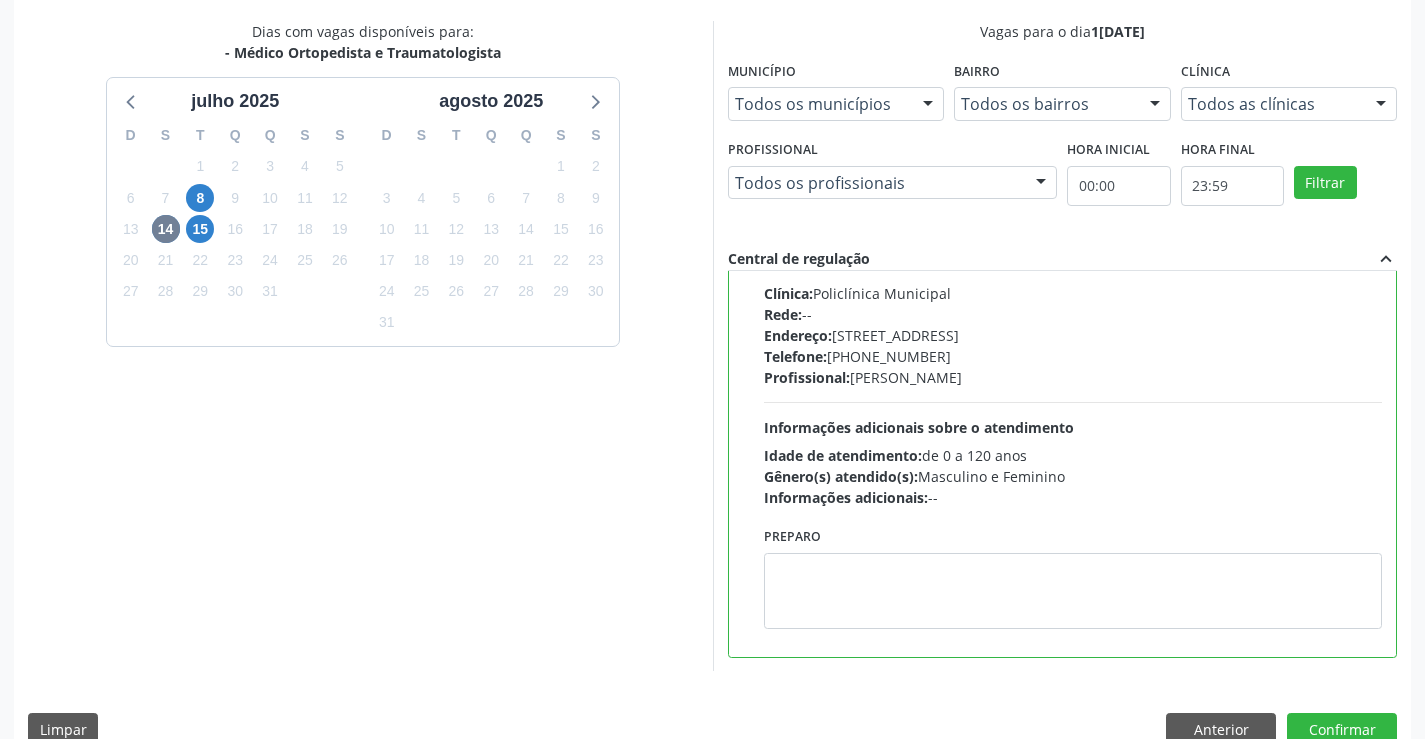 scroll, scrollTop: 0, scrollLeft: 0, axis: both 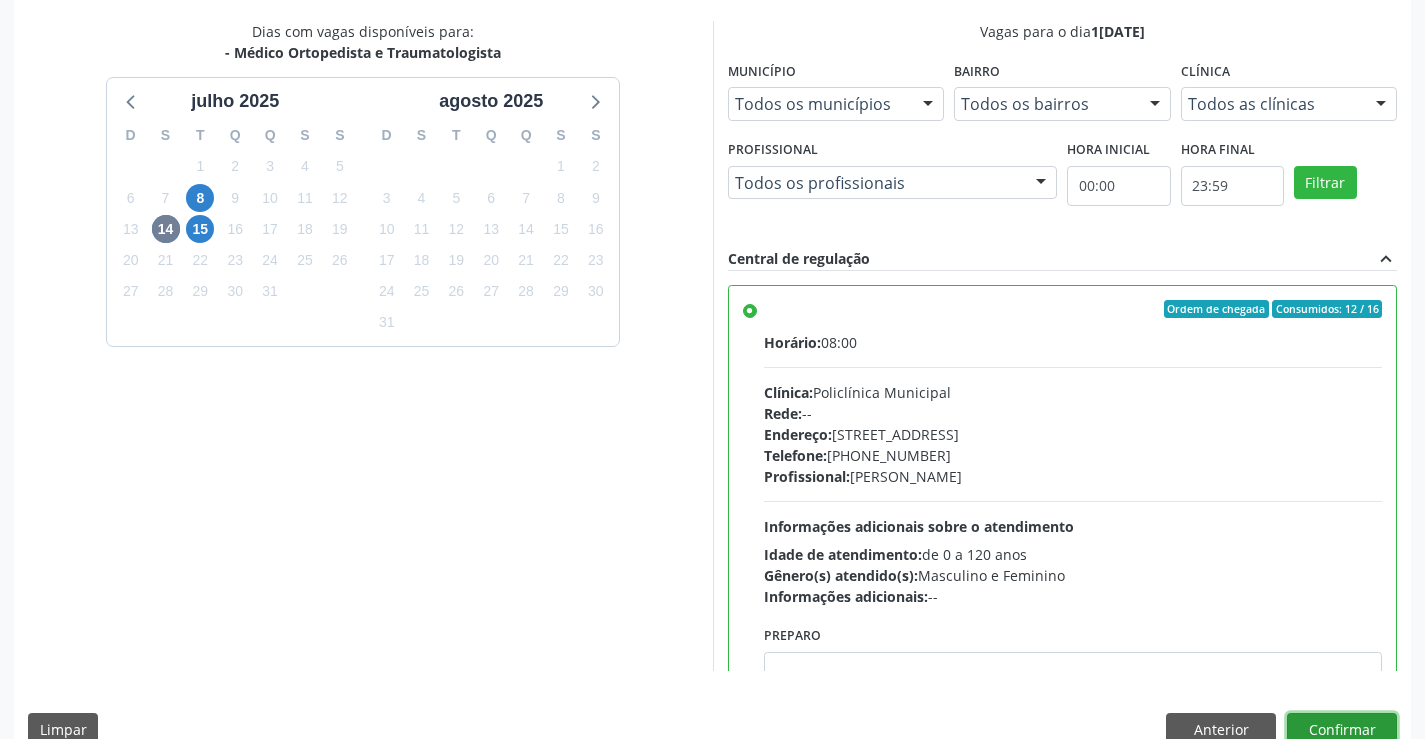click on "Confirmar" at bounding box center [1342, 730] 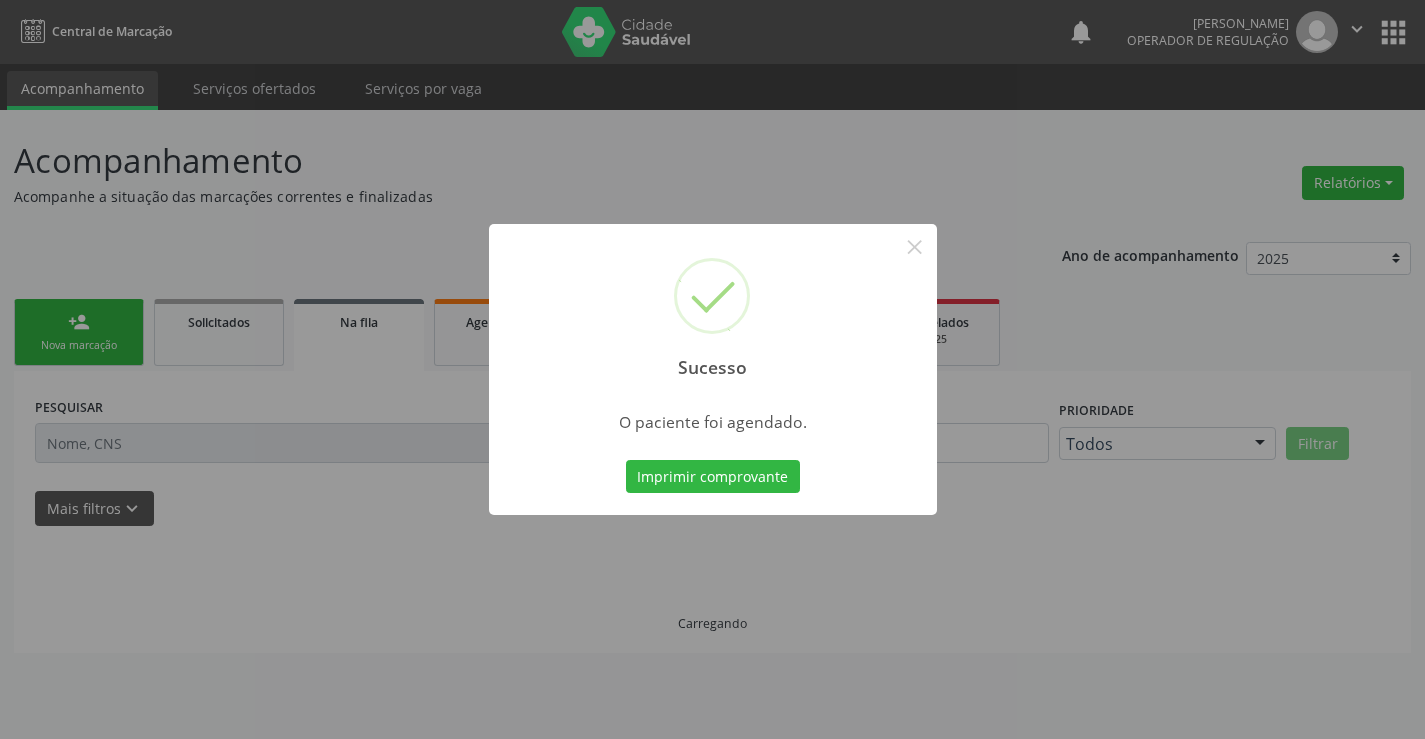 scroll, scrollTop: 0, scrollLeft: 0, axis: both 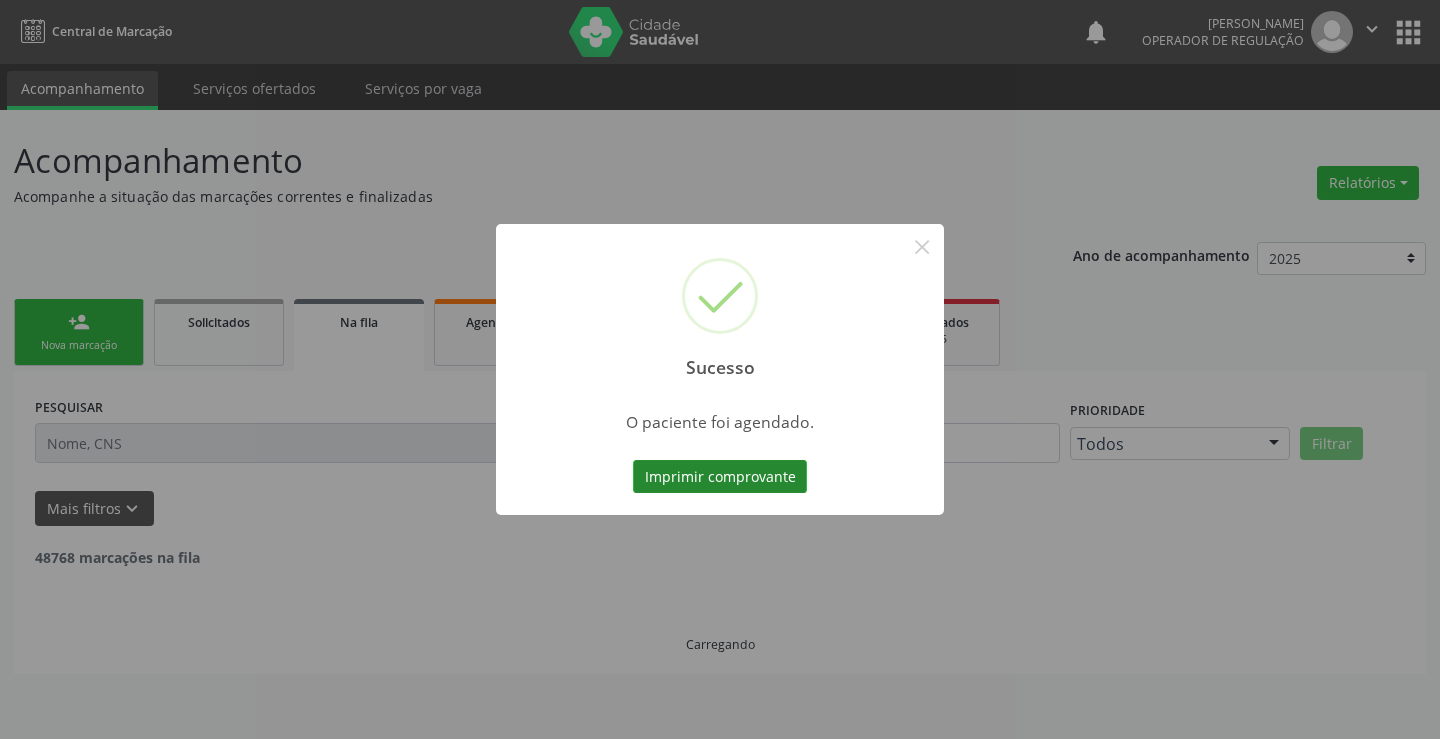 click on "Imprimir comprovante" at bounding box center (720, 477) 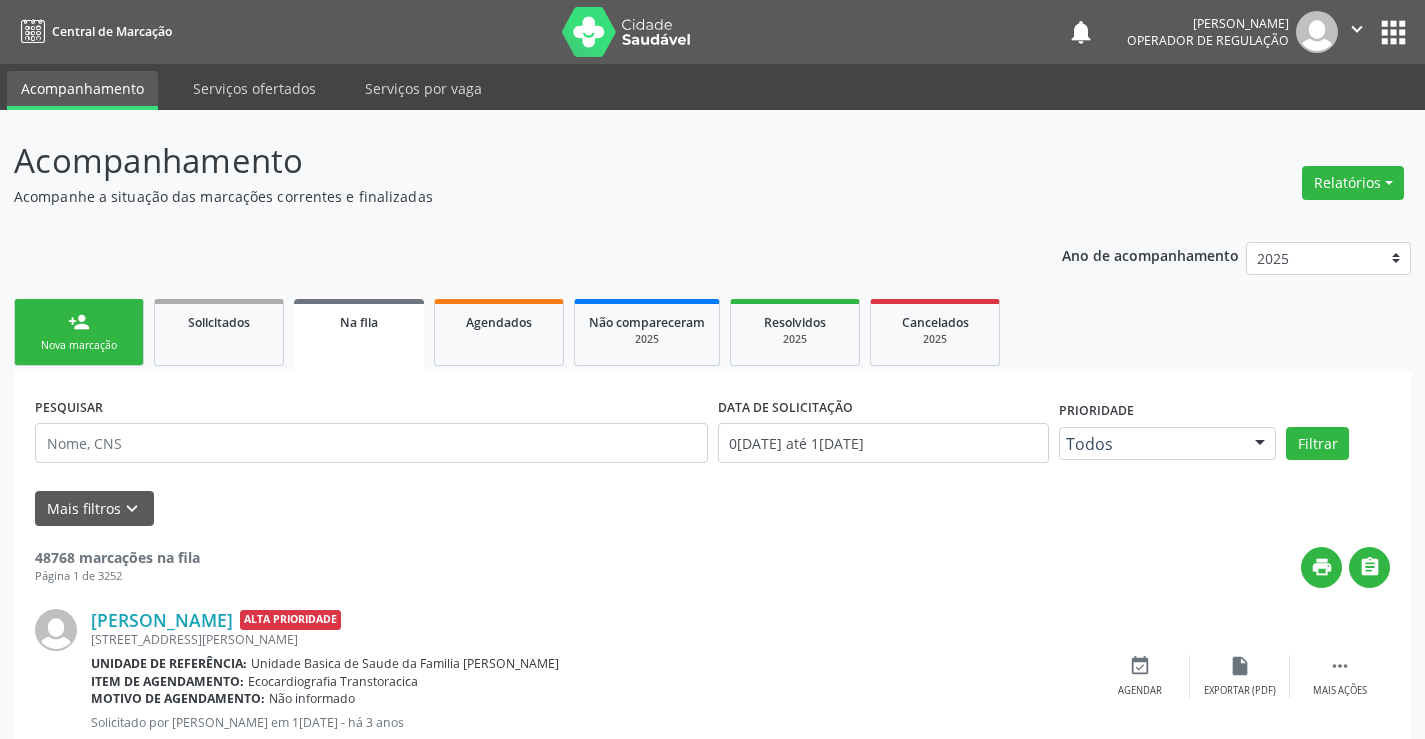 click on "Nova marcação" at bounding box center (79, 345) 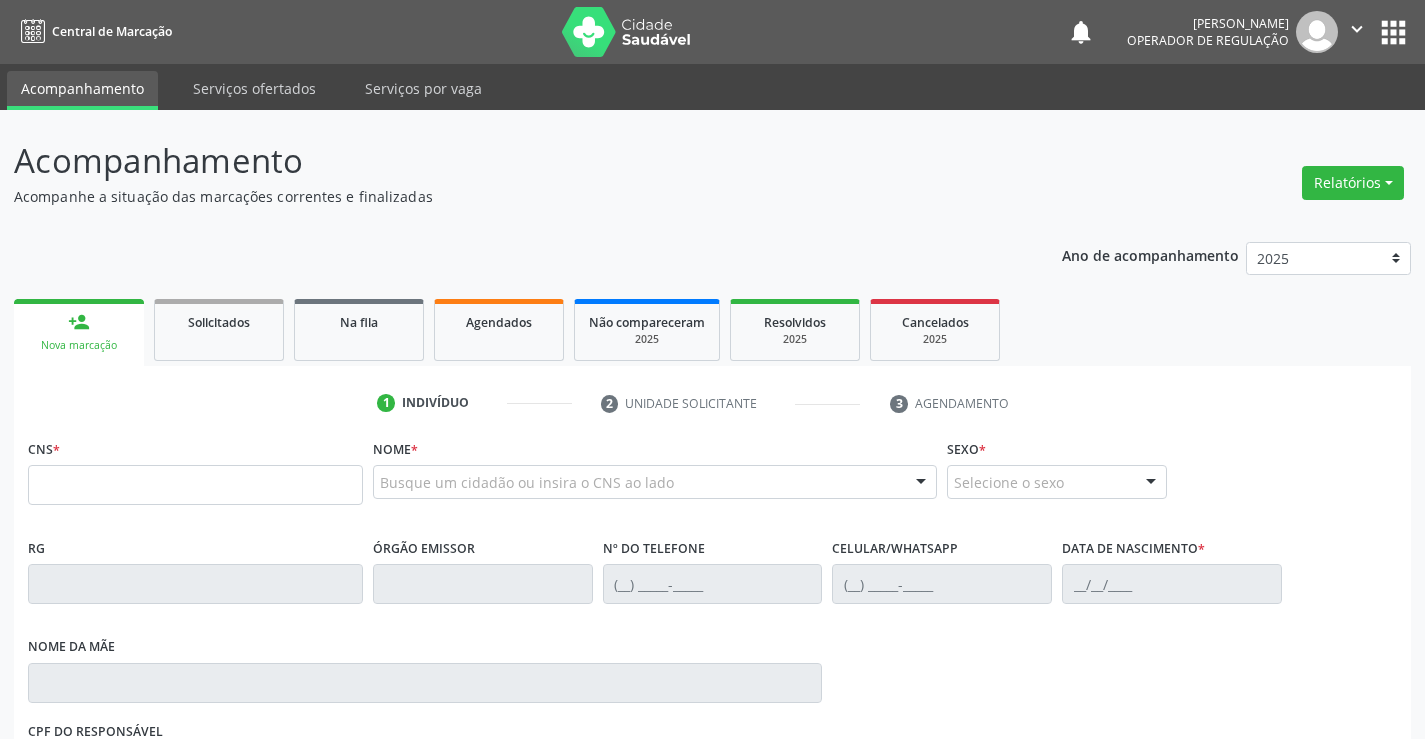click on "Nome
*" at bounding box center (395, 449) 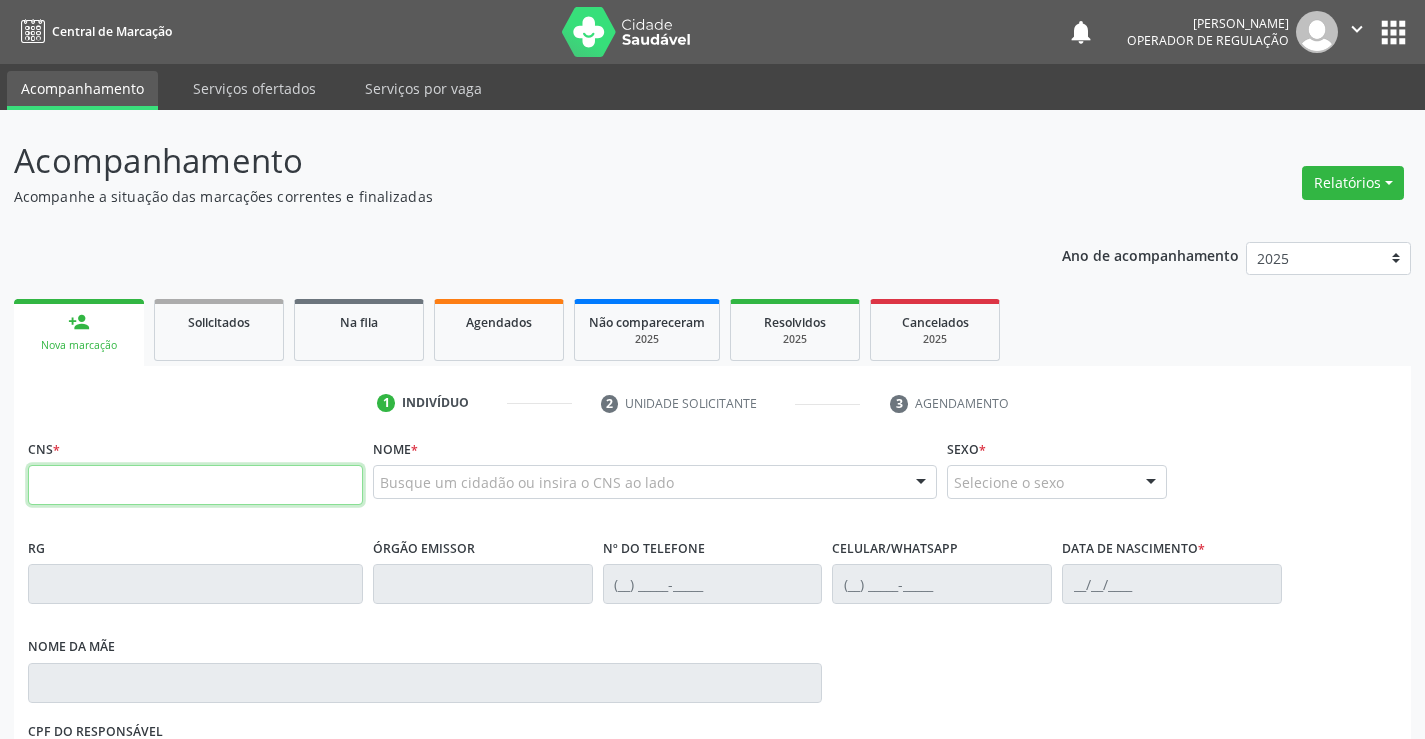 click at bounding box center [195, 485] 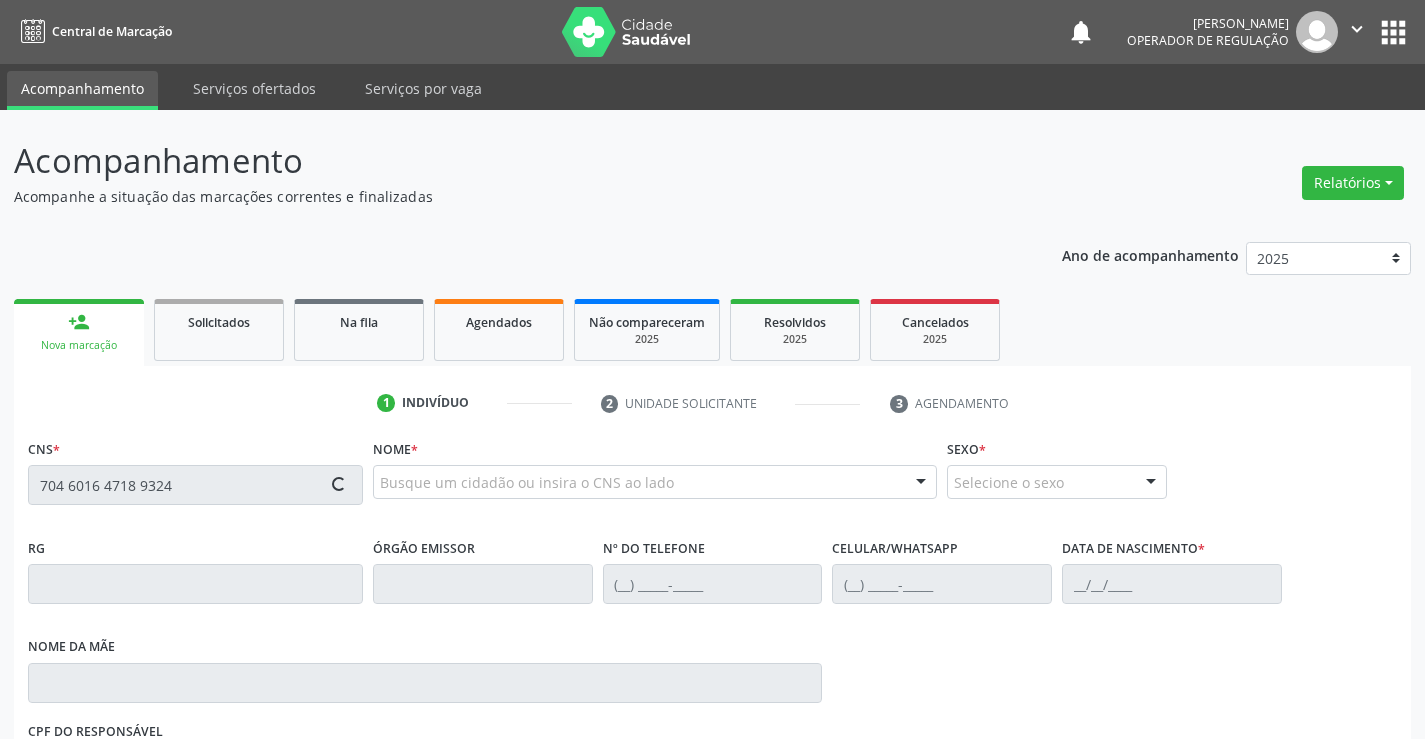 type on "704 6016 4718 9324" 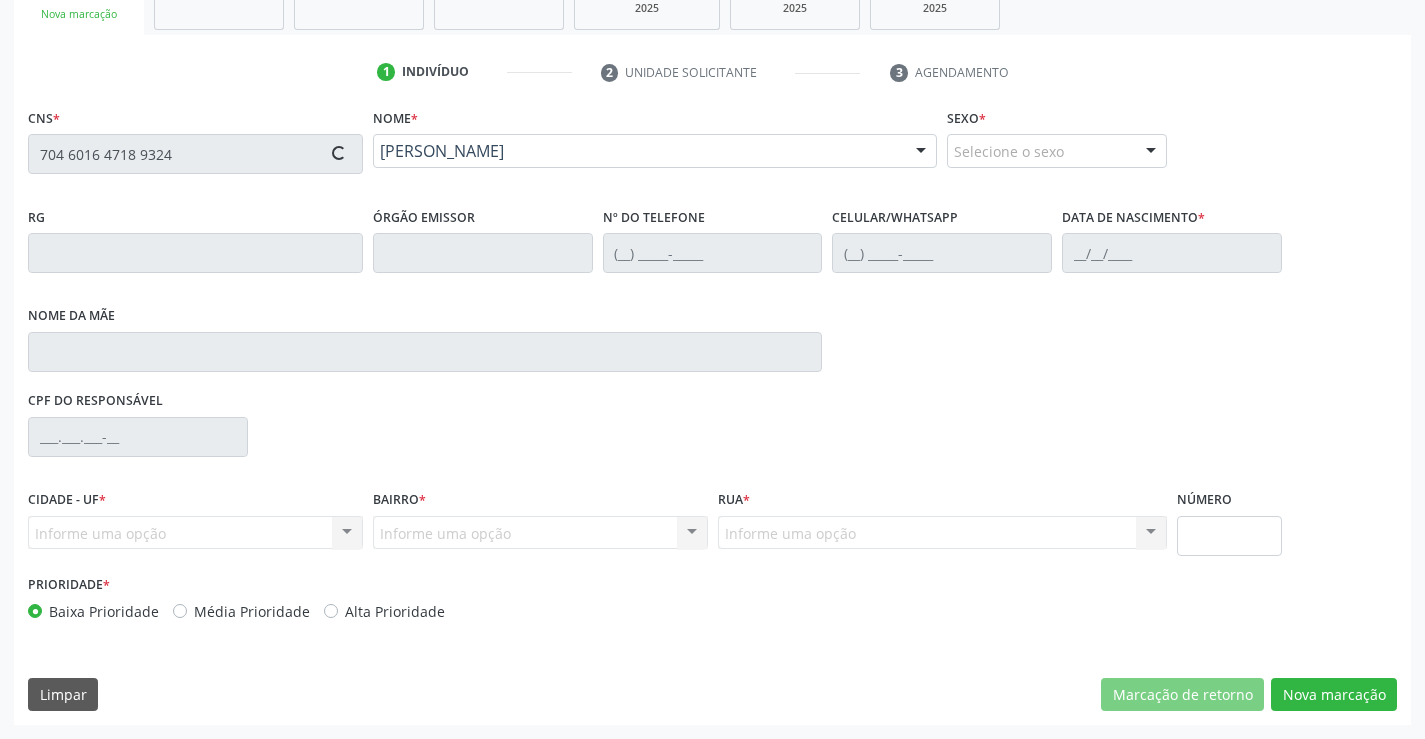 type on "0725014482" 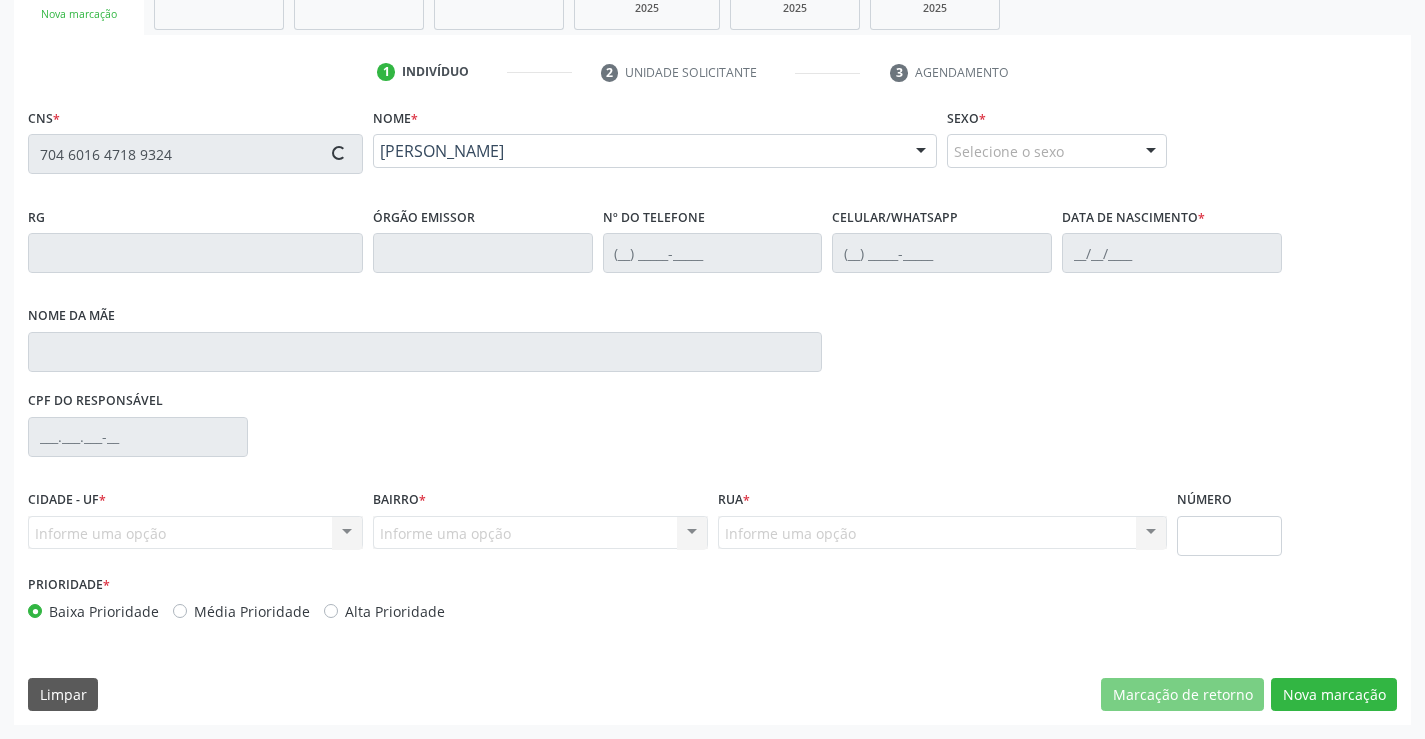 type on "[PHONE_NUMBER]" 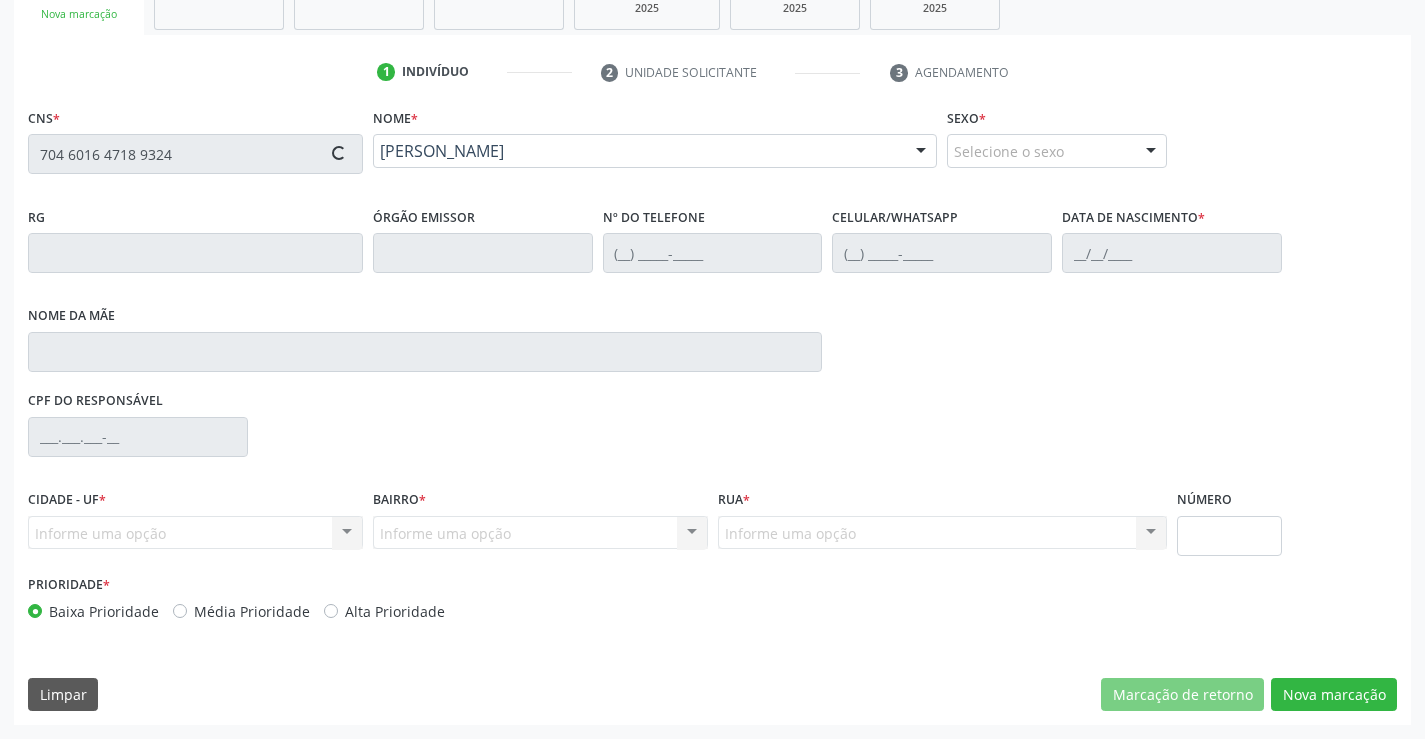 type on "0[DATE]" 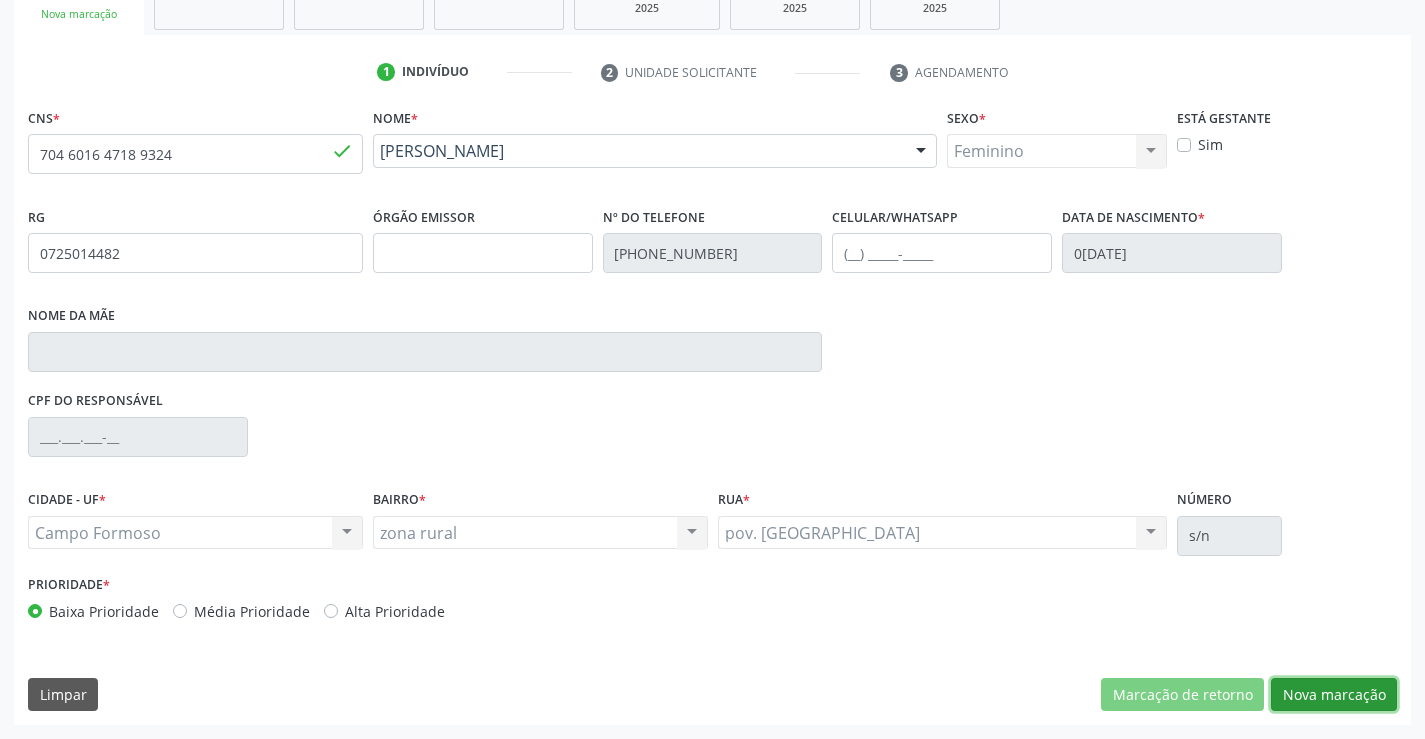 click on "Nova marcação" at bounding box center (1334, 695) 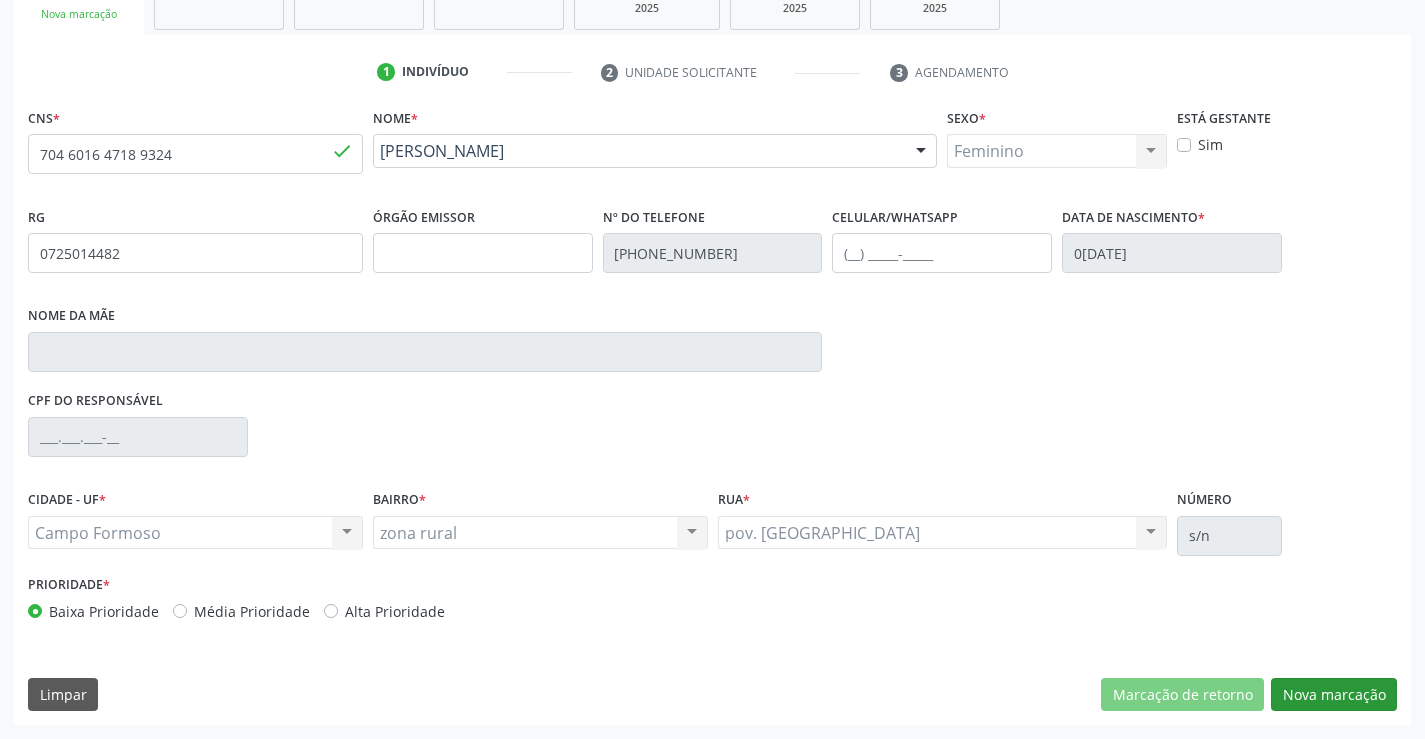 scroll, scrollTop: 167, scrollLeft: 0, axis: vertical 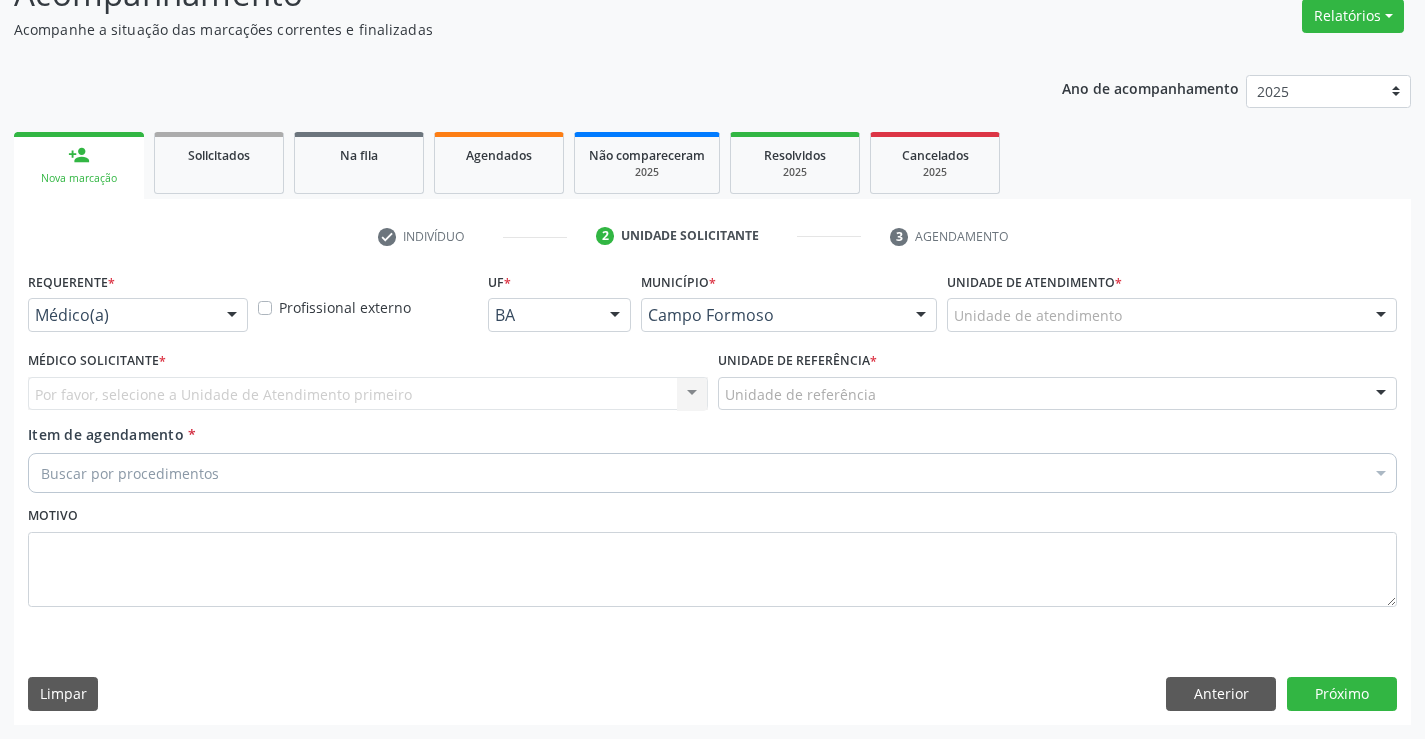drag, startPoint x: 196, startPoint y: 311, endPoint x: 192, endPoint y: 338, distance: 27.294687 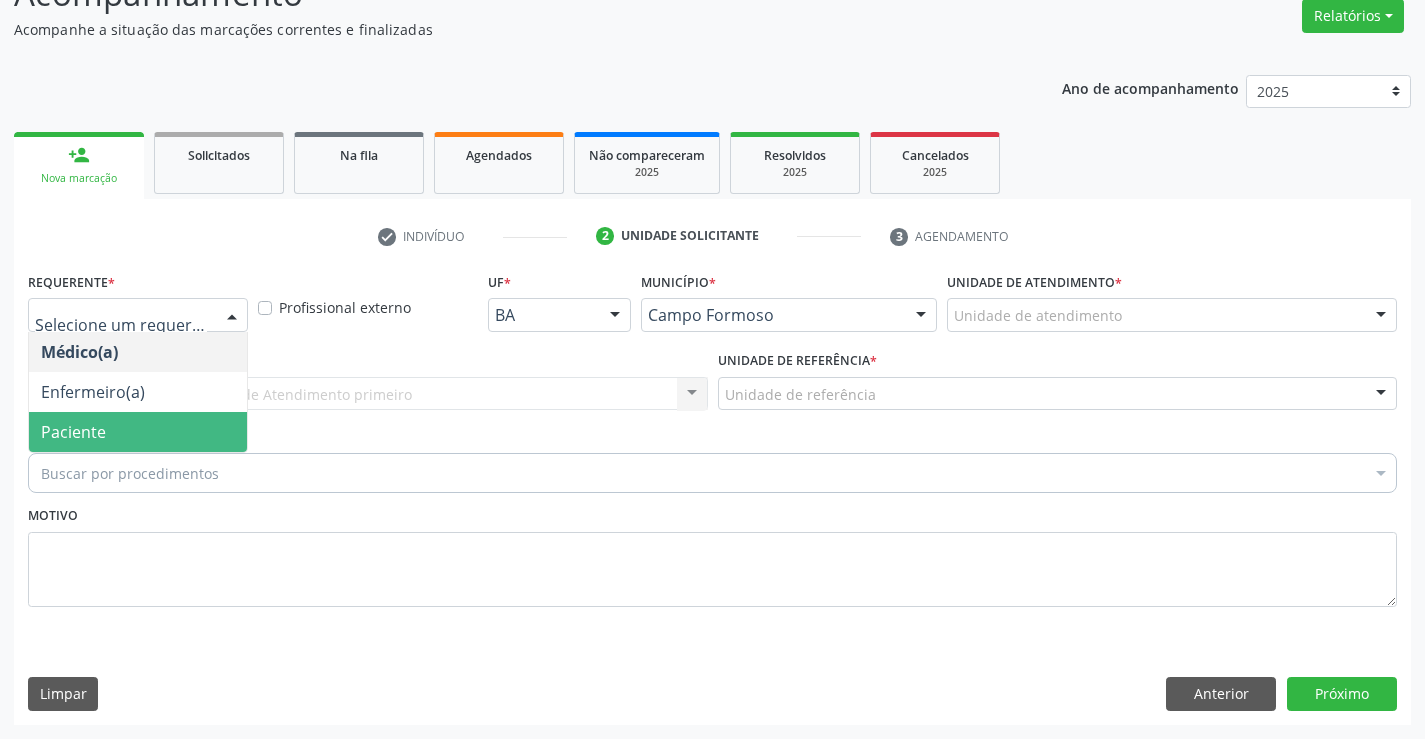 click on "Paciente" at bounding box center [138, 432] 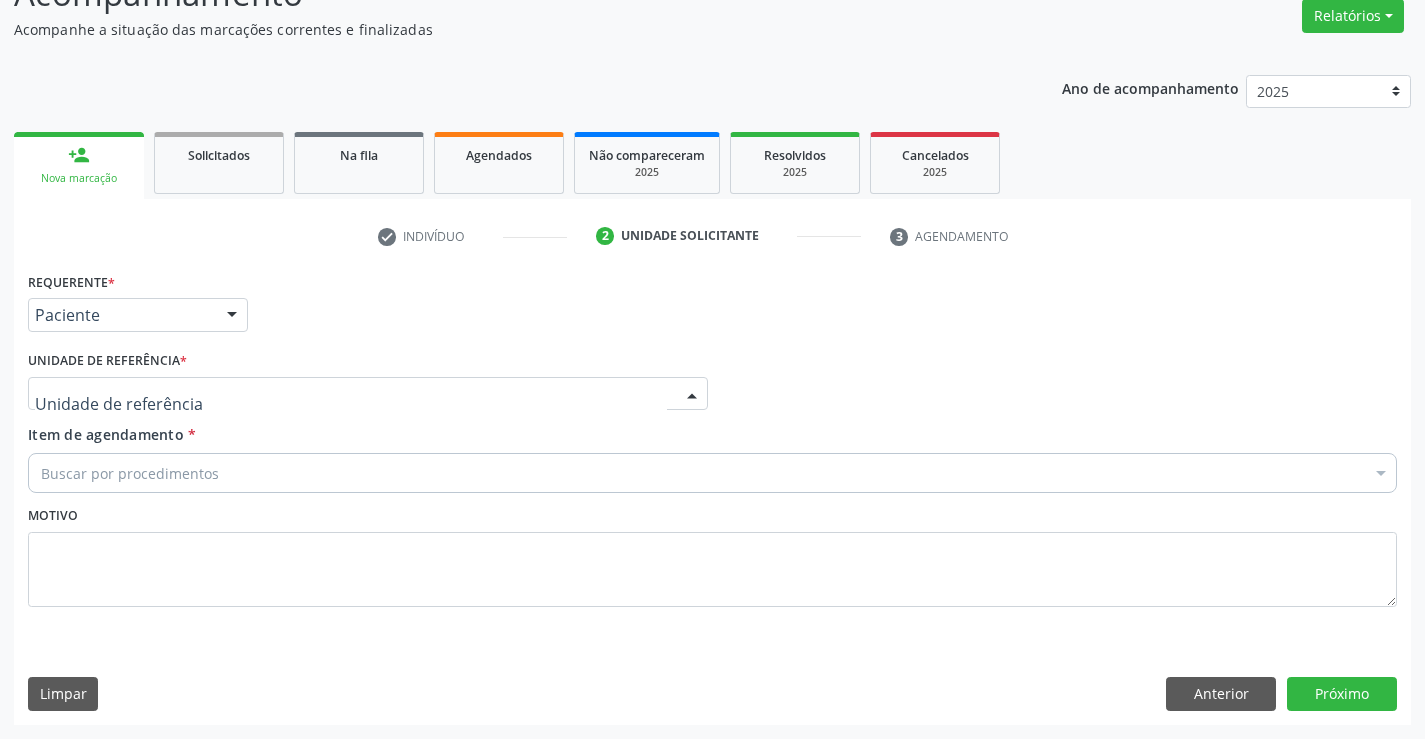 drag, startPoint x: 255, startPoint y: 388, endPoint x: 272, endPoint y: 481, distance: 94.54099 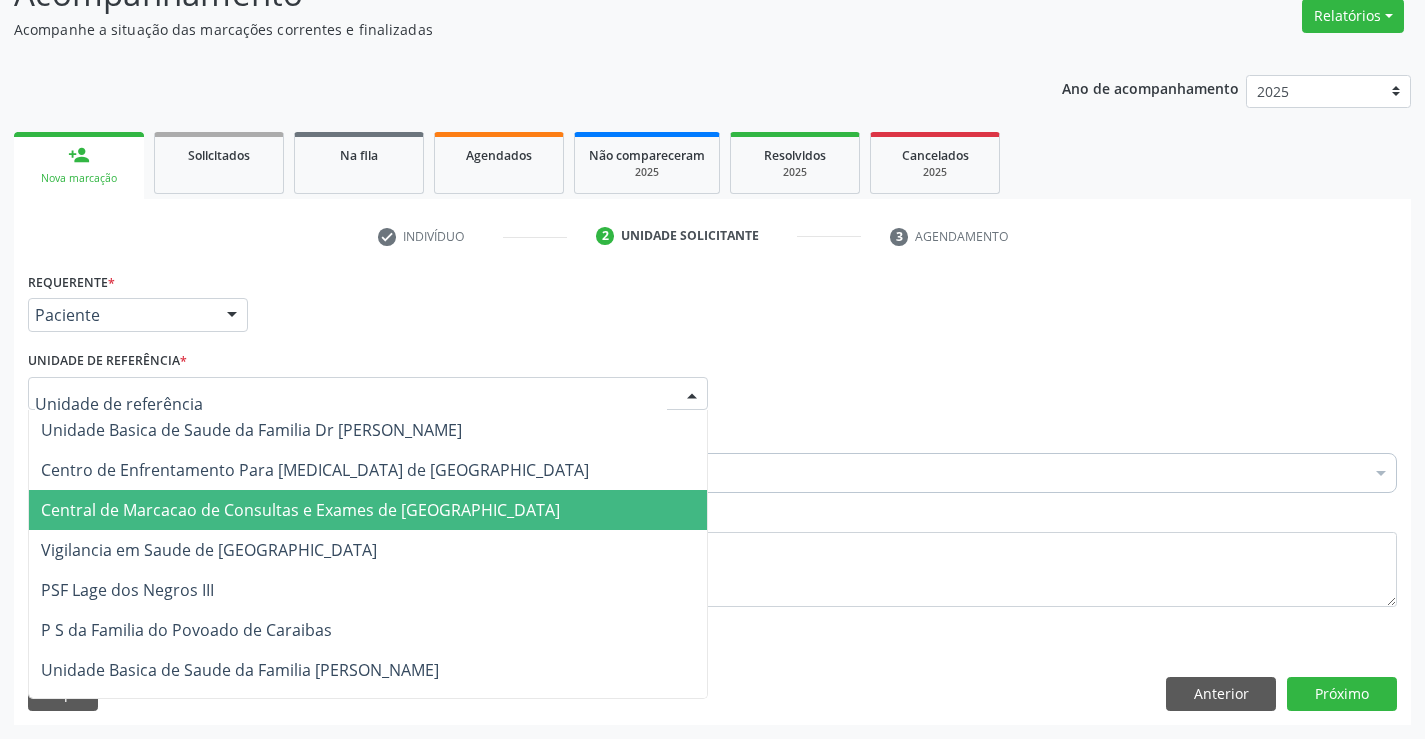 click on "Central de Marcacao de Consultas e Exames de [GEOGRAPHIC_DATA]" at bounding box center [300, 510] 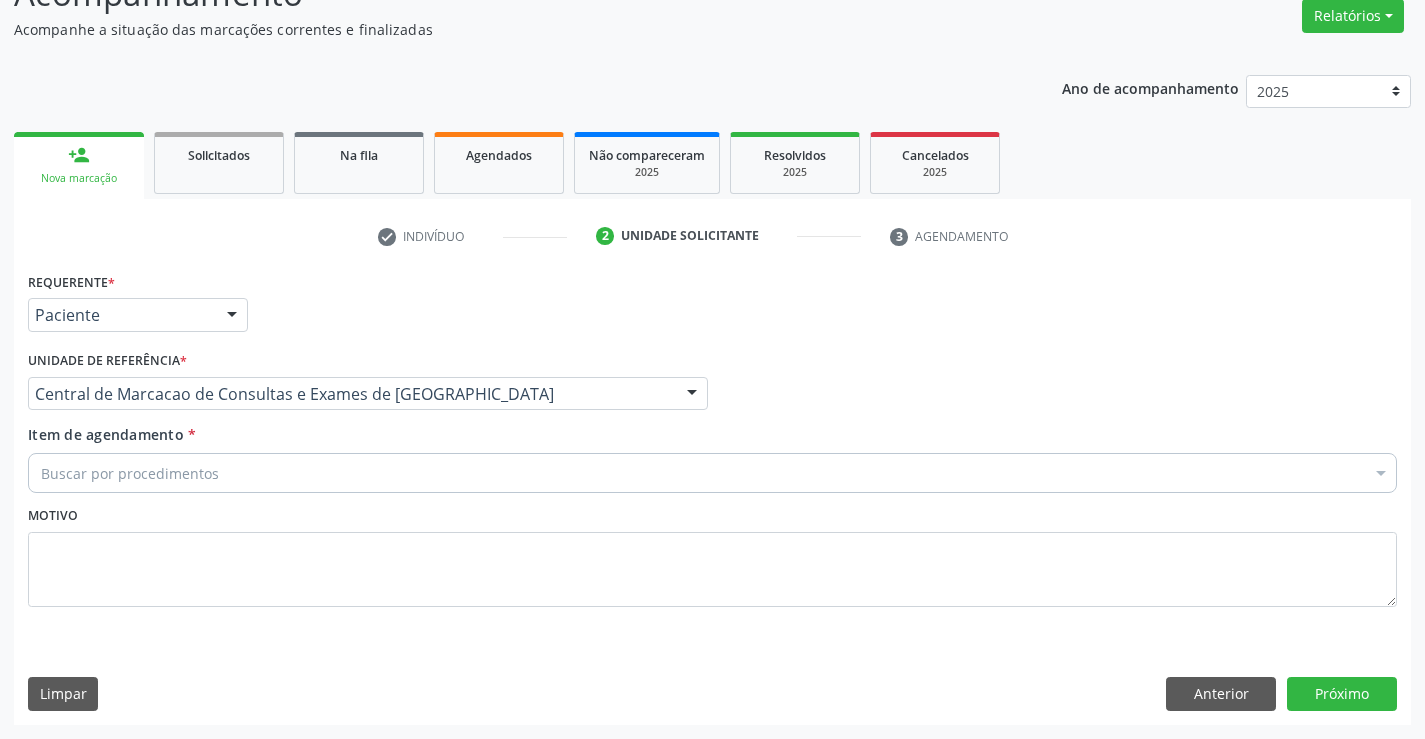 click on "Item de agendamento
*
Buscar por procedimentos
Selecionar todos
0202040089 - 3X Pesquisa de Larvas Nas Fezes
0604320140 - Abatacepte 125 Mg Injetável (Por Seringa Preenchida)
0604320124 - Abatacepte 250 Mg Injetável (Por Frasco Ampola).
0603050018 - Abciximabe
0406010013 - Abertura de Comunicacao Inter-Atrial
0406010021 - Abertura de Estenose Aortica Valvar
0406011265 - Abertura de Estenose Aortica Valvar (Criança e Adolescente)
0406010030 - Abertura de Estenose Pulmonar Valvar
0406011273 - Abertura de Estenose Pulmonar Valvar (Criança e Adolescente)
0301080011 - Abordagem Cognitiva Comportamental do Fumante (Por Atendimento / Paciente)
0307020010 - Acesso A Polpa Dentaria e Medicacao (Por Dente)
0604660030 - Acetazolamida 250 Mg (Por Comprimido)" at bounding box center (712, 455) 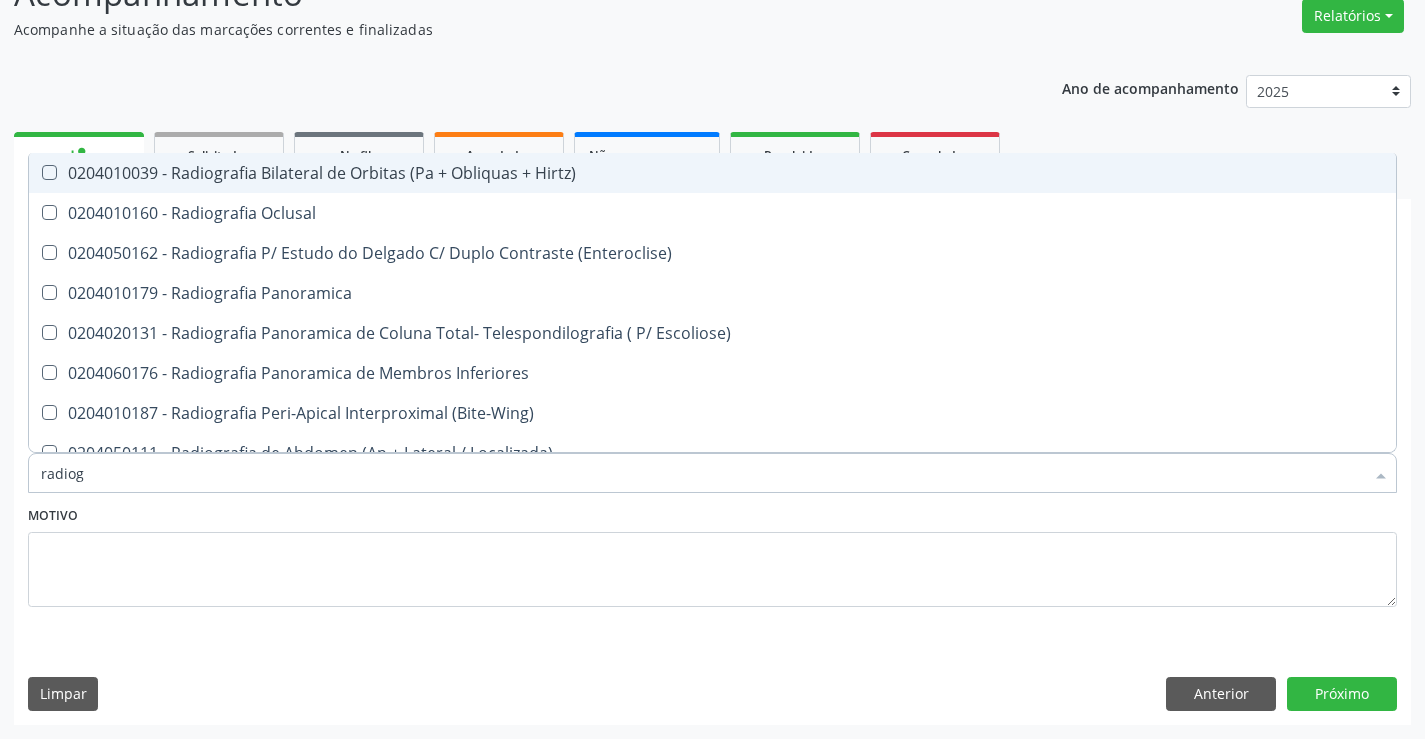 type on "radiogr" 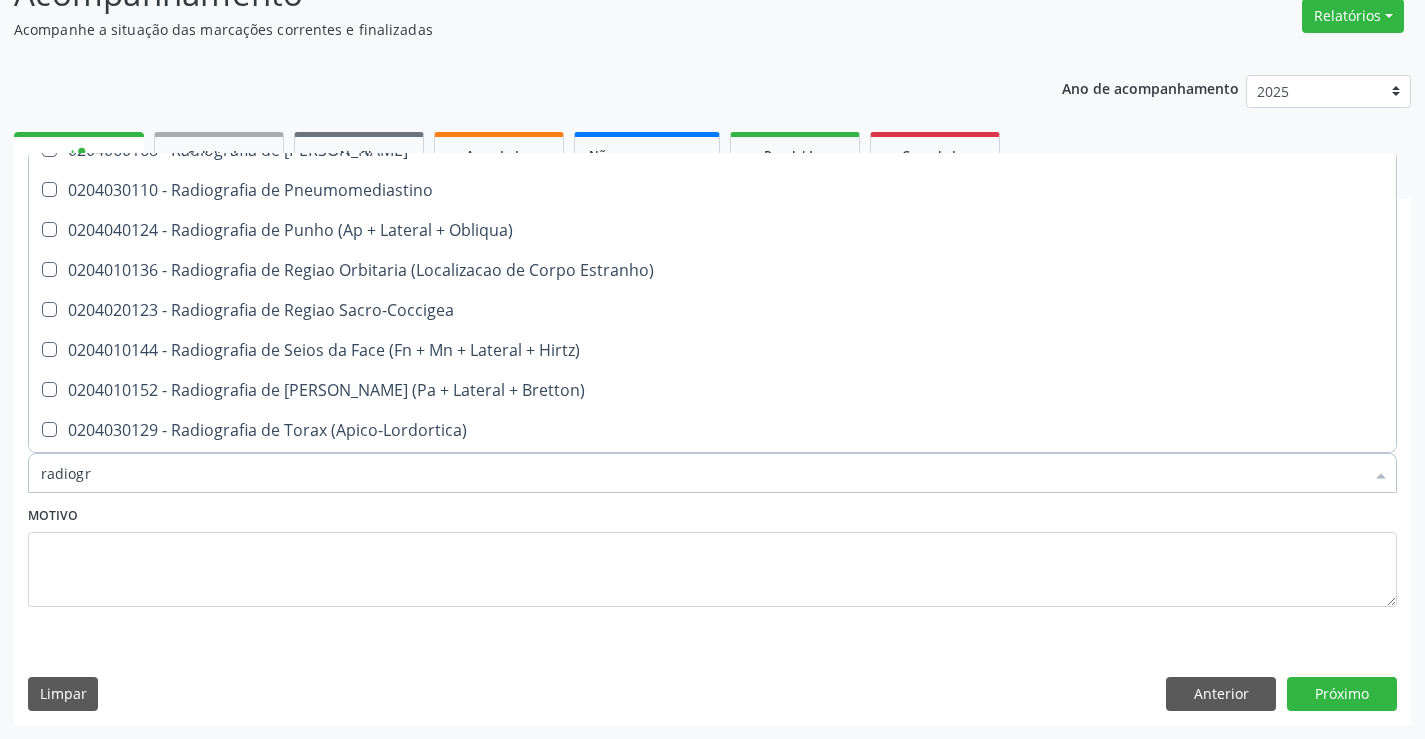 scroll, scrollTop: 2241, scrollLeft: 0, axis: vertical 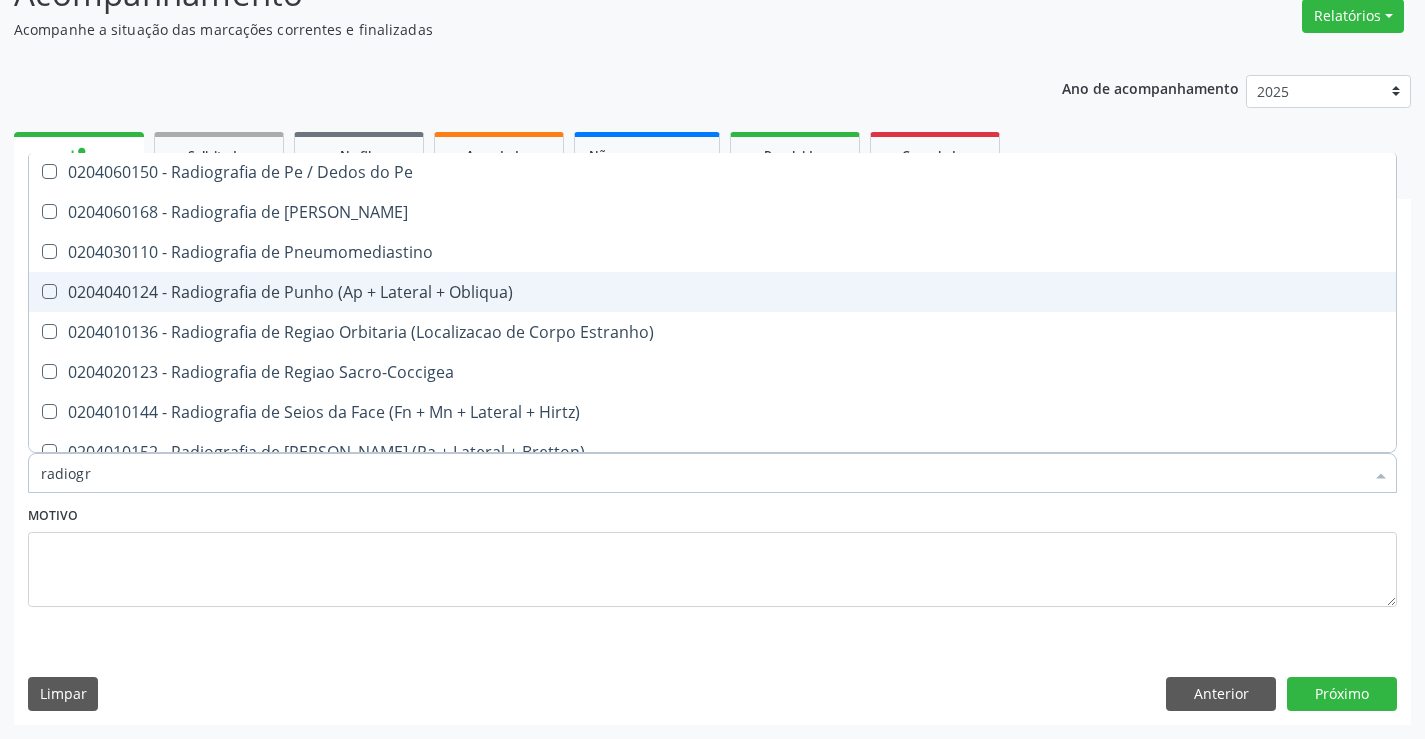 click on "0204040124 - Radiografia de Punho (Ap + Lateral + Obliqua)" at bounding box center (712, 292) 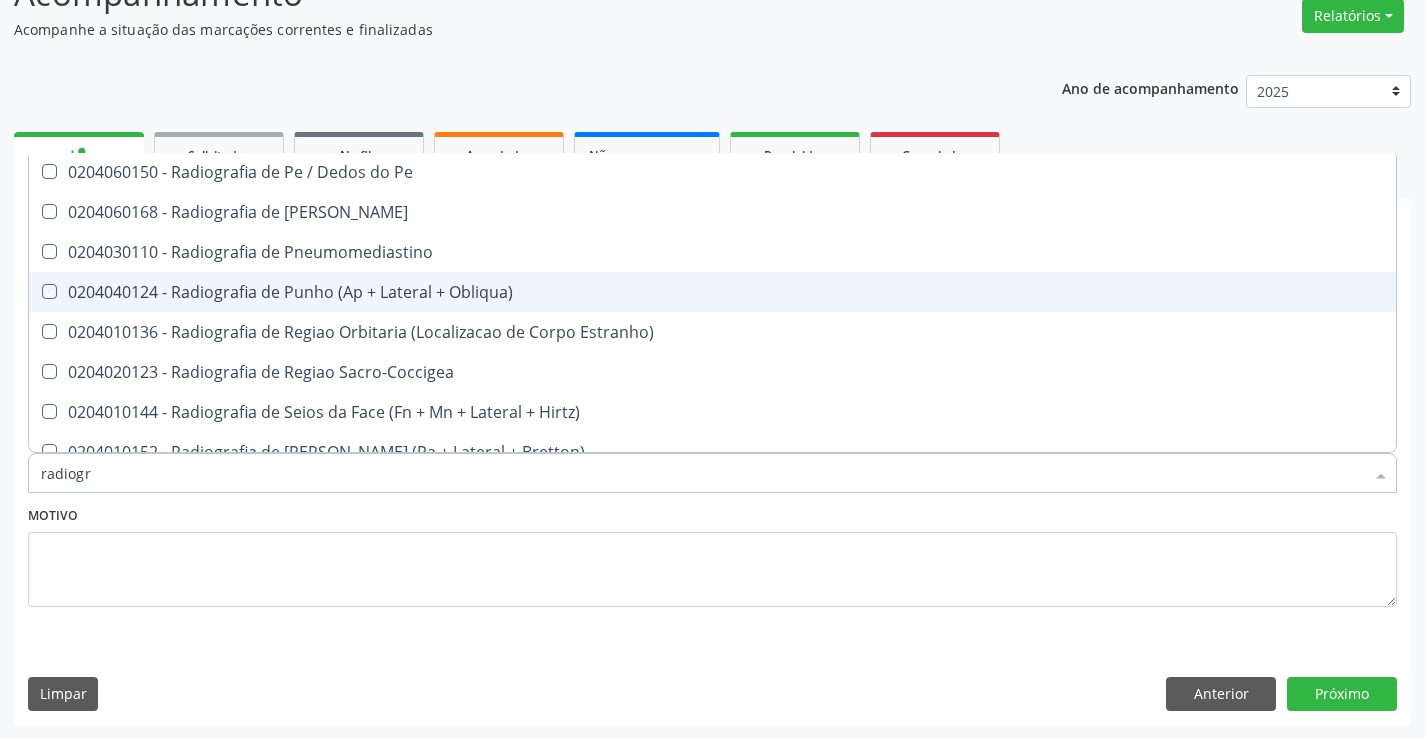 checkbox on "true" 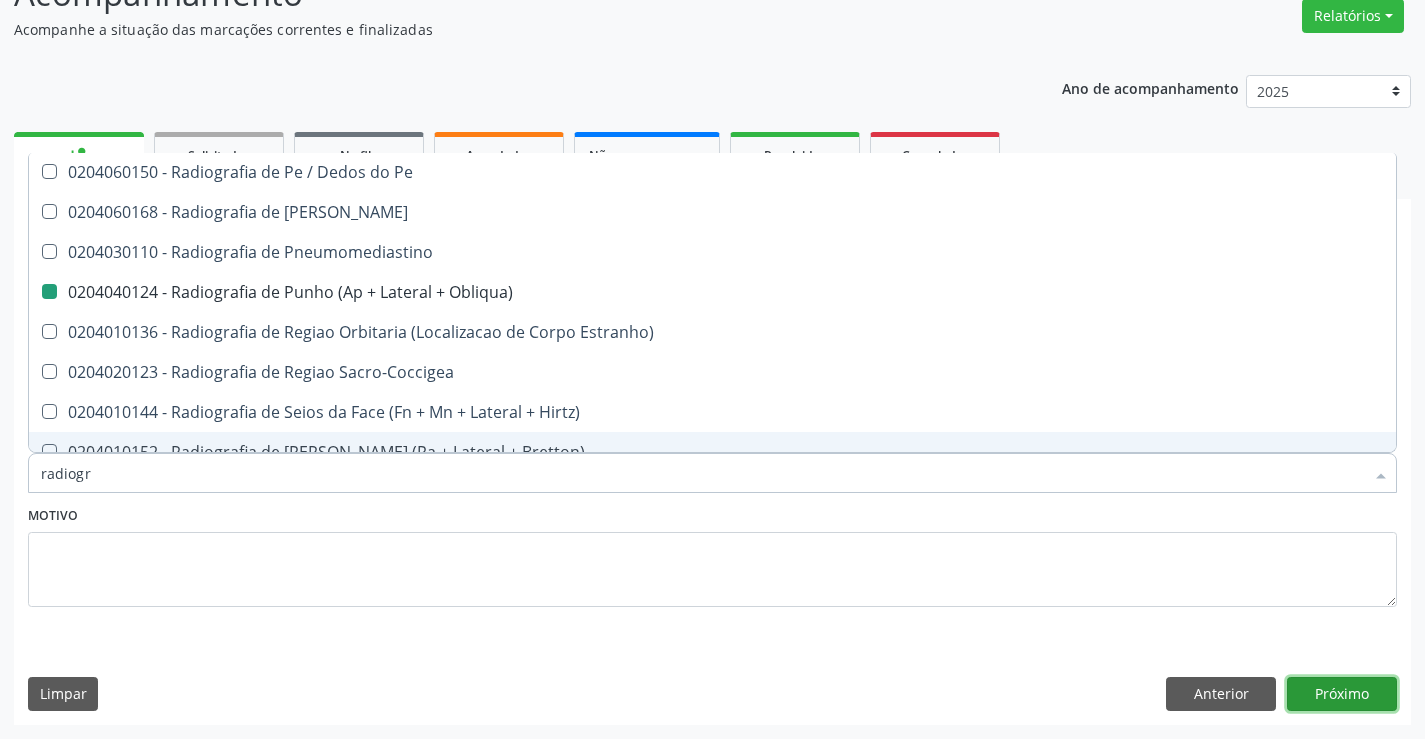 click on "Próximo" at bounding box center [1342, 694] 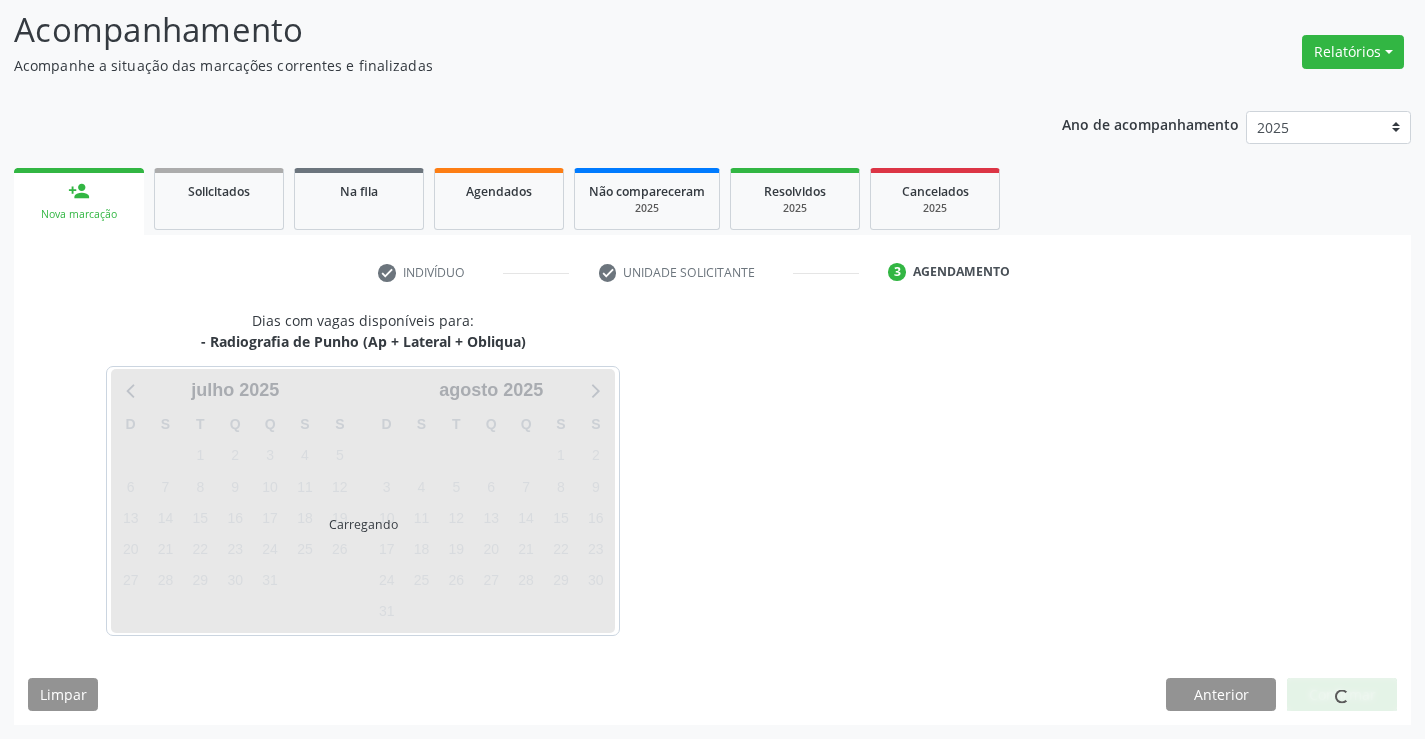 scroll, scrollTop: 131, scrollLeft: 0, axis: vertical 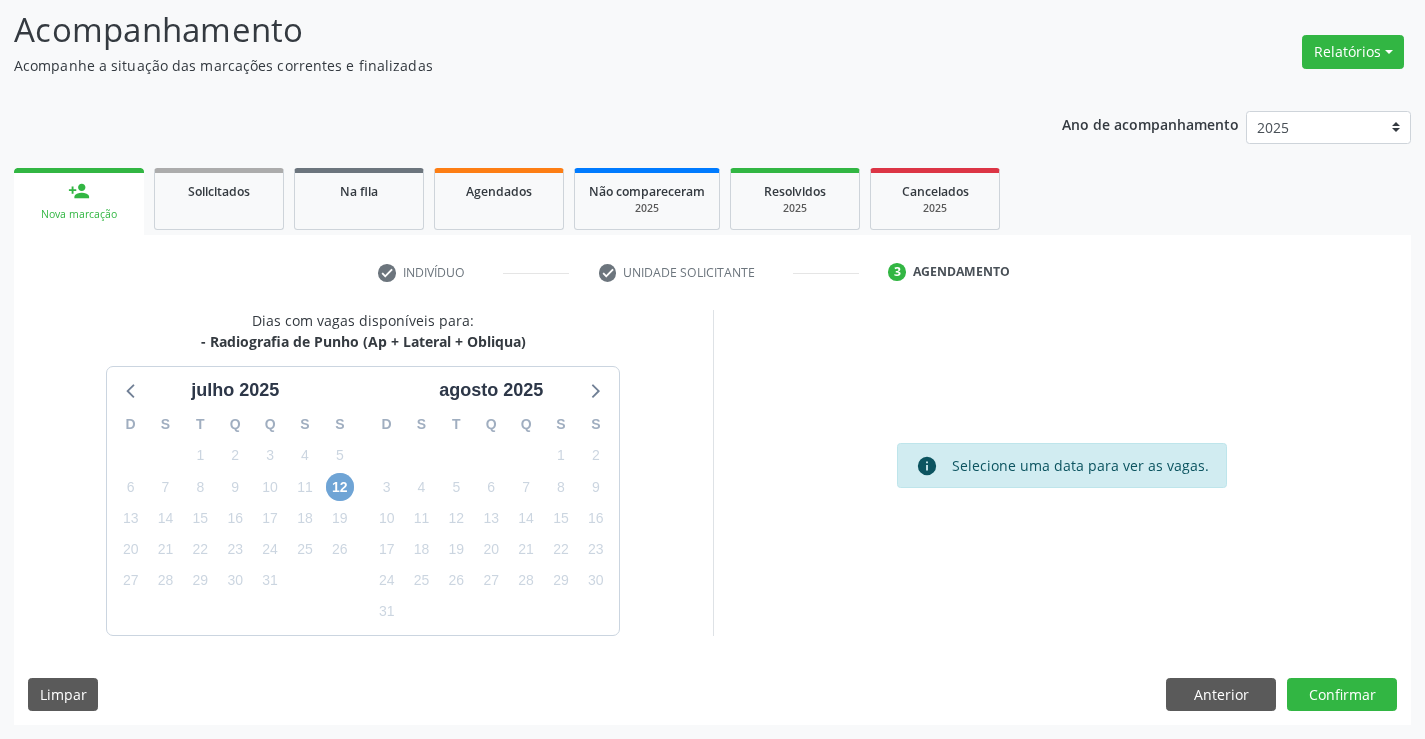 click on "12" at bounding box center (340, 487) 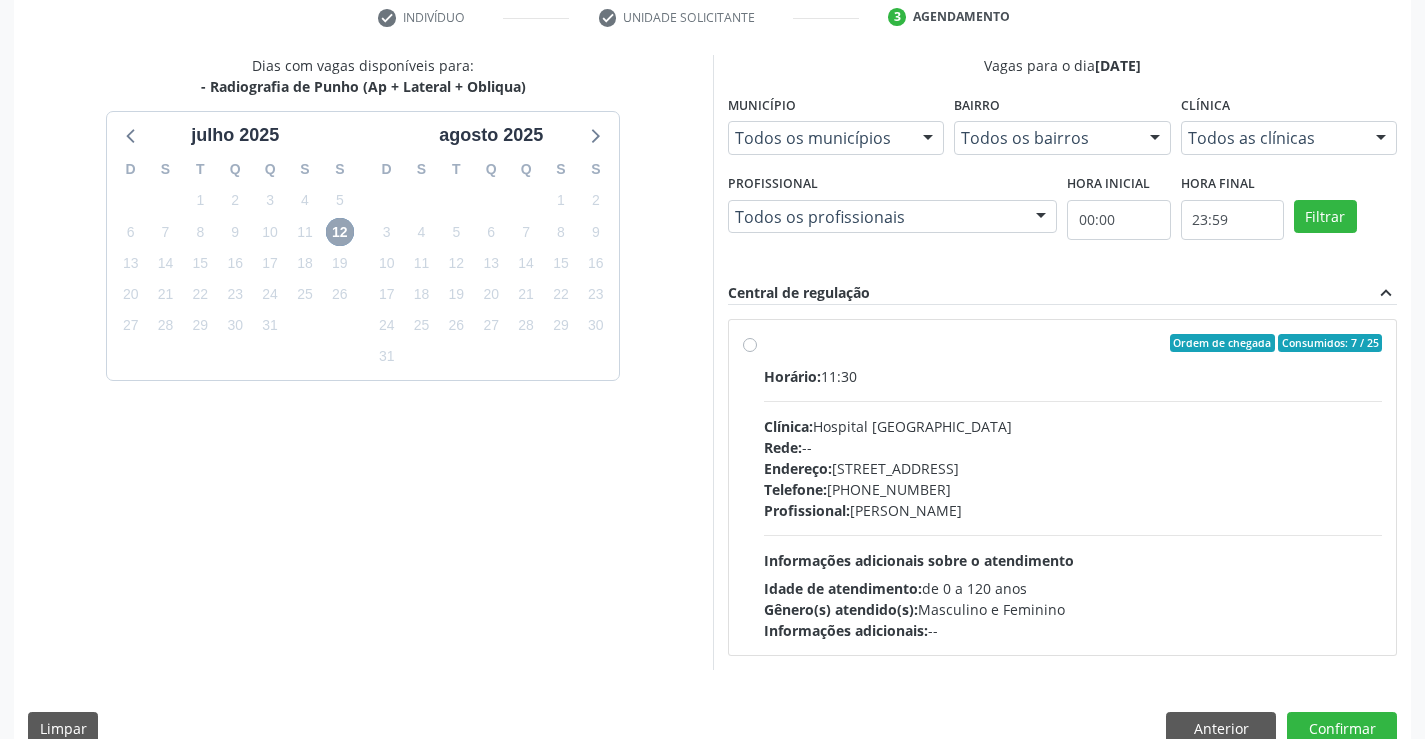 scroll, scrollTop: 420, scrollLeft: 0, axis: vertical 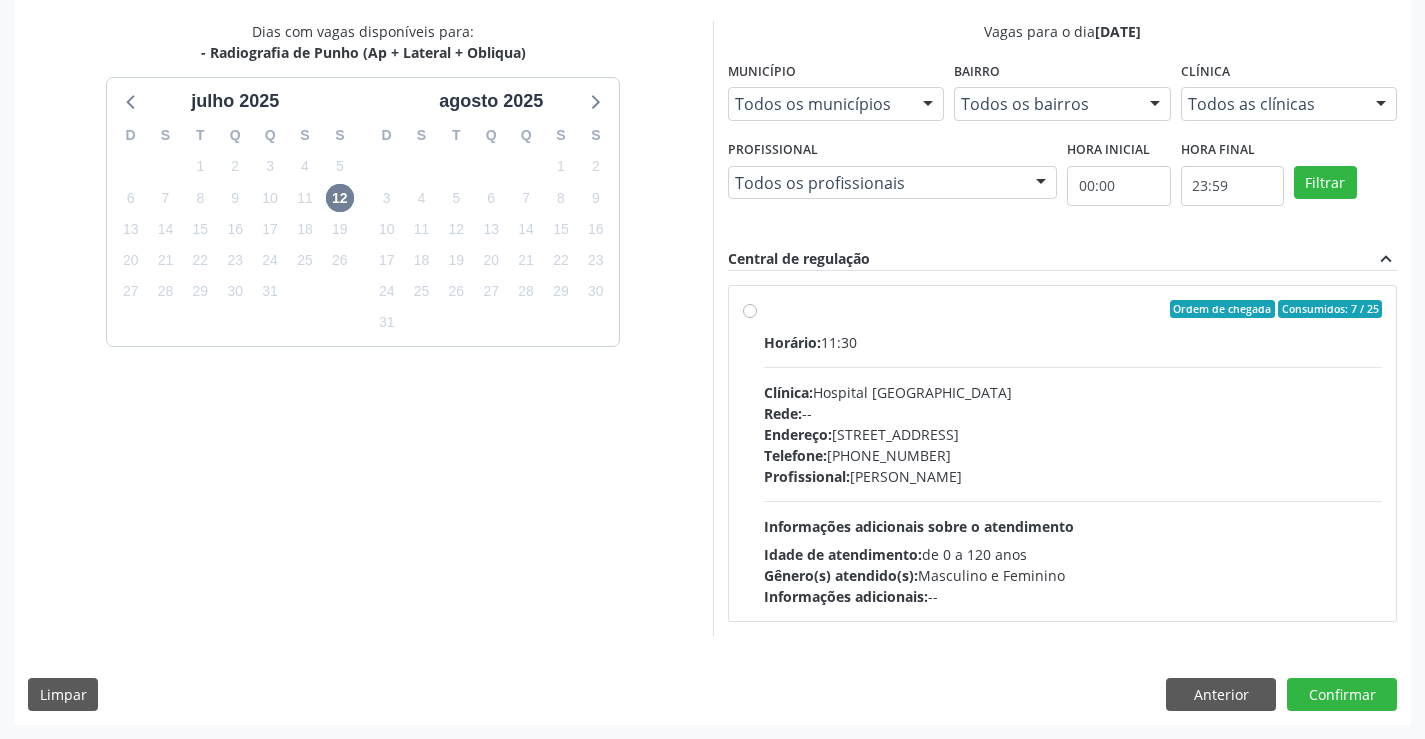 click on "Endereço:   [STREET_ADDRESS]" at bounding box center [1073, 434] 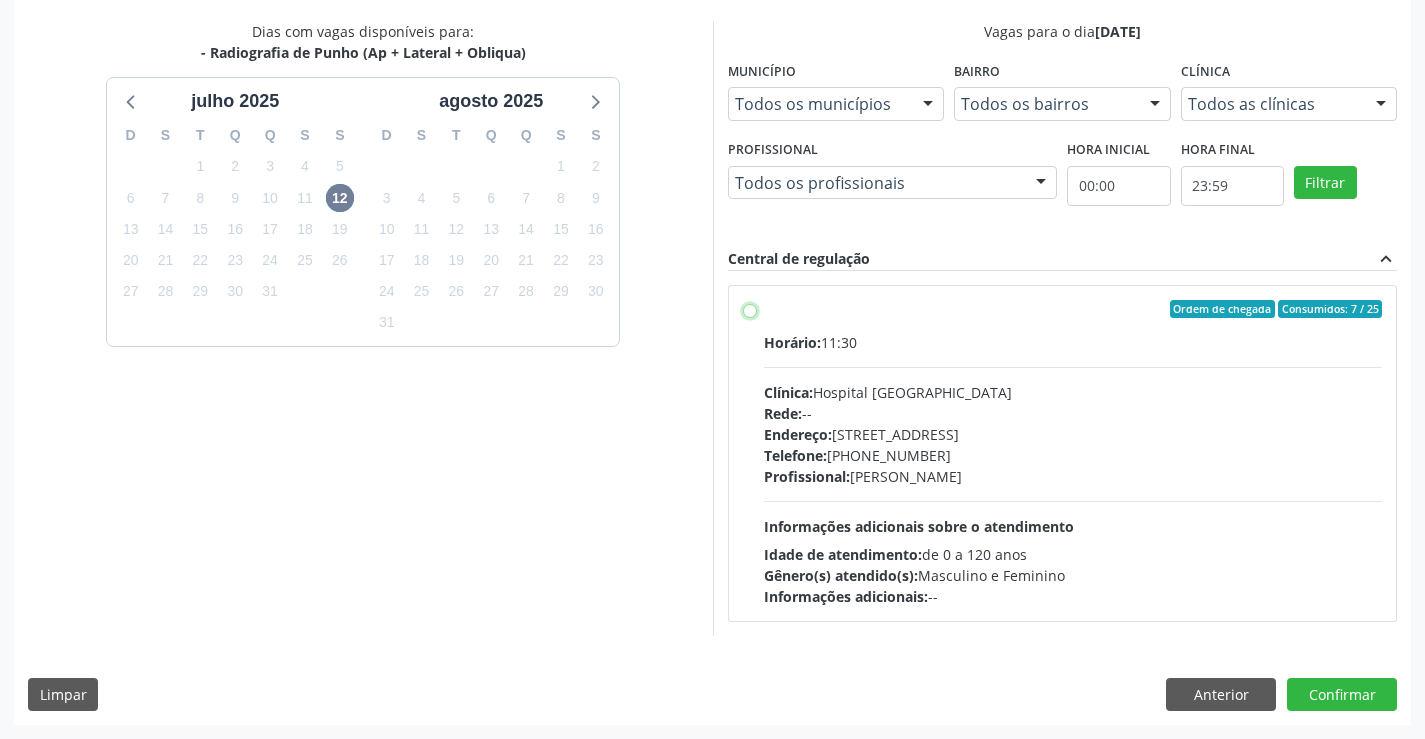 click on "Ordem de chegada
Consumidos: 7 / 25
Horário:   11:30
Clínica:  Hospital [GEOGRAPHIC_DATA]
Rede:
--
Endereço:   [STREET_ADDRESS]
Telefone:   [PHONE_NUMBER]
Profissional:
[PERSON_NAME]
Informações adicionais sobre o atendimento
Idade de atendimento:
de 0 a 120 anos
Gênero(s) atendido(s):
Masculino e Feminino
Informações adicionais:
--" at bounding box center (750, 309) 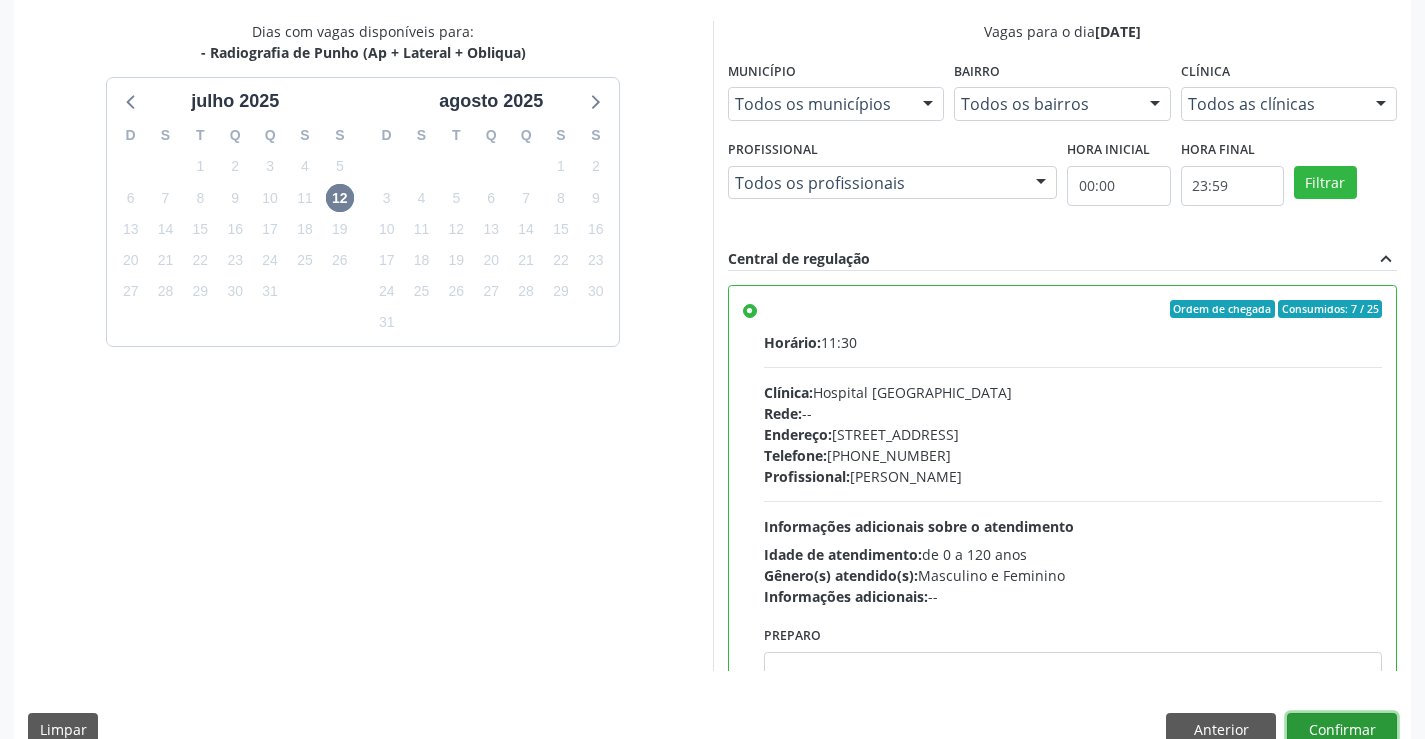 click on "Confirmar" at bounding box center (1342, 730) 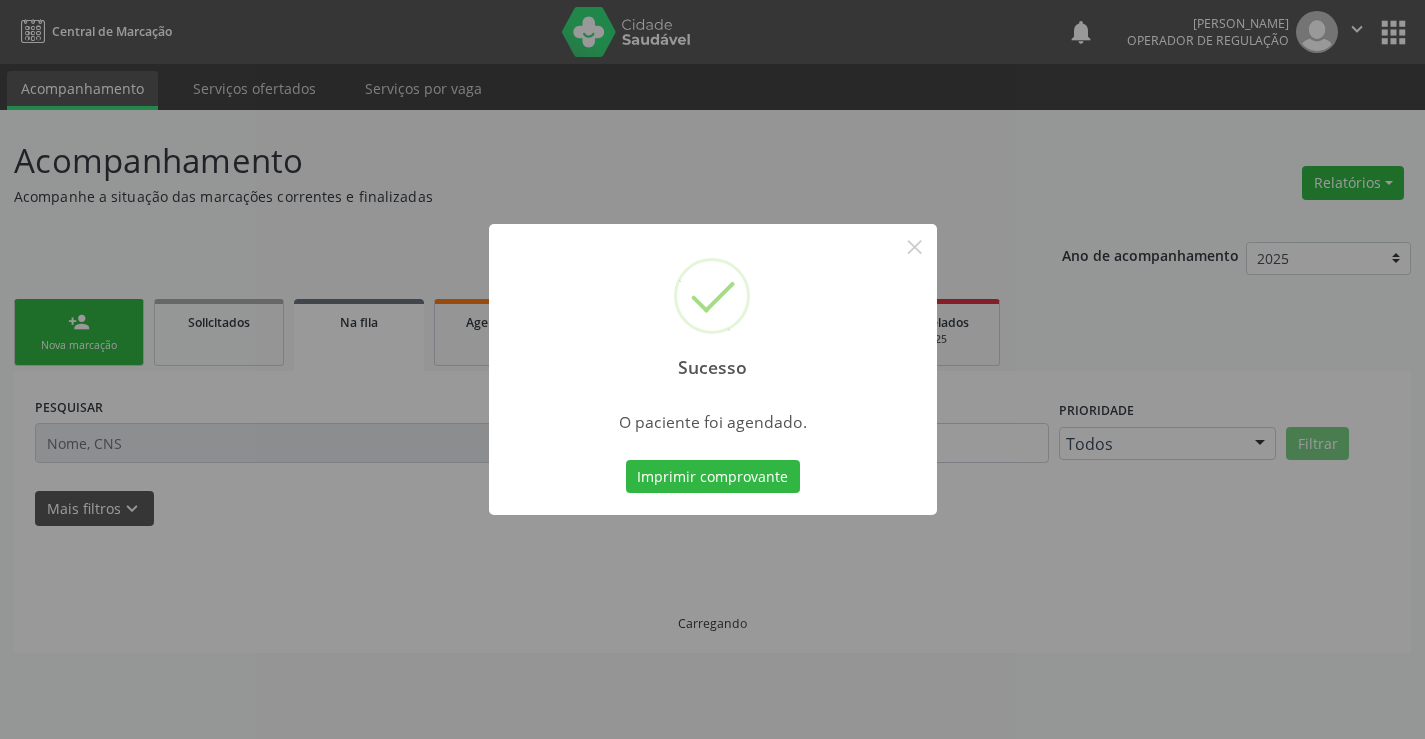 scroll, scrollTop: 0, scrollLeft: 0, axis: both 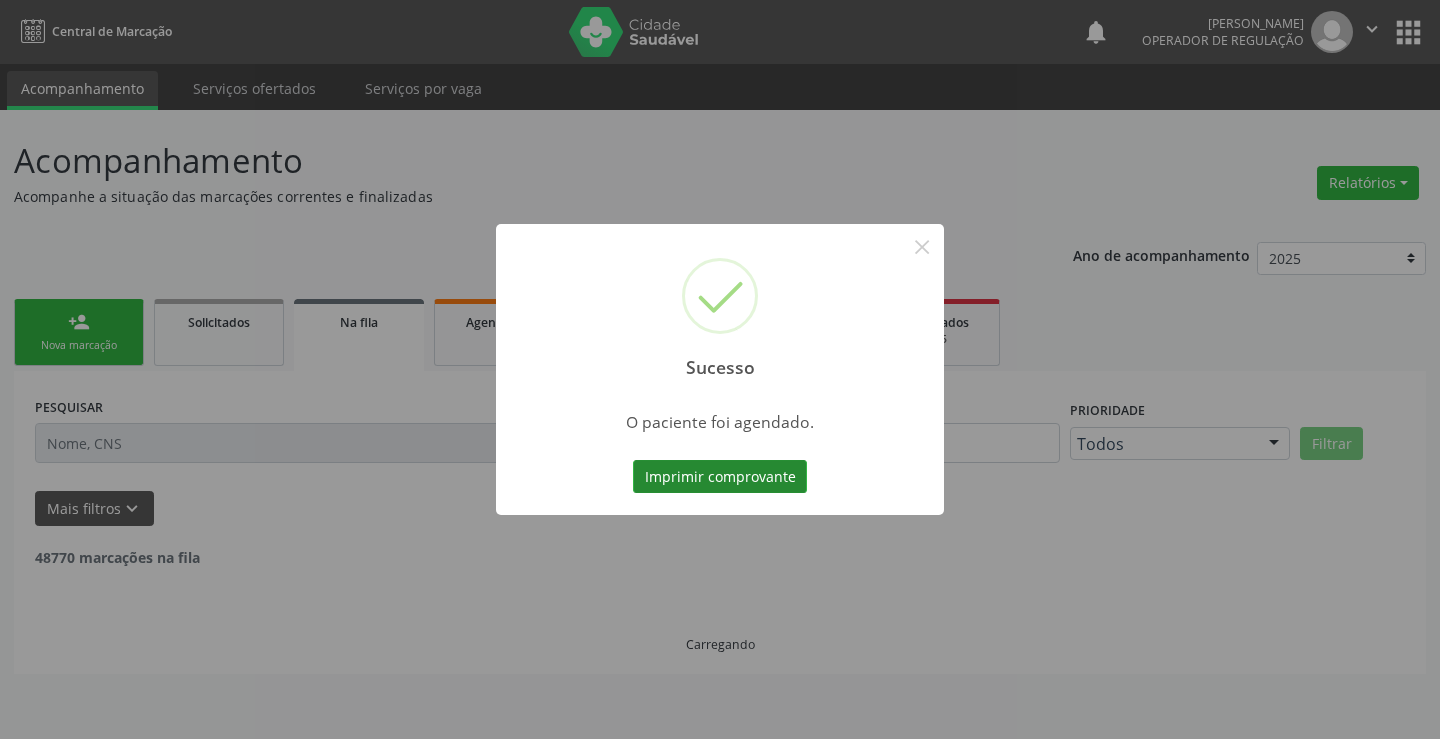 click on "Imprimir comprovante" at bounding box center [720, 477] 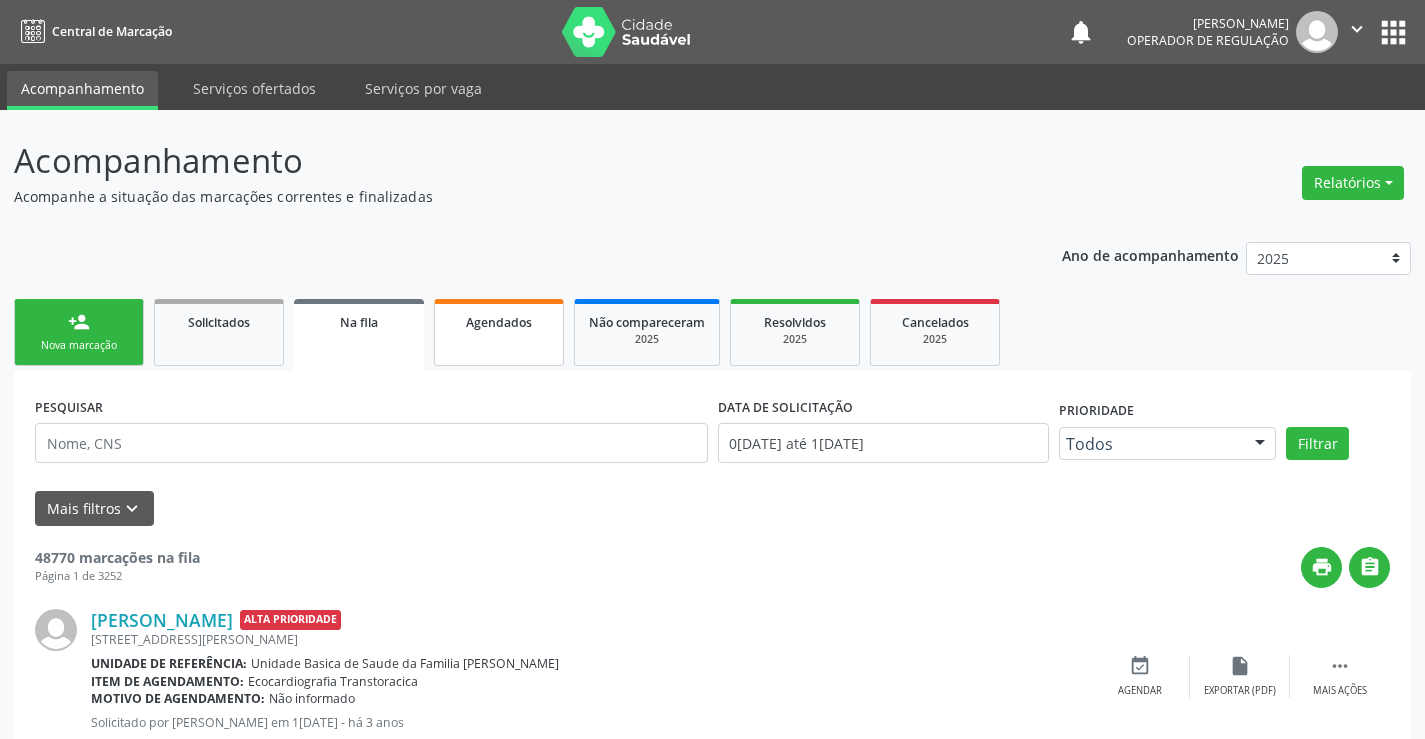 click on "Agendados" at bounding box center (499, 332) 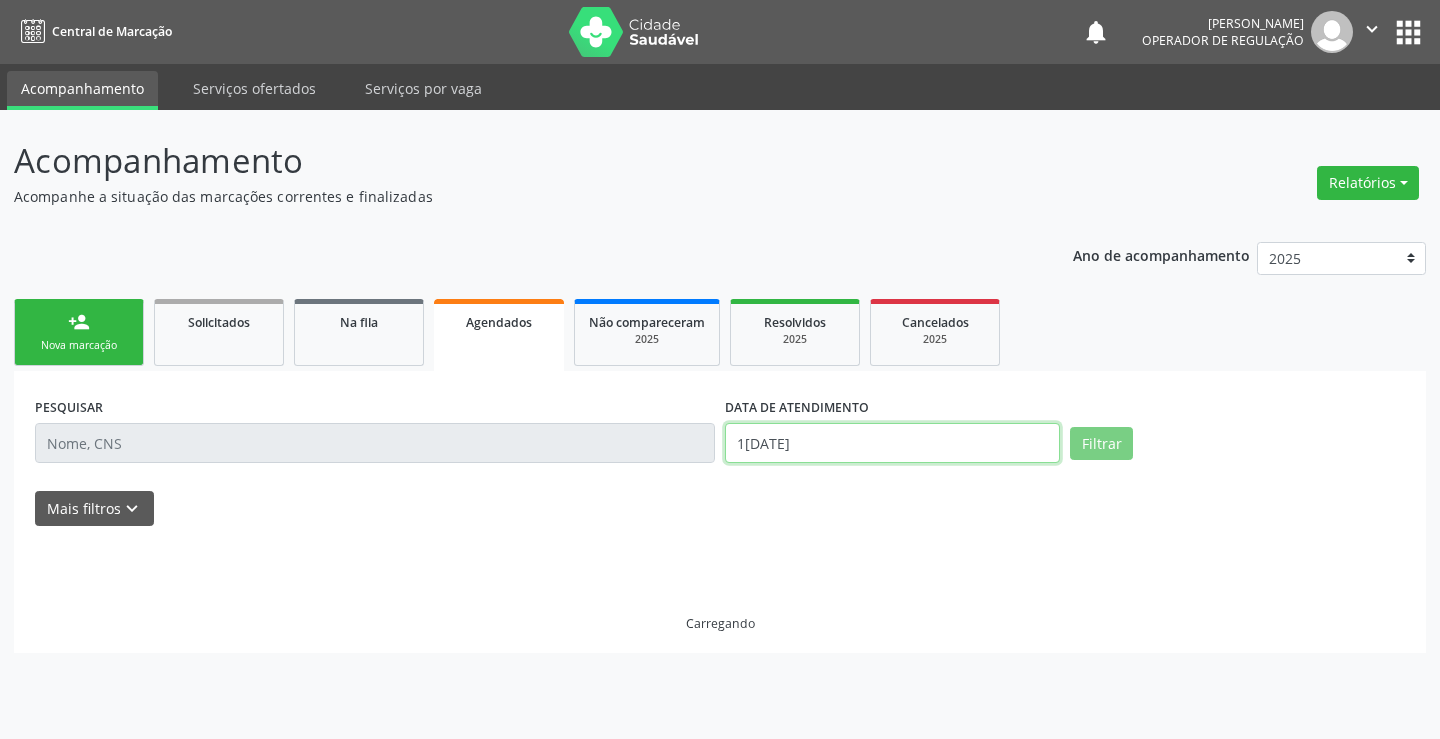 click on "1[DATE]" at bounding box center (892, 443) 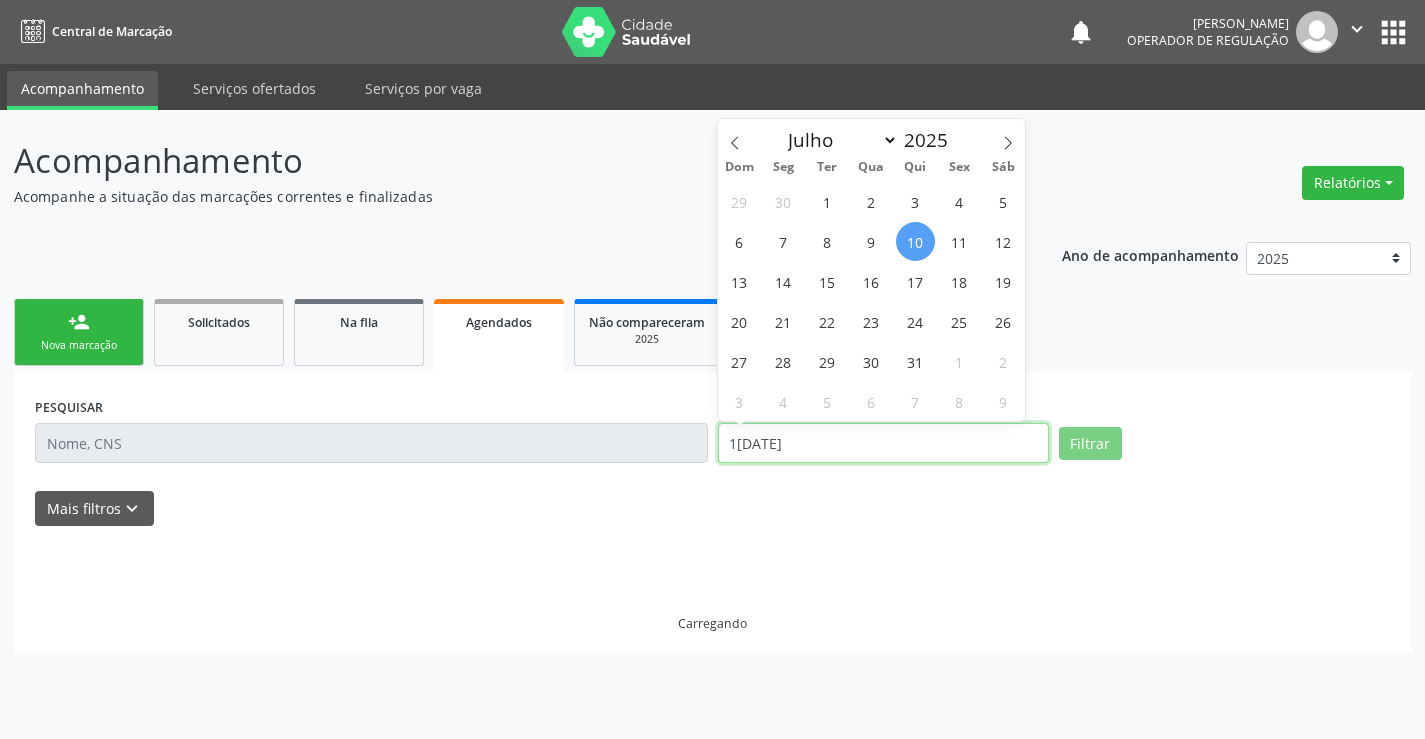 type 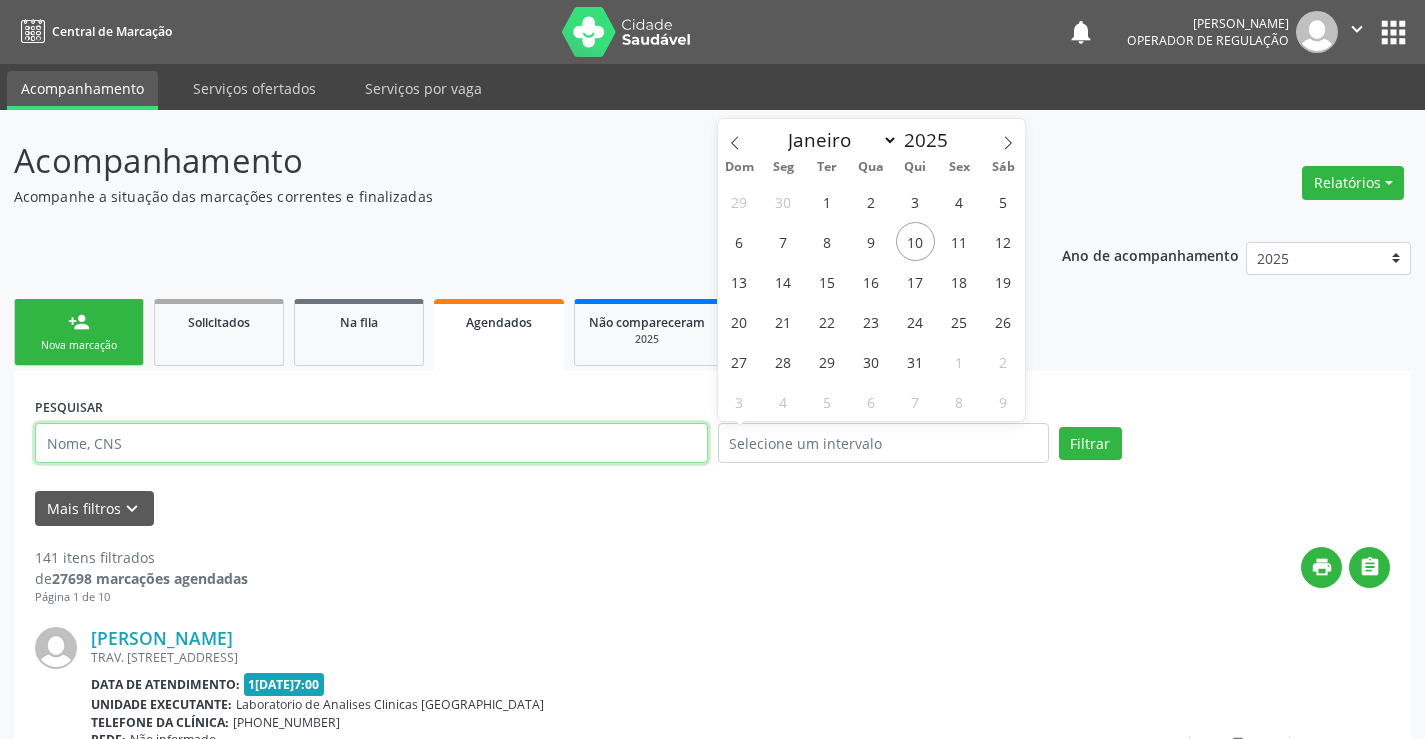 click at bounding box center [371, 443] 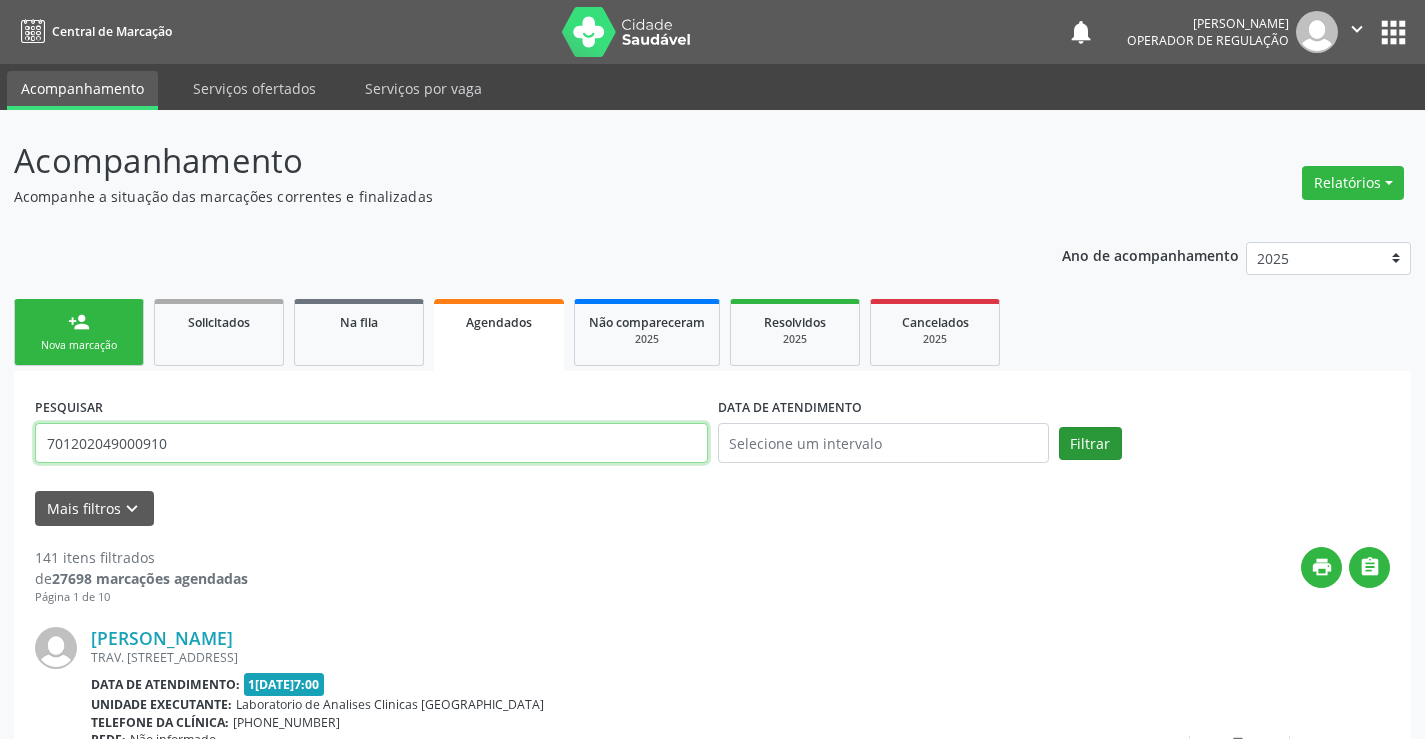 type on "701202049000910" 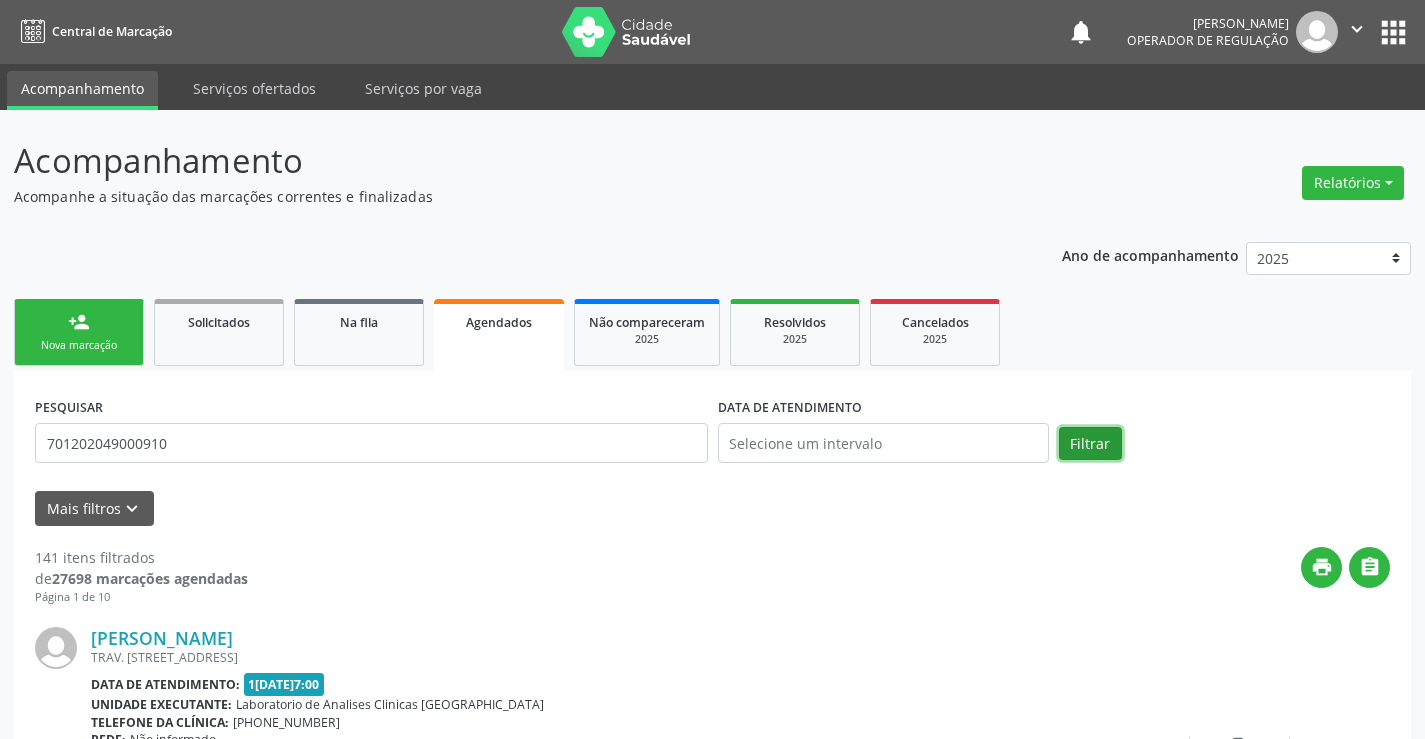 click on "Filtrar" at bounding box center [1090, 444] 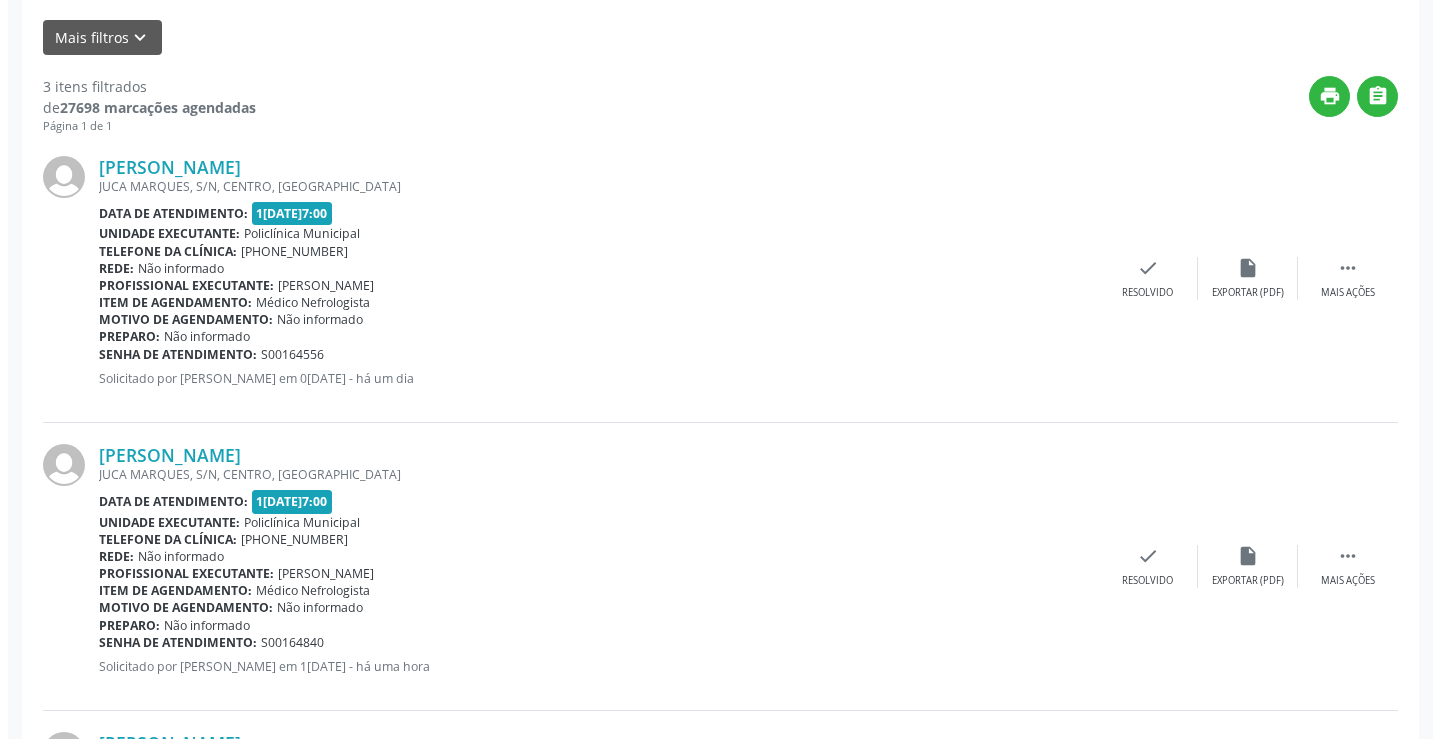 scroll, scrollTop: 465, scrollLeft: 0, axis: vertical 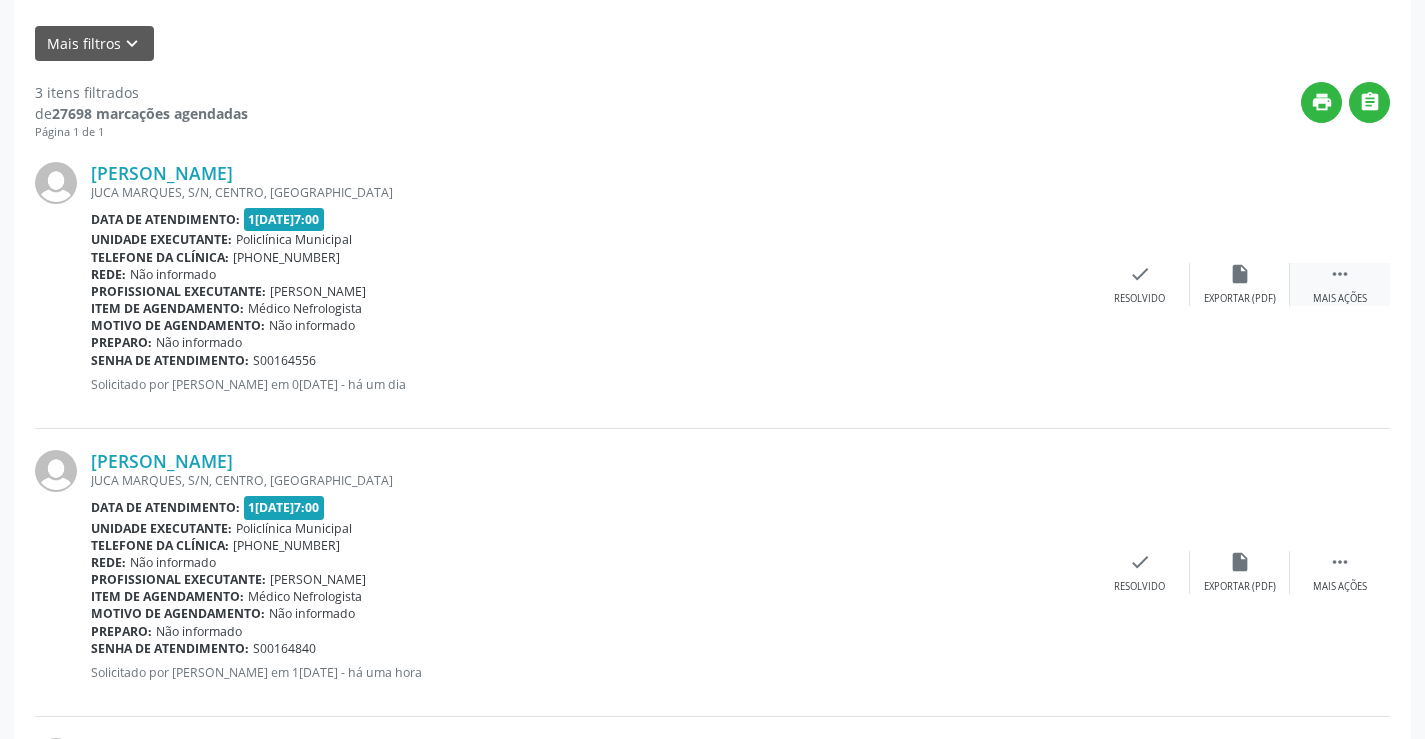 click on "
Mais ações" at bounding box center [1340, 284] 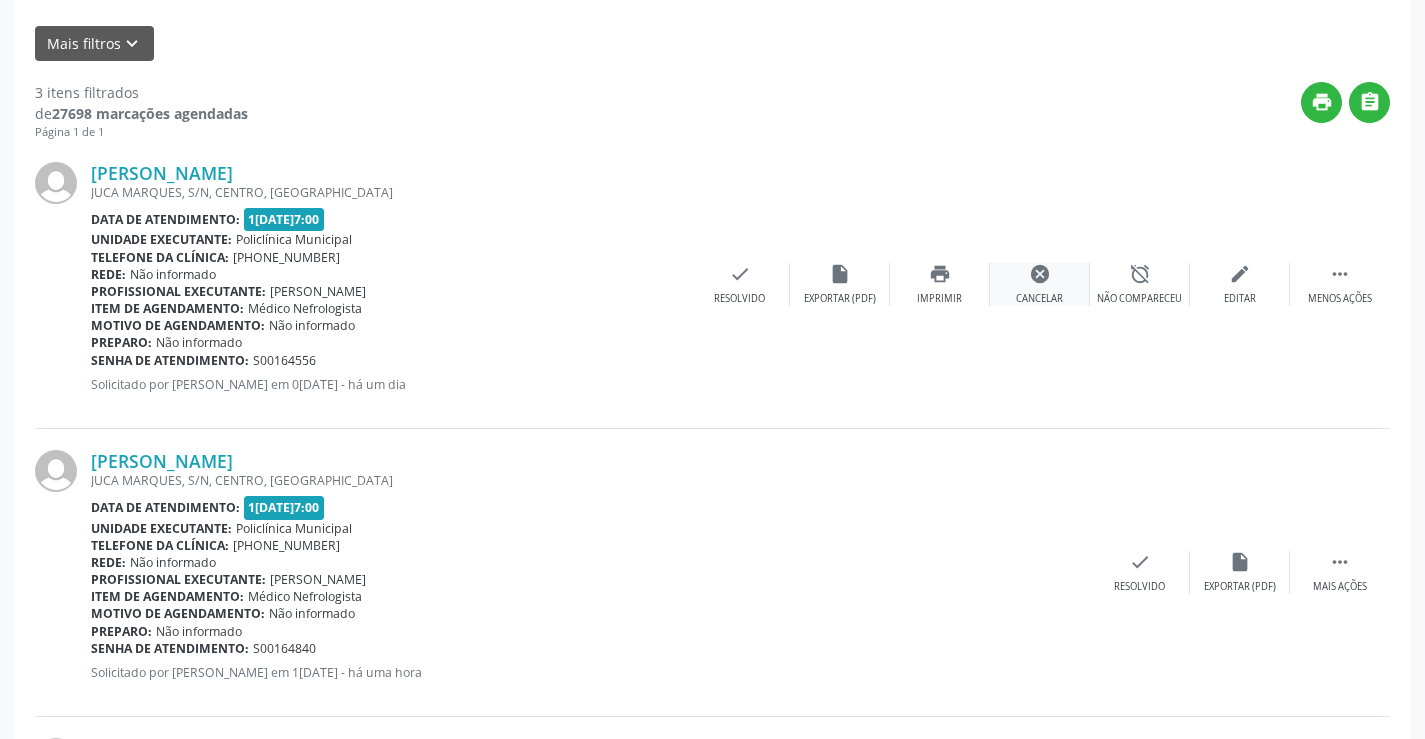 click on "cancel" at bounding box center [1040, 274] 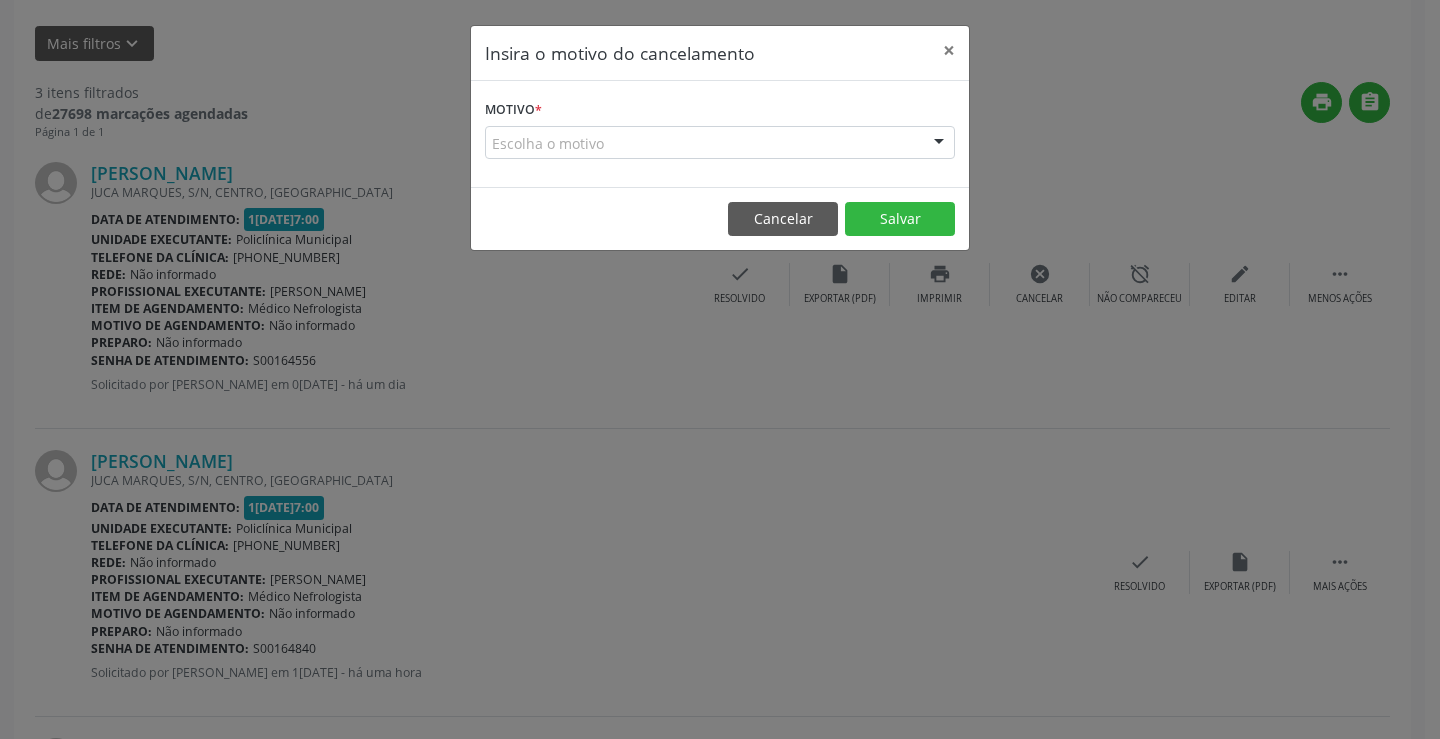 click on "Escolha o motivo" at bounding box center (720, 143) 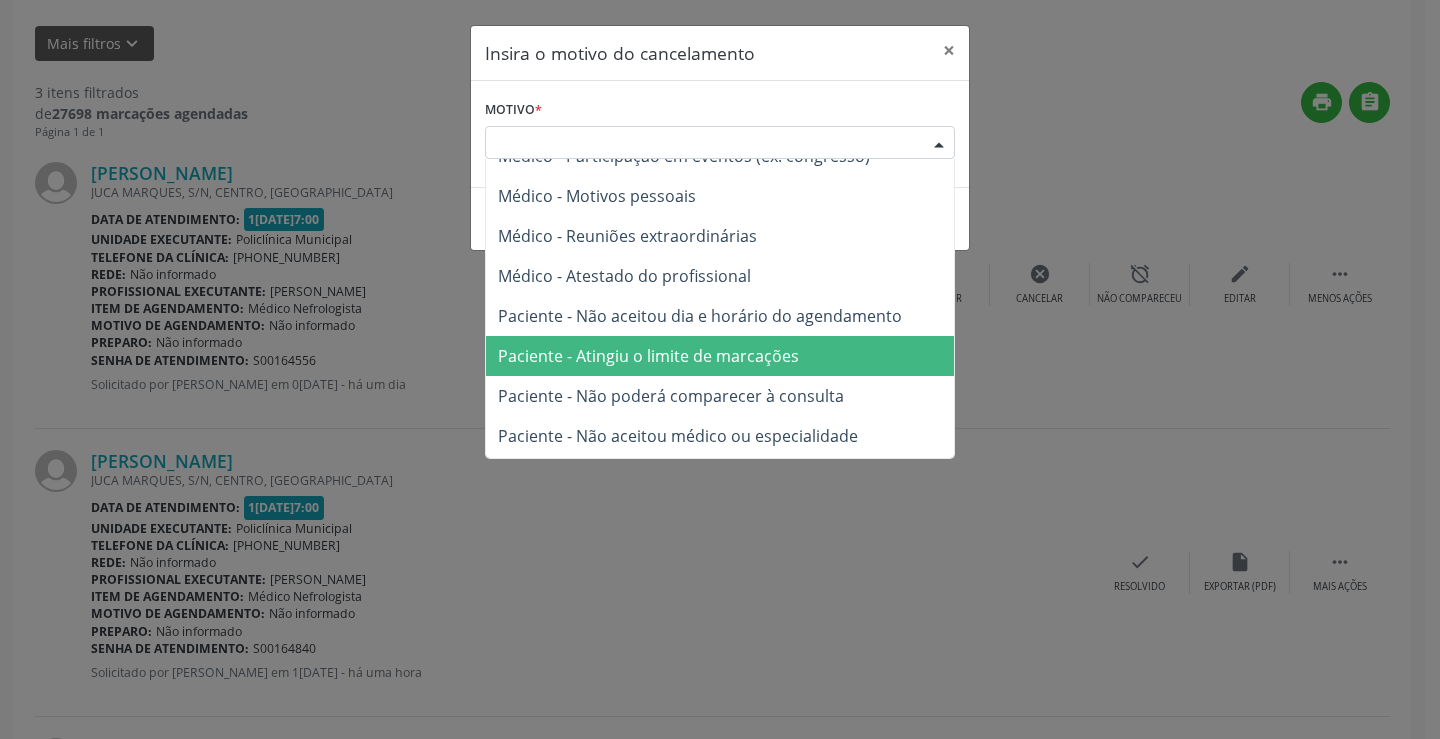 scroll, scrollTop: 101, scrollLeft: 0, axis: vertical 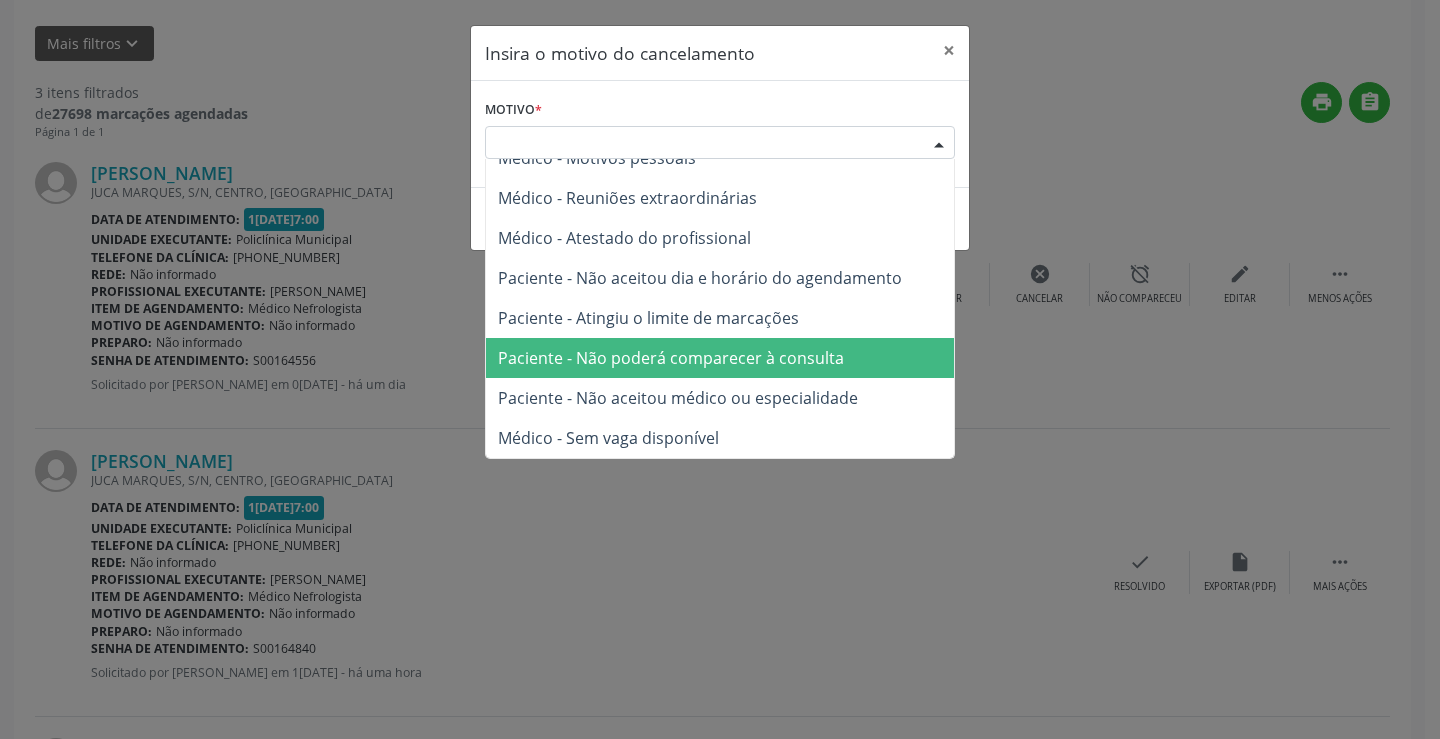 click on "Paciente - Não poderá comparecer à consulta" at bounding box center [671, 358] 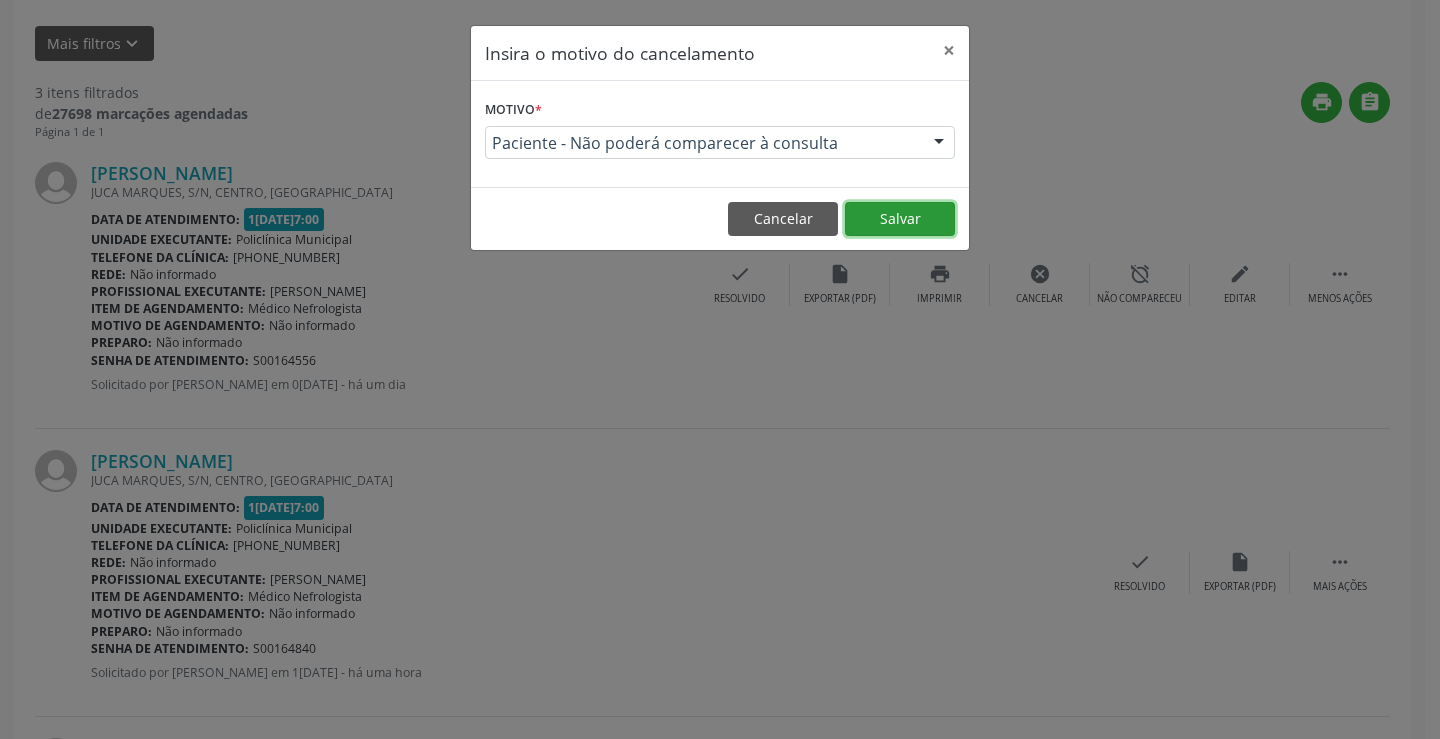 click on "Salvar" at bounding box center (900, 219) 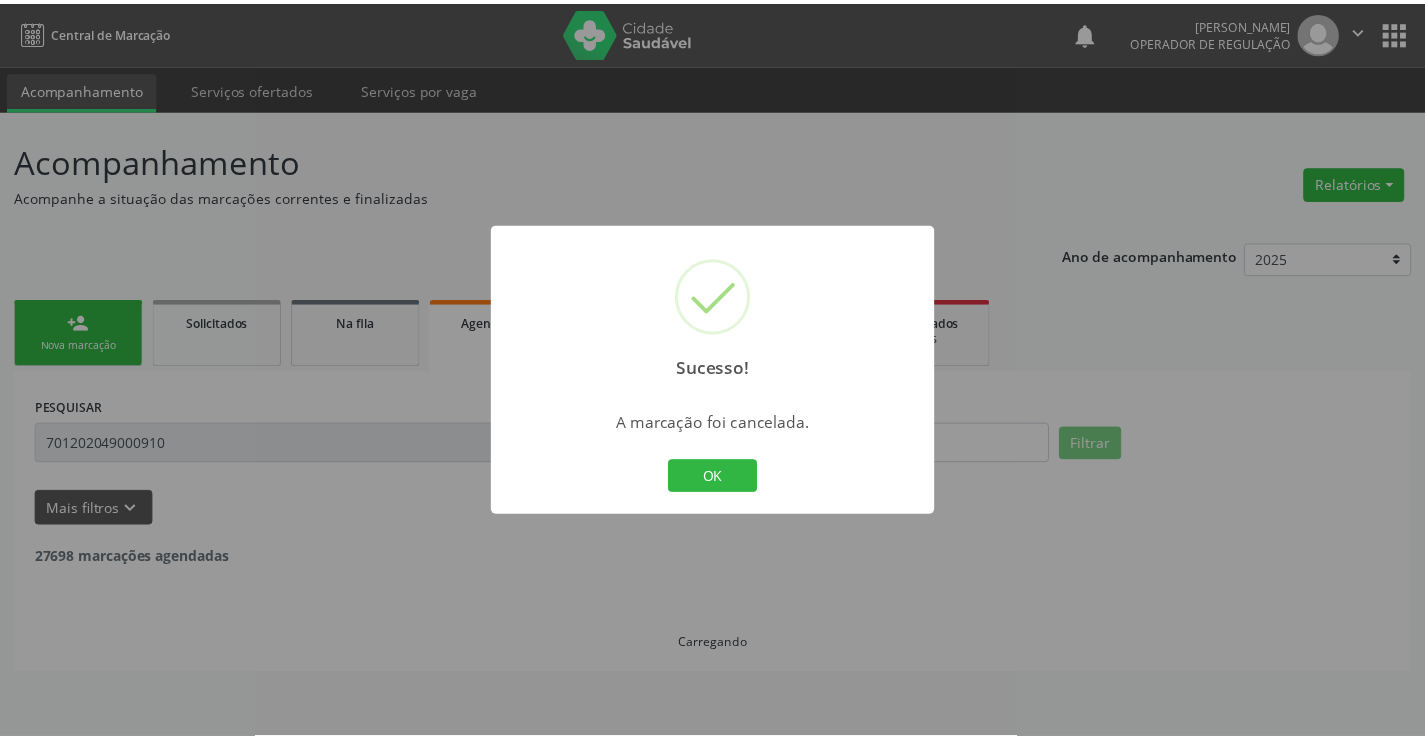 scroll, scrollTop: 0, scrollLeft: 0, axis: both 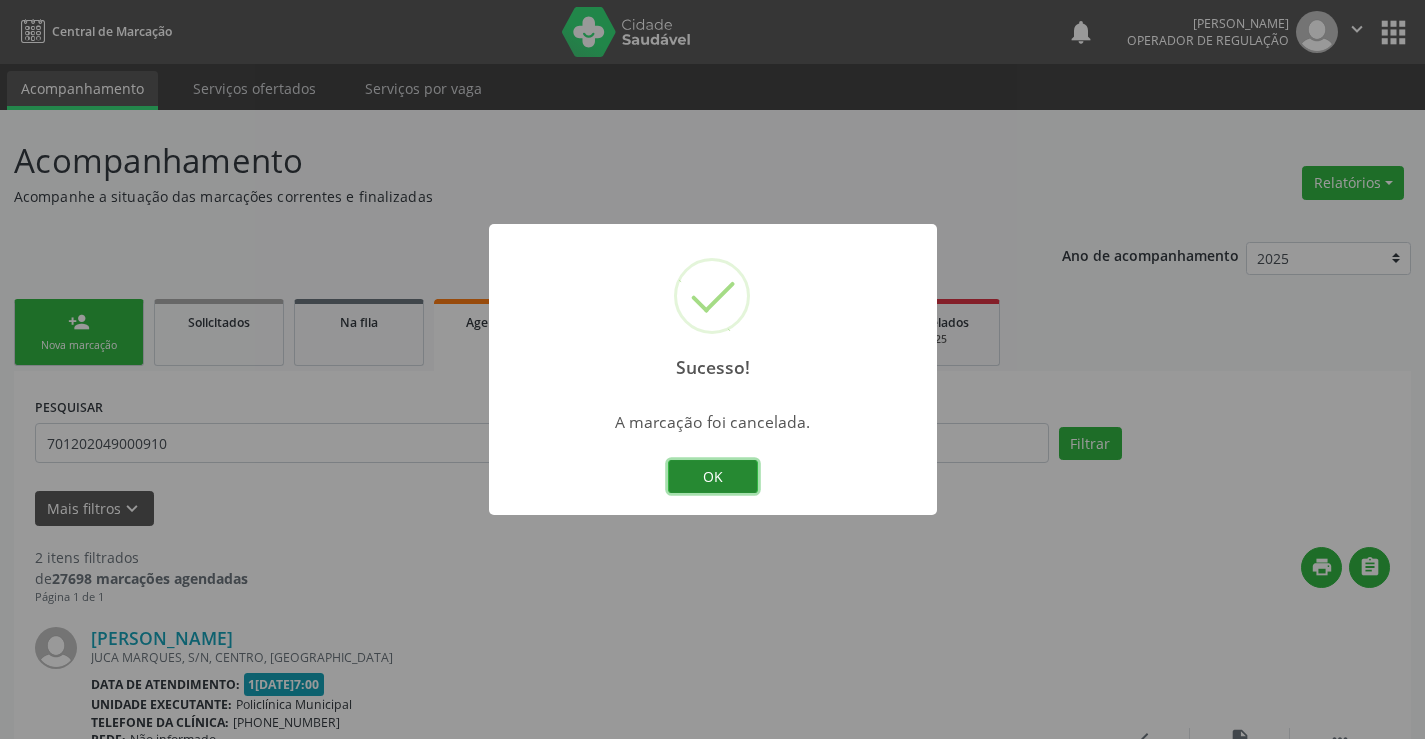 click on "OK" at bounding box center (713, 477) 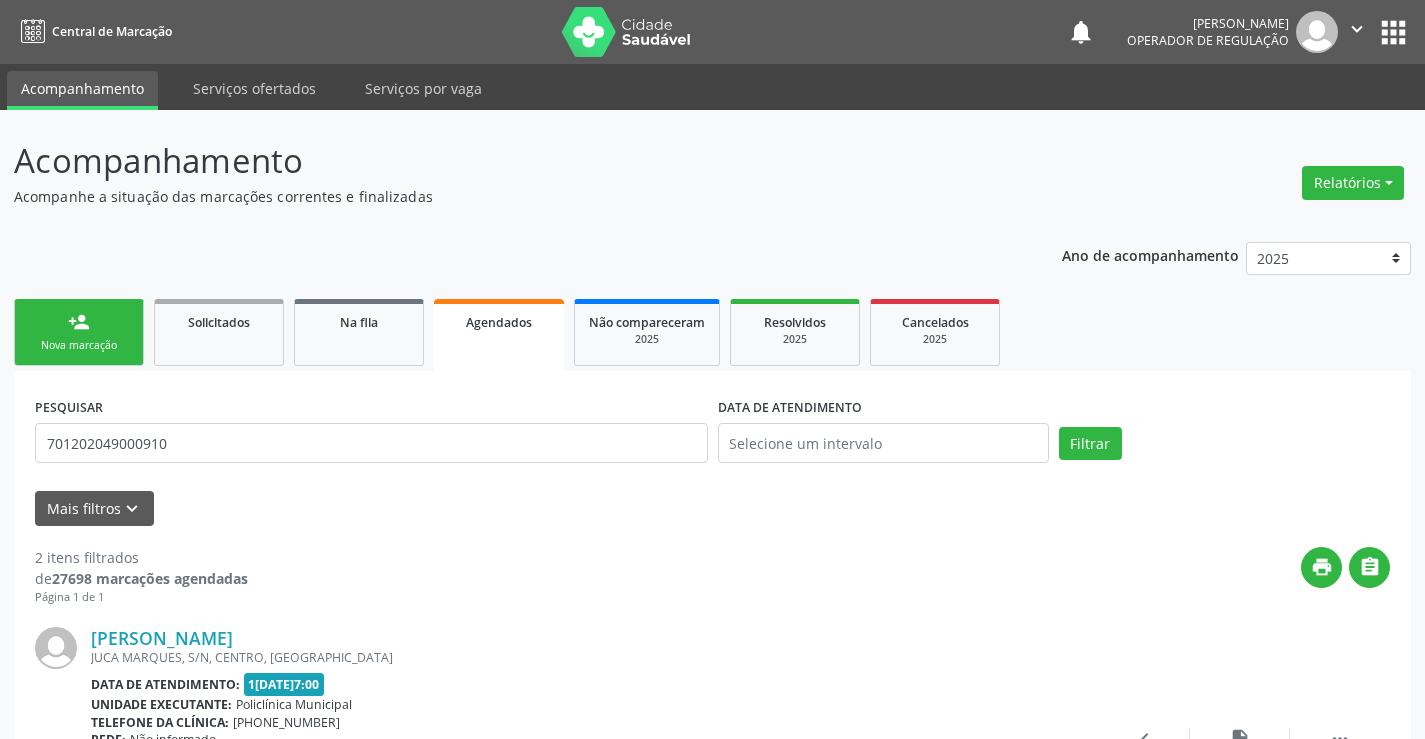 click on "person_add" at bounding box center (79, 322) 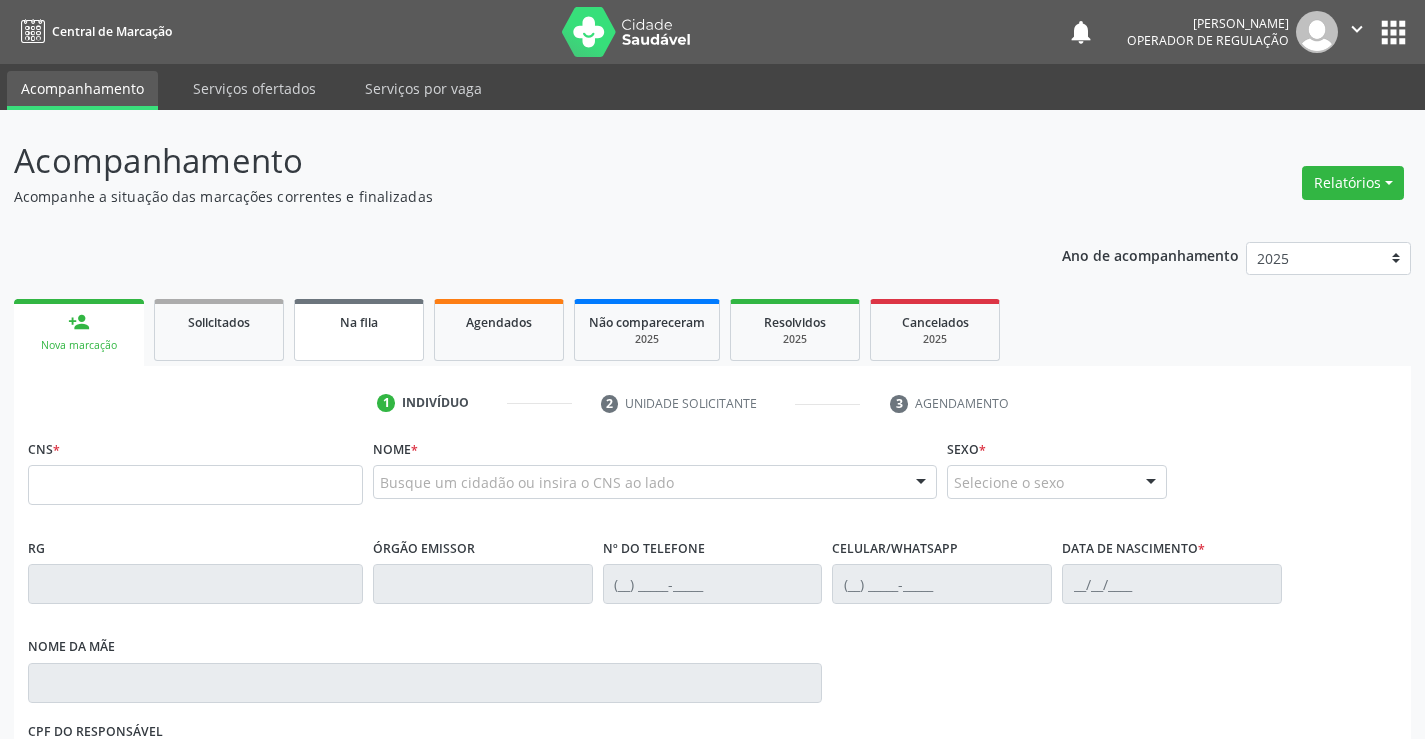 click on "Na fila" at bounding box center [359, 322] 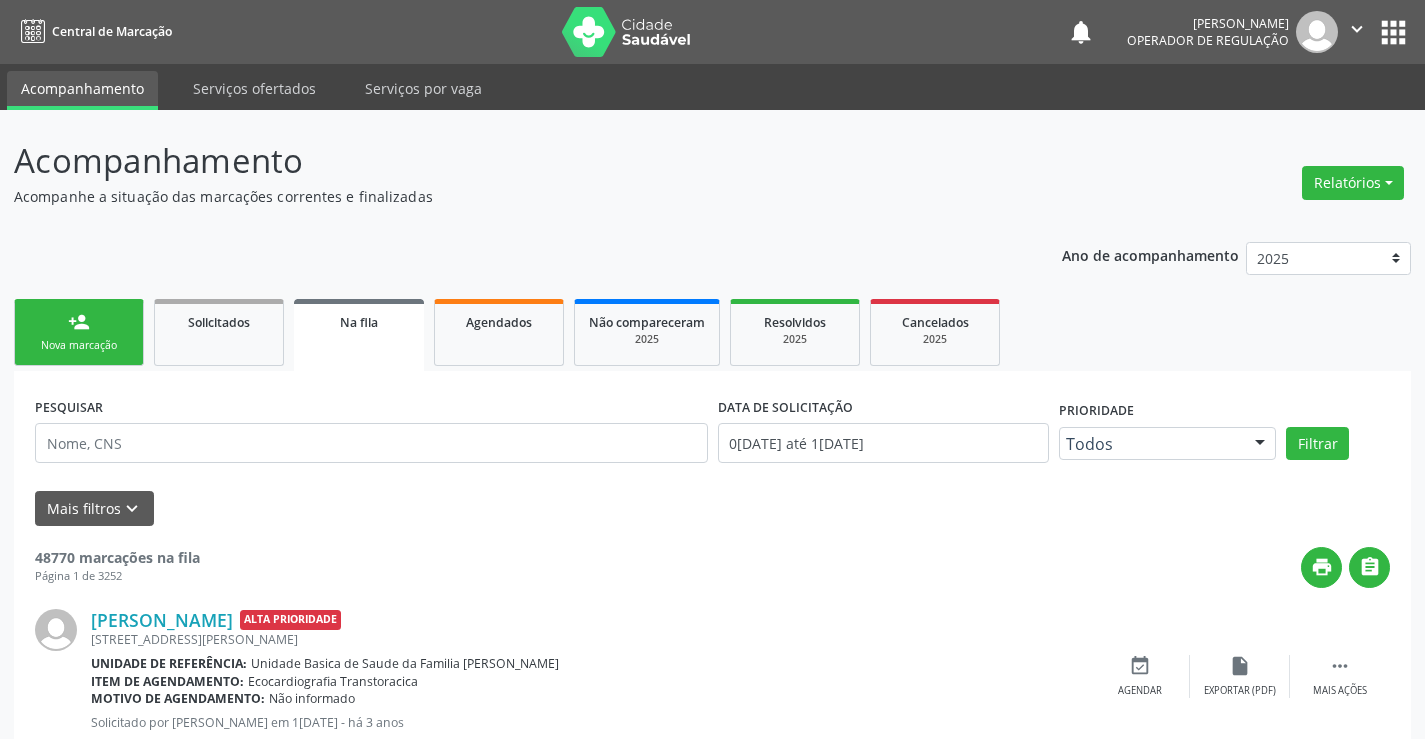 click on "person_add" at bounding box center (79, 322) 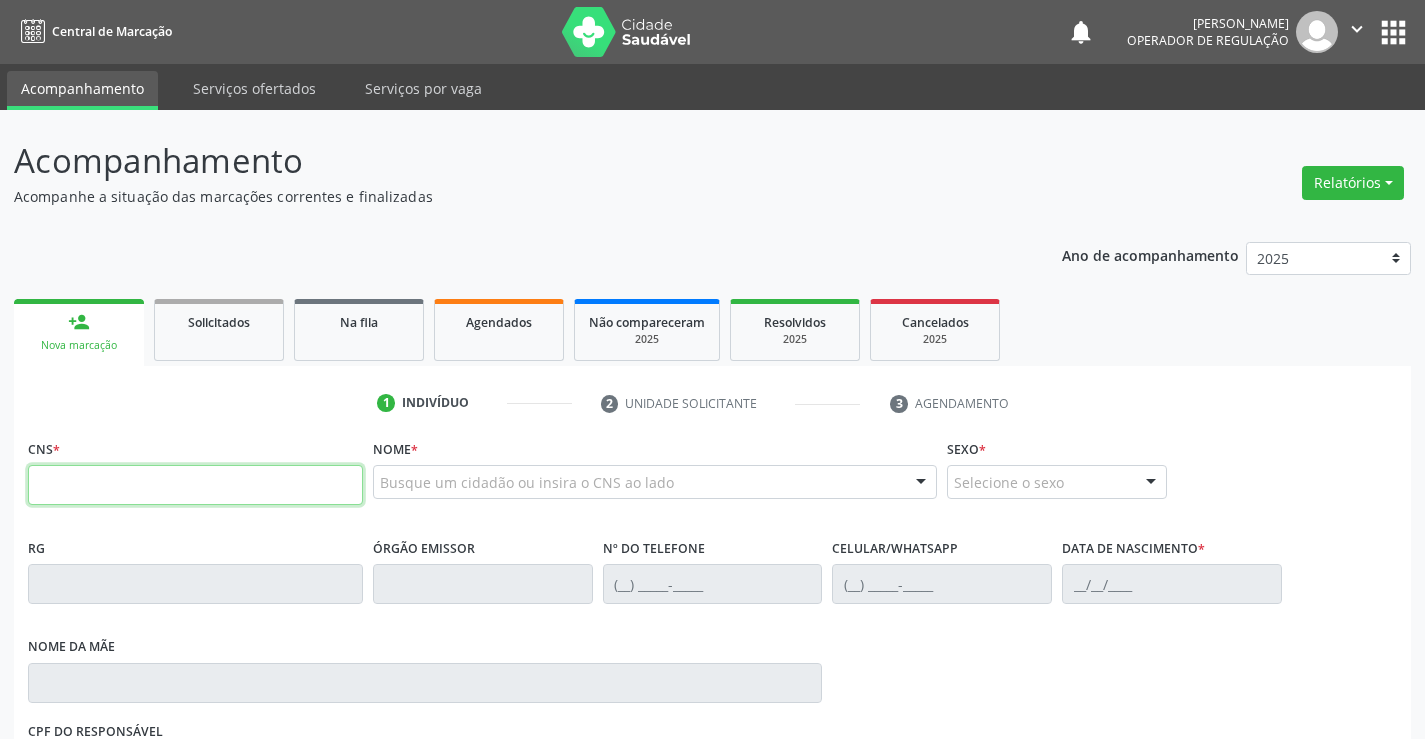 click at bounding box center [195, 485] 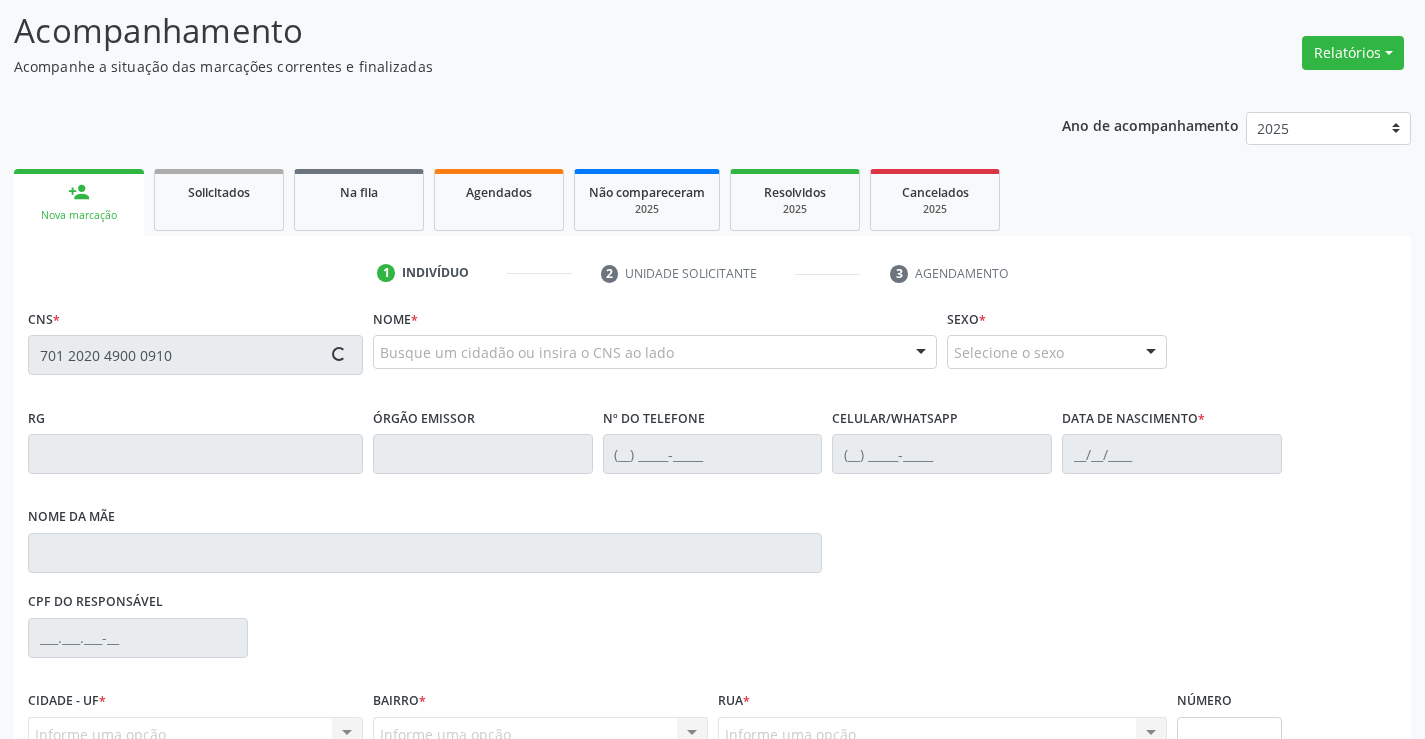 scroll, scrollTop: 331, scrollLeft: 0, axis: vertical 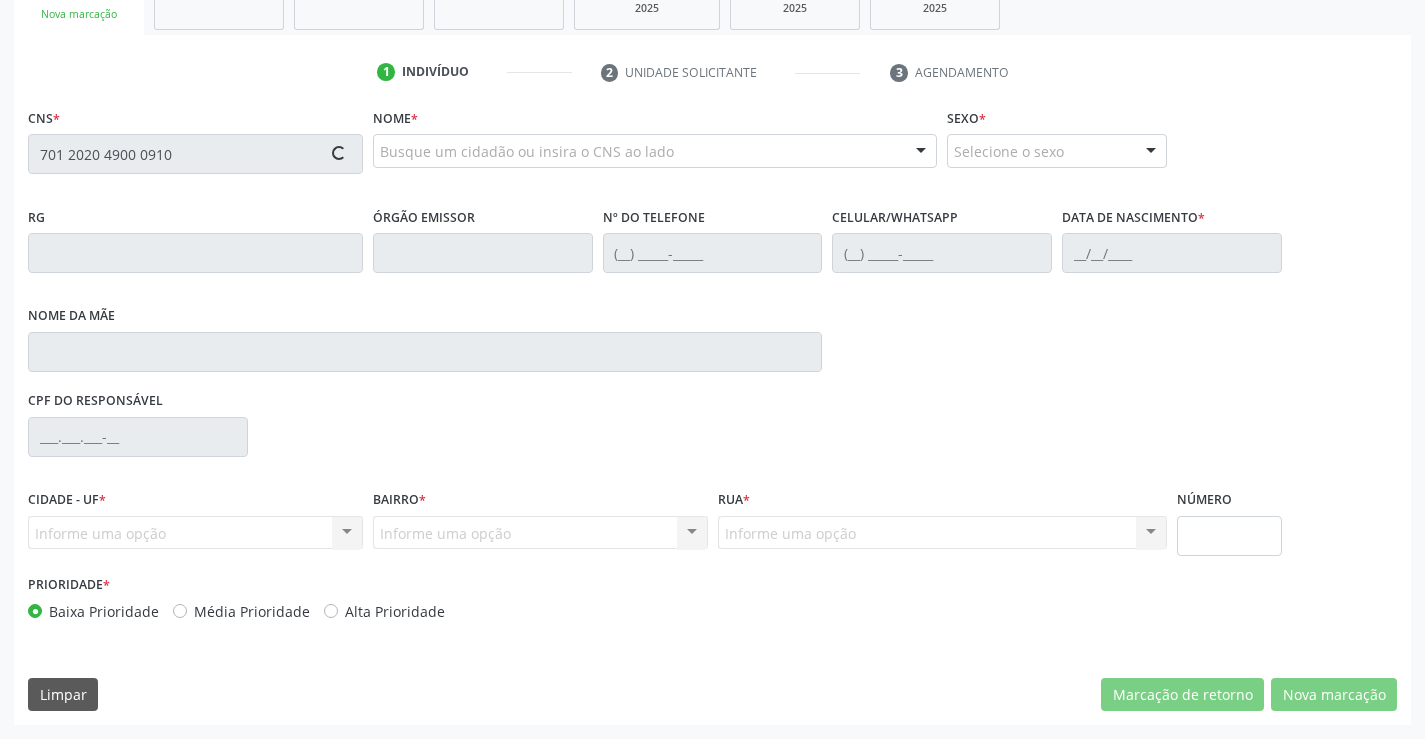 type on "701 2020 4900 0910" 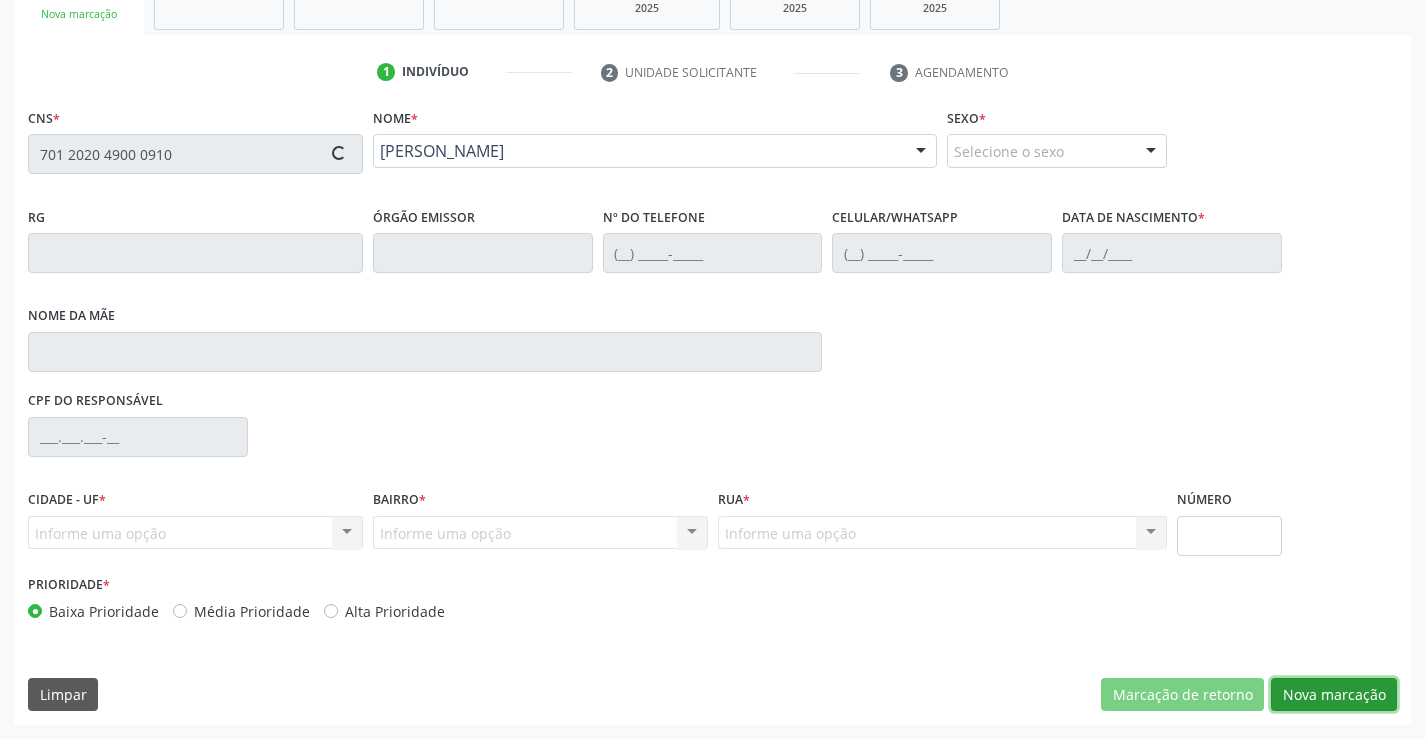 click on "Nova marcação" at bounding box center (1334, 695) 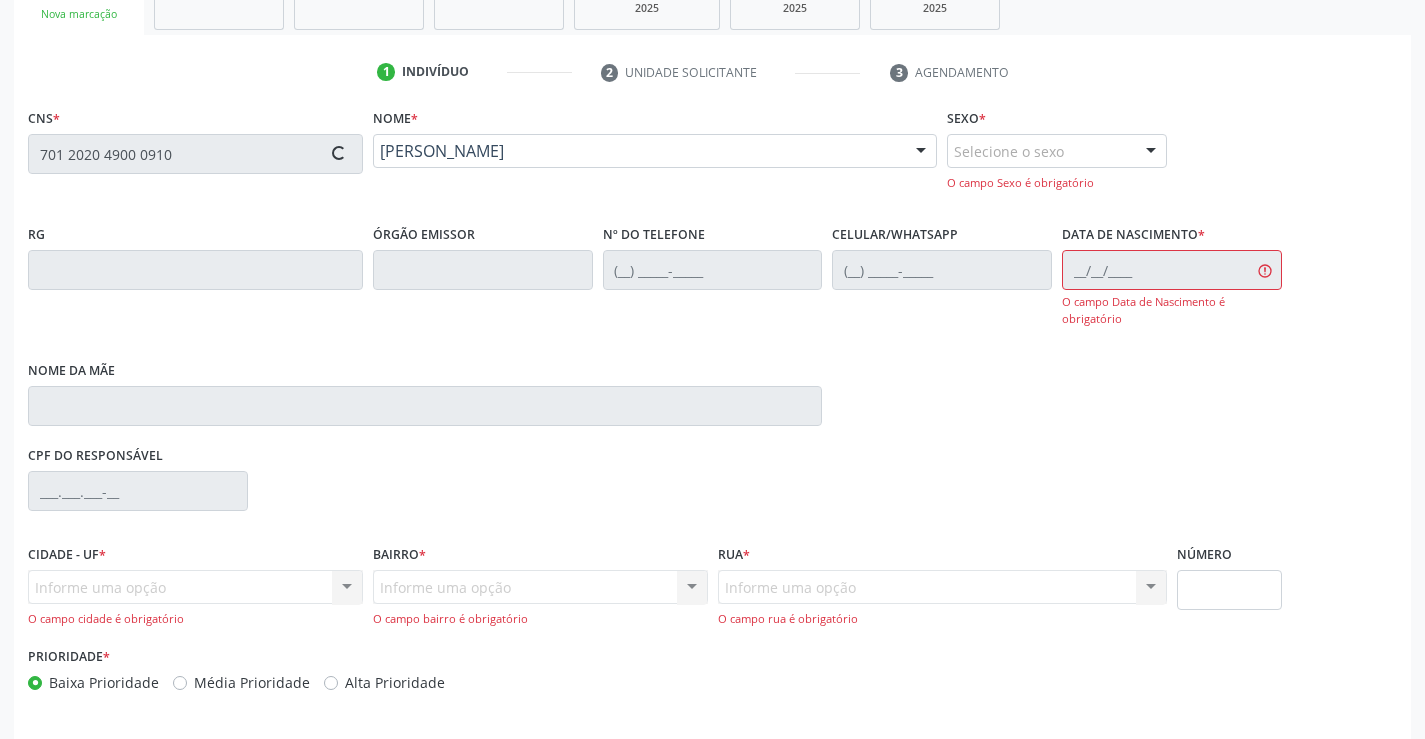 type on "1[DATE]" 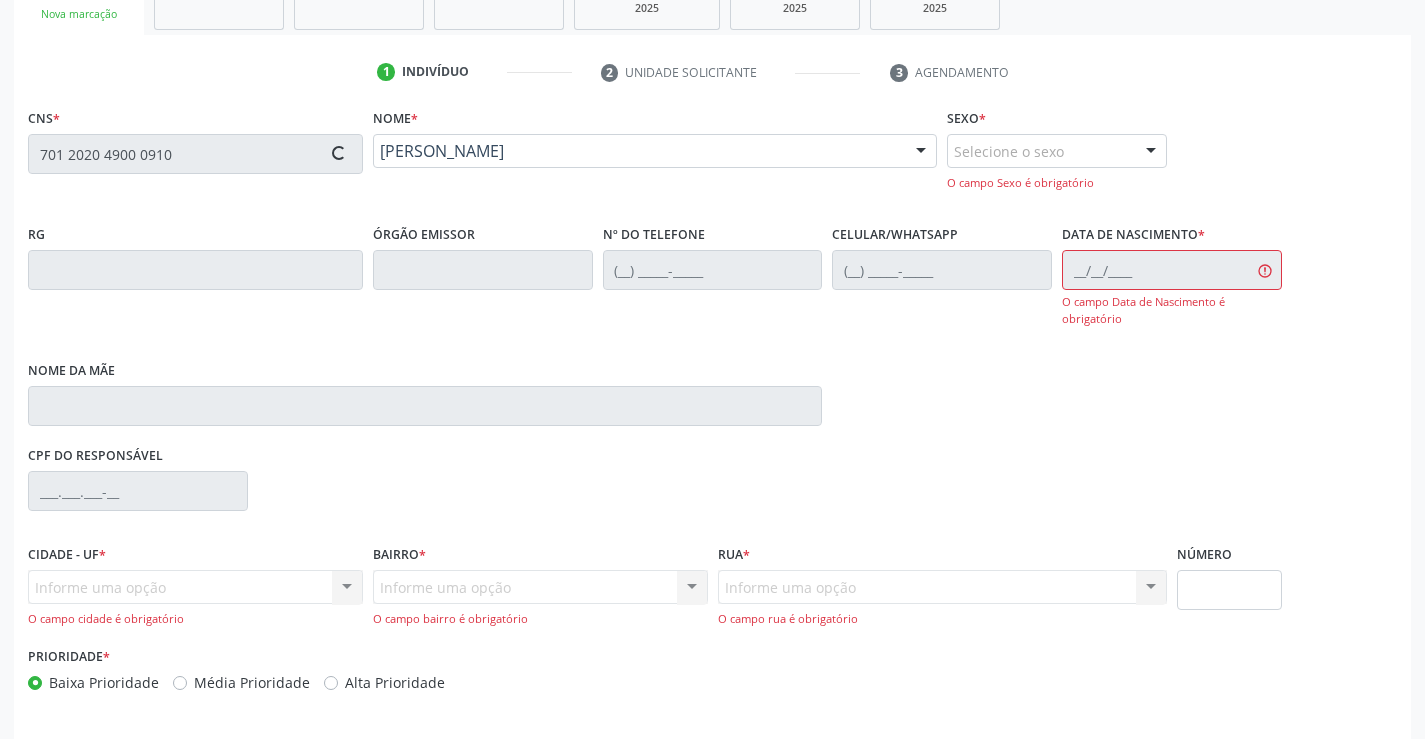 type on "S/N" 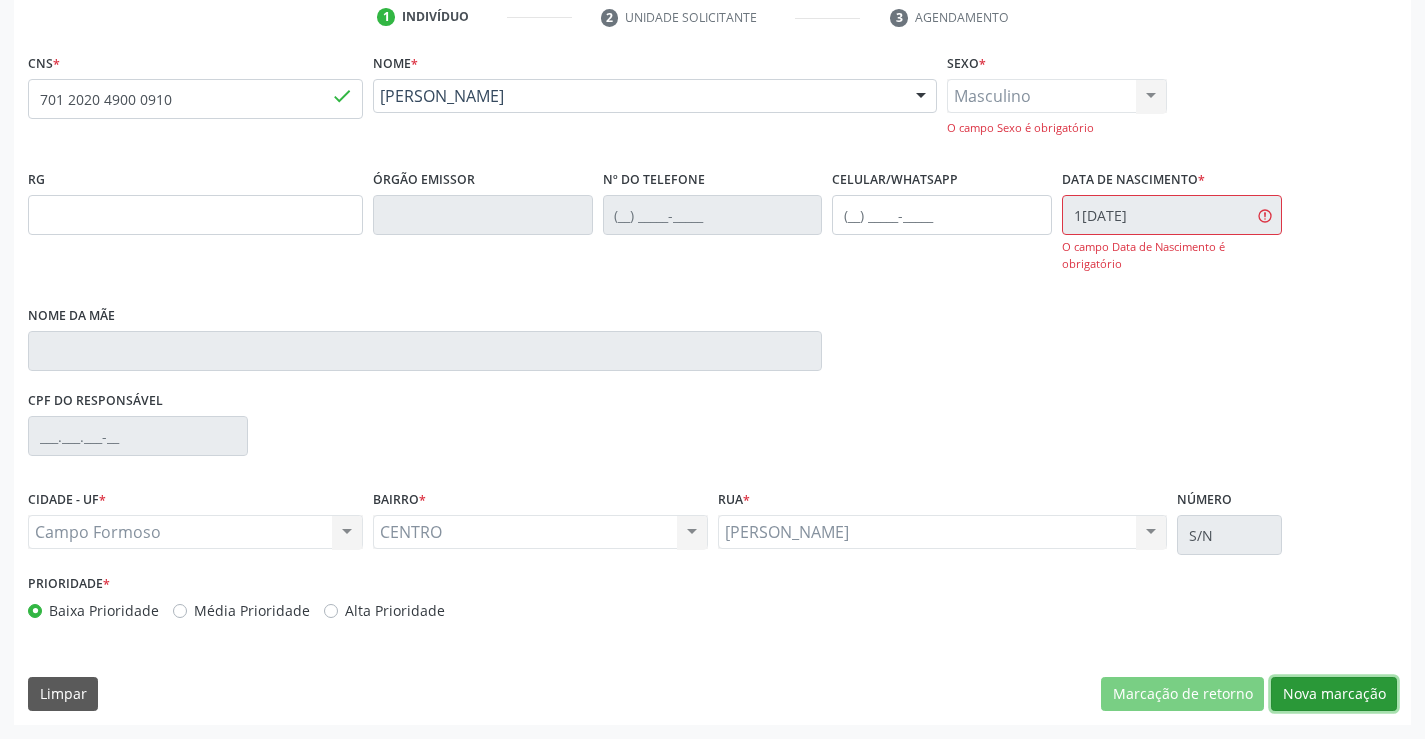 drag, startPoint x: 1346, startPoint y: 697, endPoint x: 1179, endPoint y: 640, distance: 176.45963 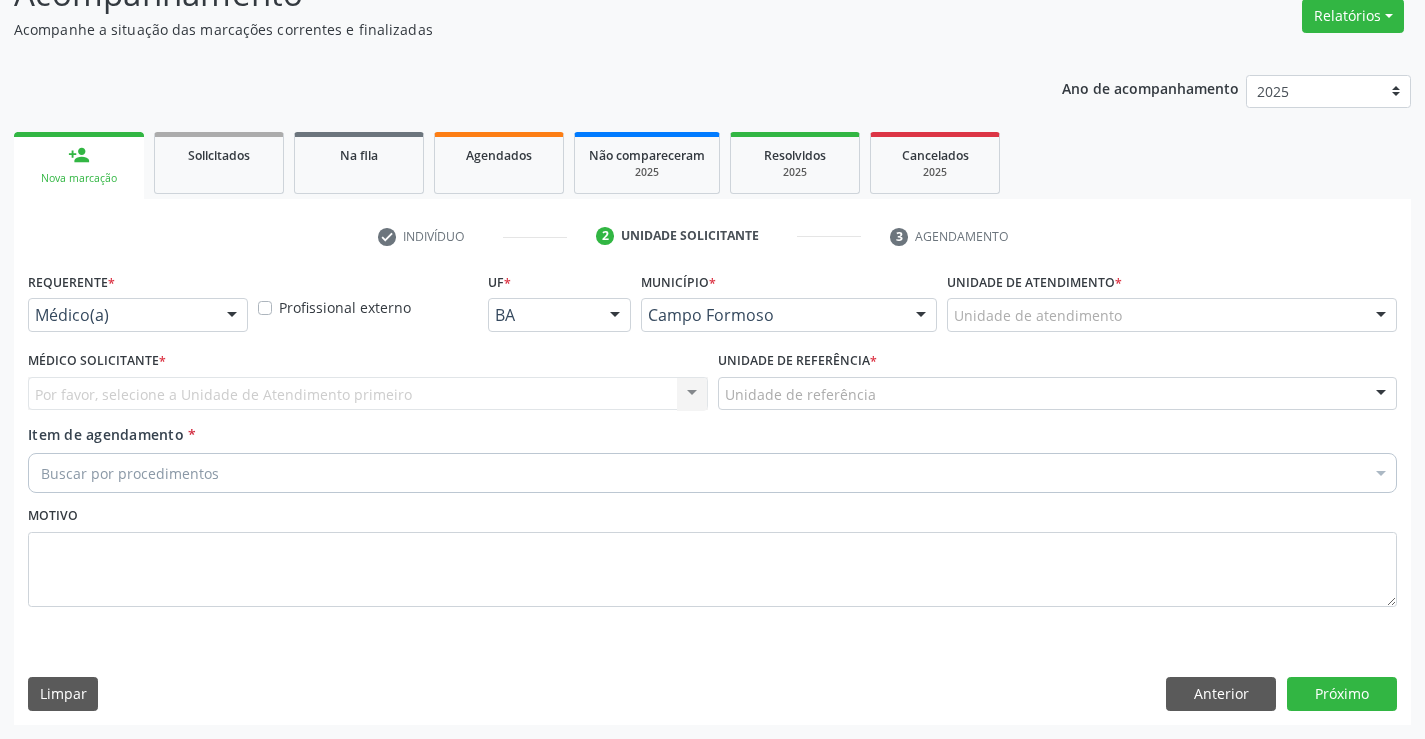 scroll, scrollTop: 167, scrollLeft: 0, axis: vertical 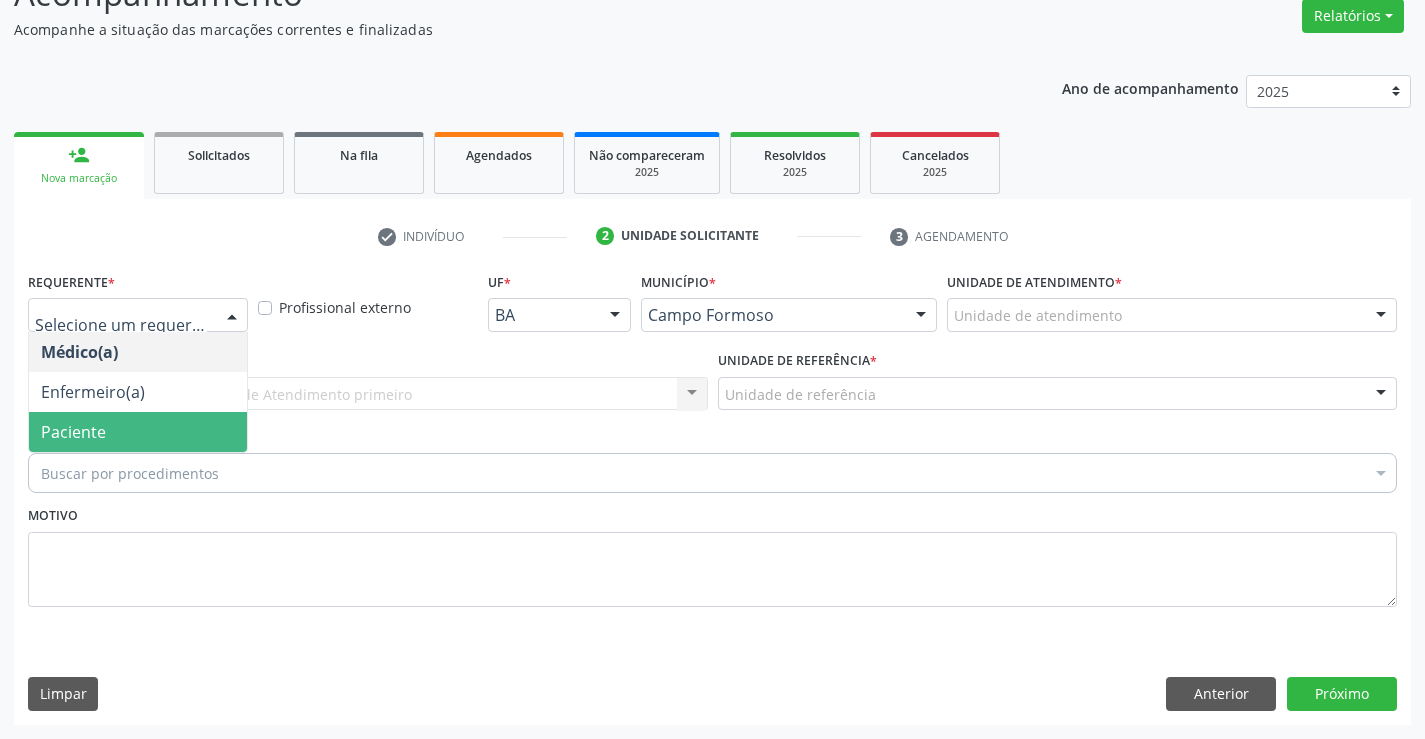 click on "Paciente" at bounding box center (73, 432) 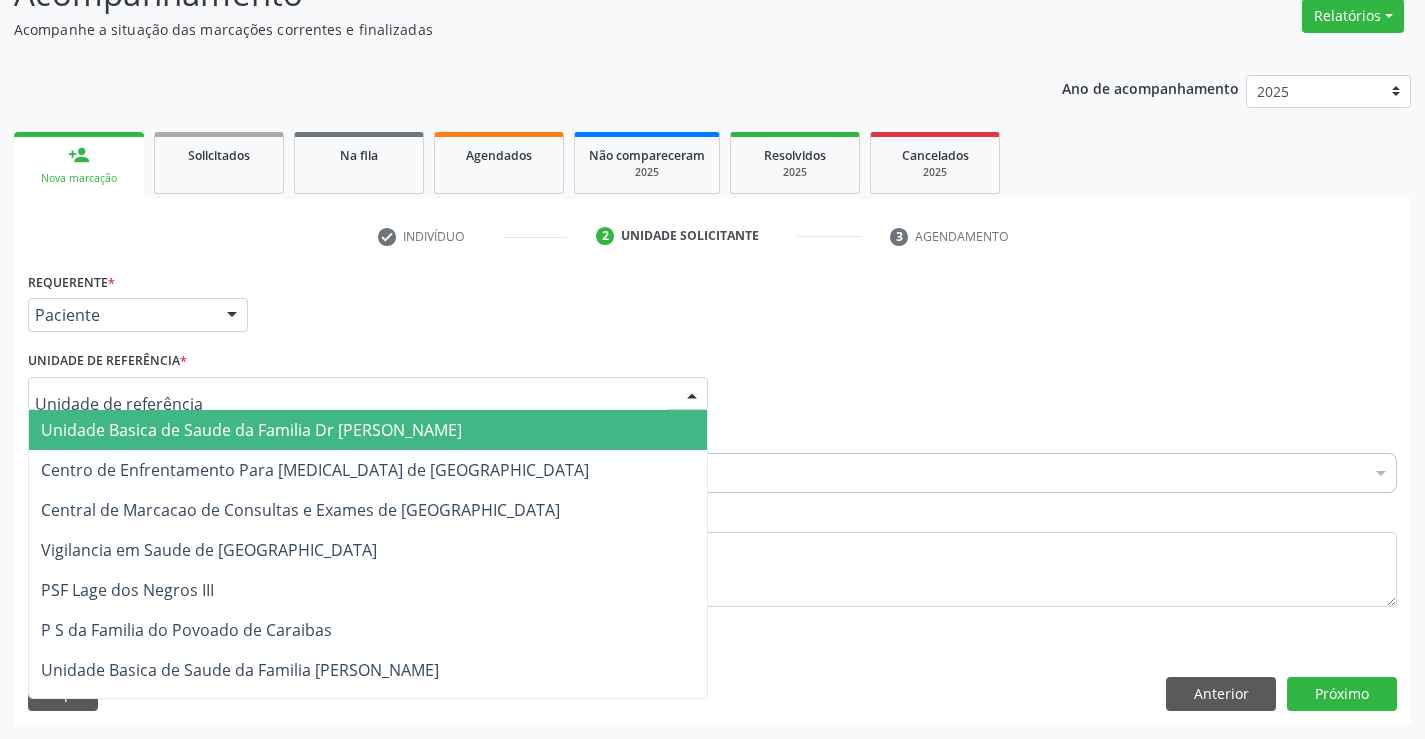 drag, startPoint x: 248, startPoint y: 378, endPoint x: 240, endPoint y: 489, distance: 111.28792 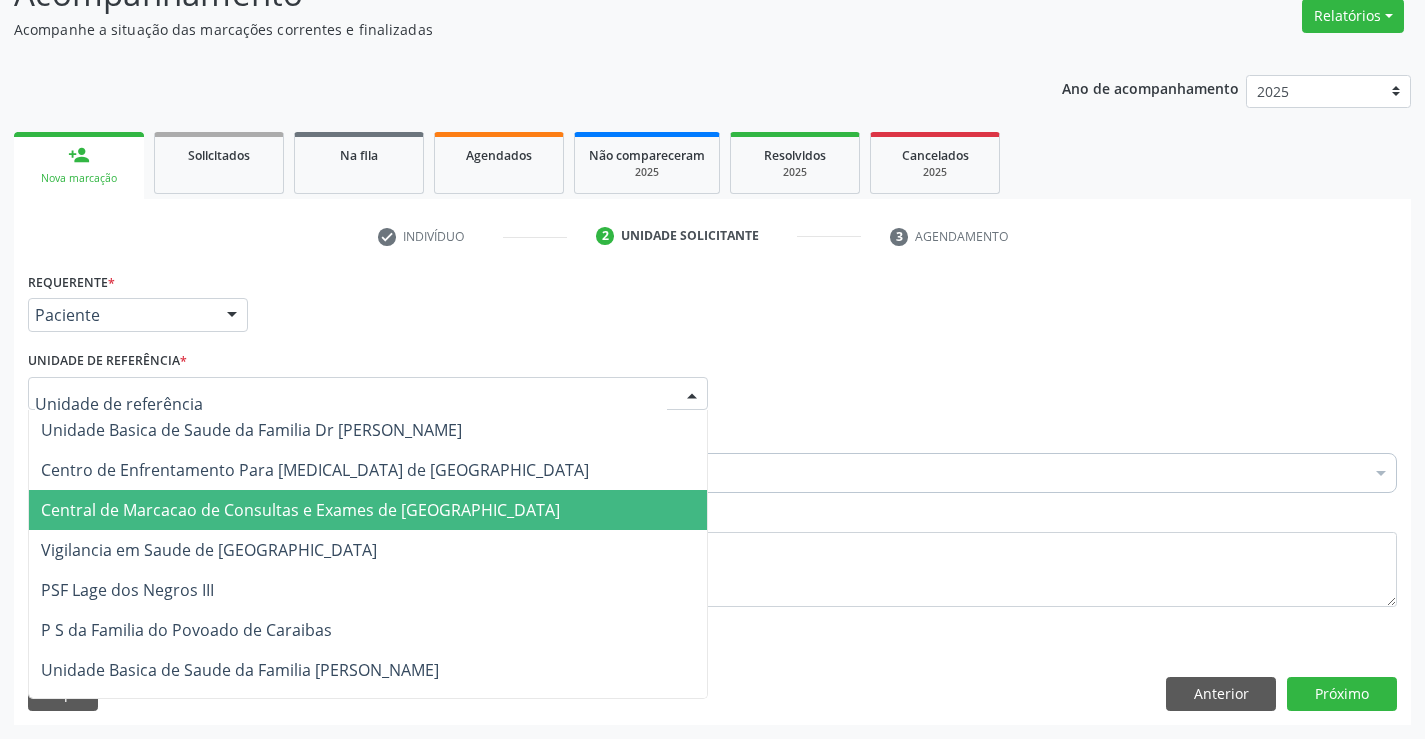 click on "Central de Marcacao de Consultas e Exames de [GEOGRAPHIC_DATA]" at bounding box center [300, 510] 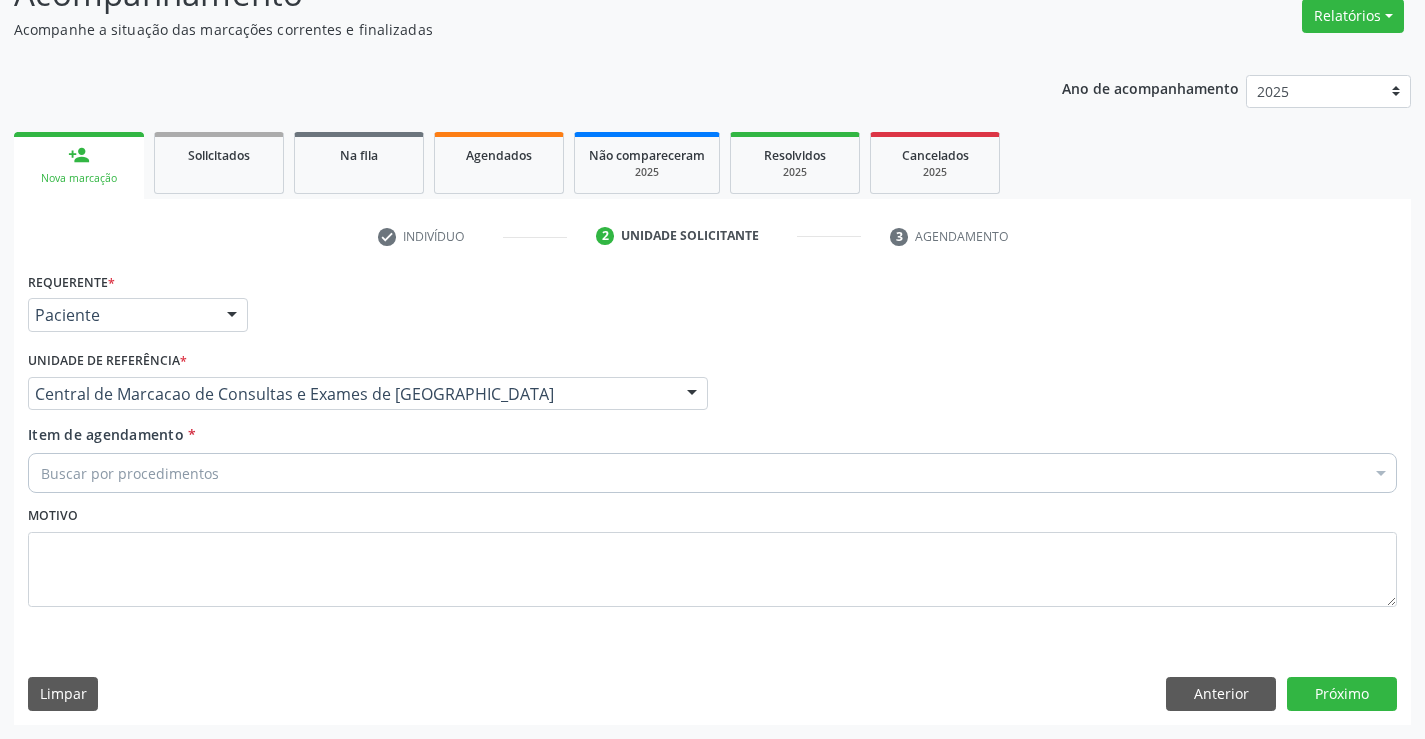 click on "Buscar por procedimentos" at bounding box center (712, 473) 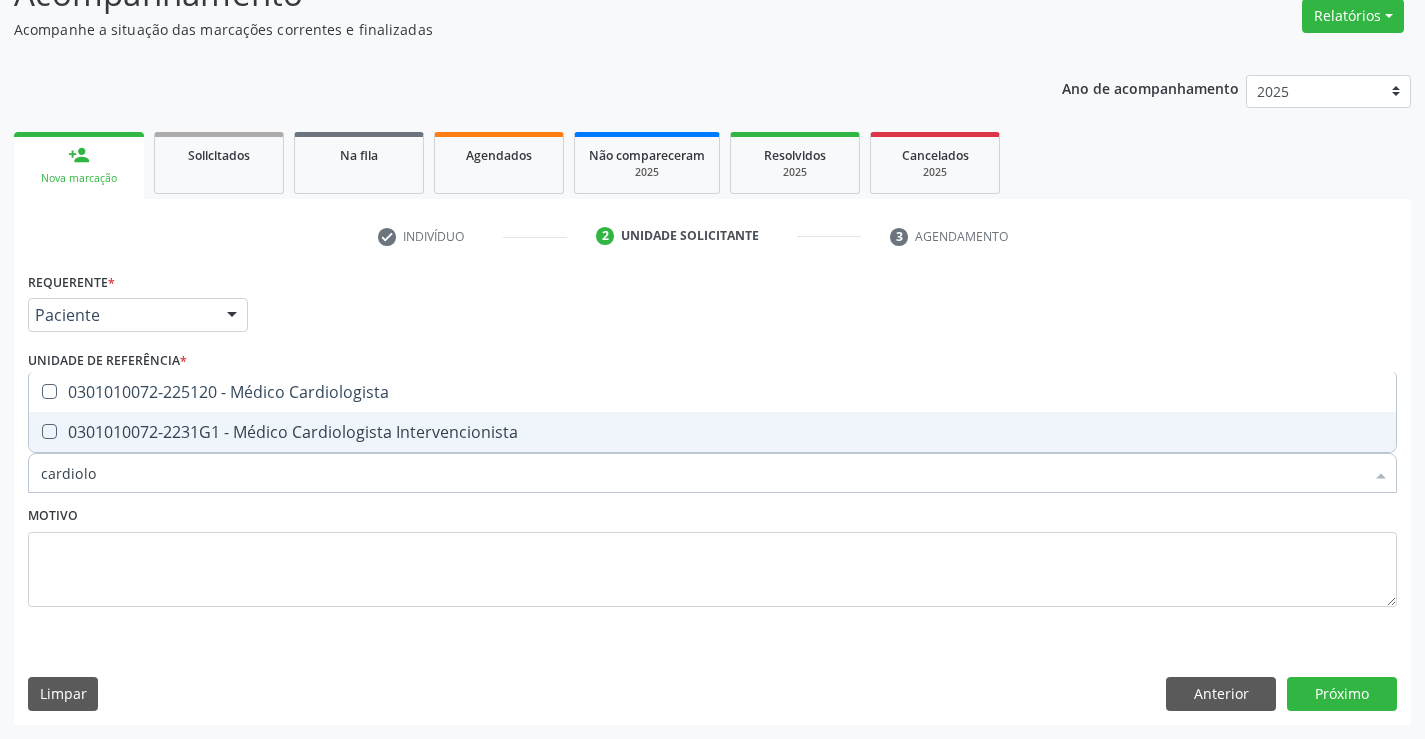 click on "cardiolo" at bounding box center (702, 473) 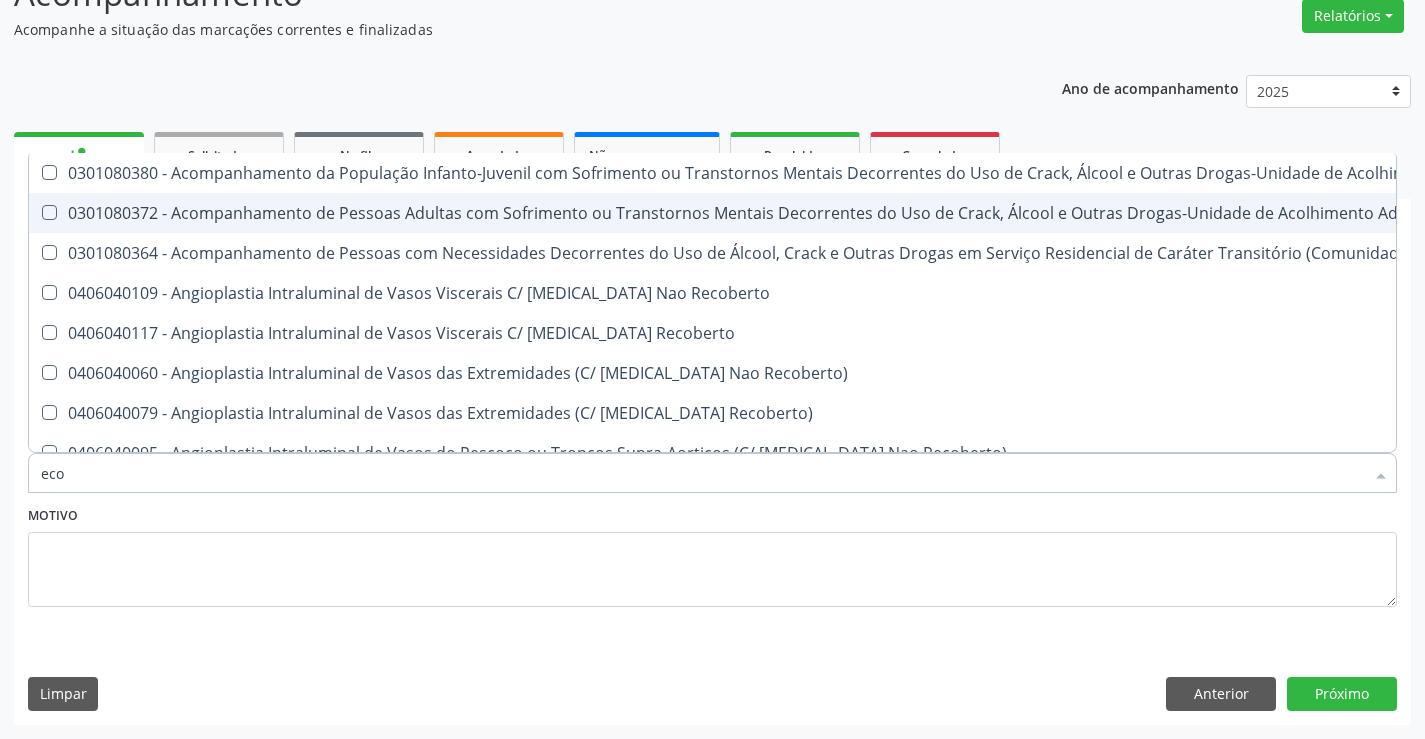type on "ecoc" 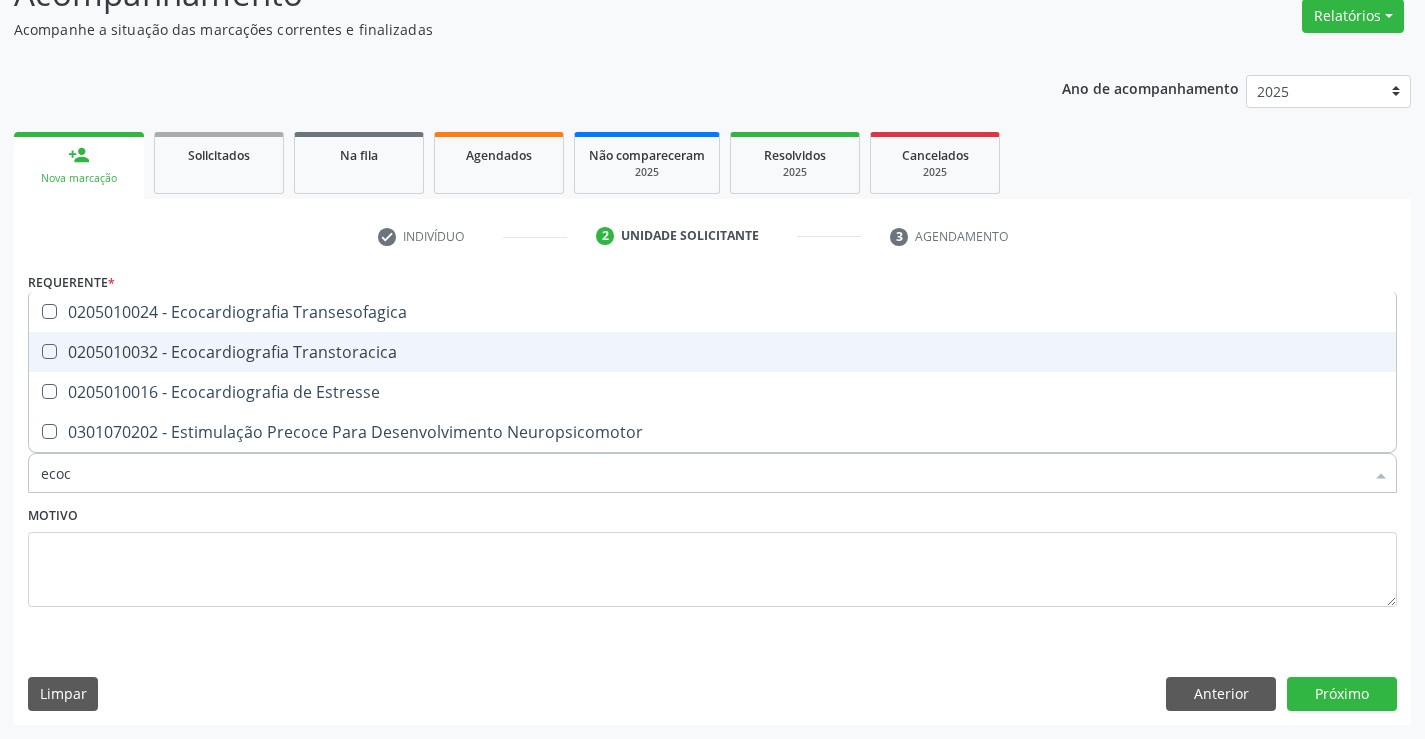 drag, startPoint x: 257, startPoint y: 349, endPoint x: 594, endPoint y: 490, distance: 365.30807 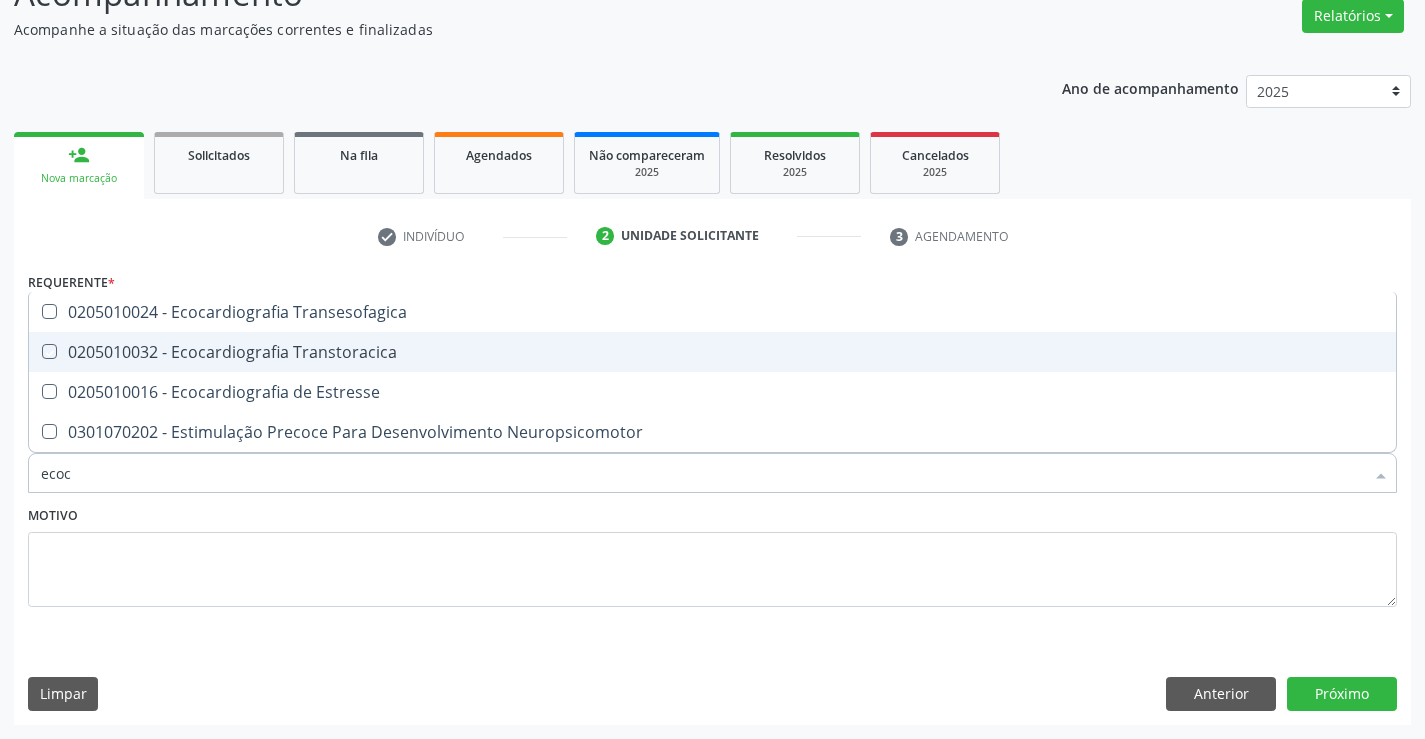 checkbox on "true" 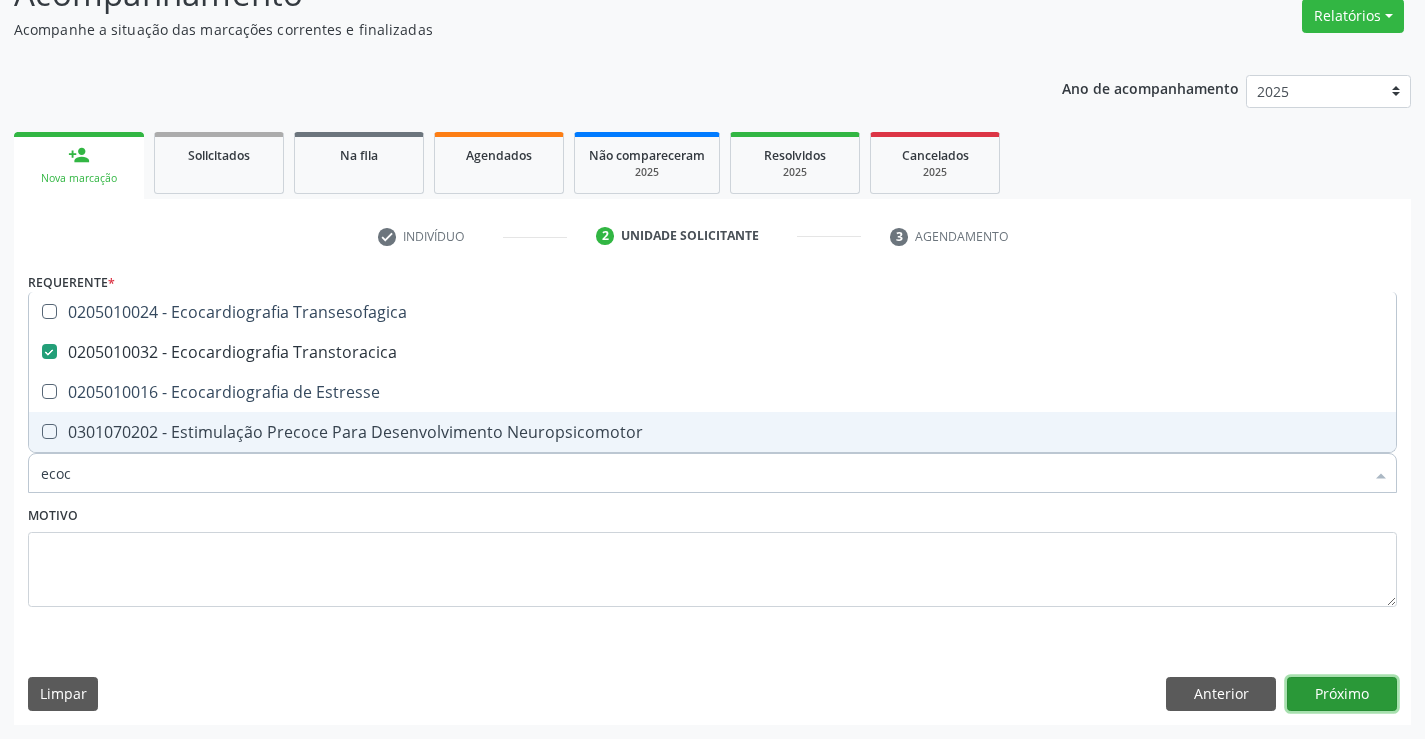 click on "Próximo" at bounding box center (1342, 694) 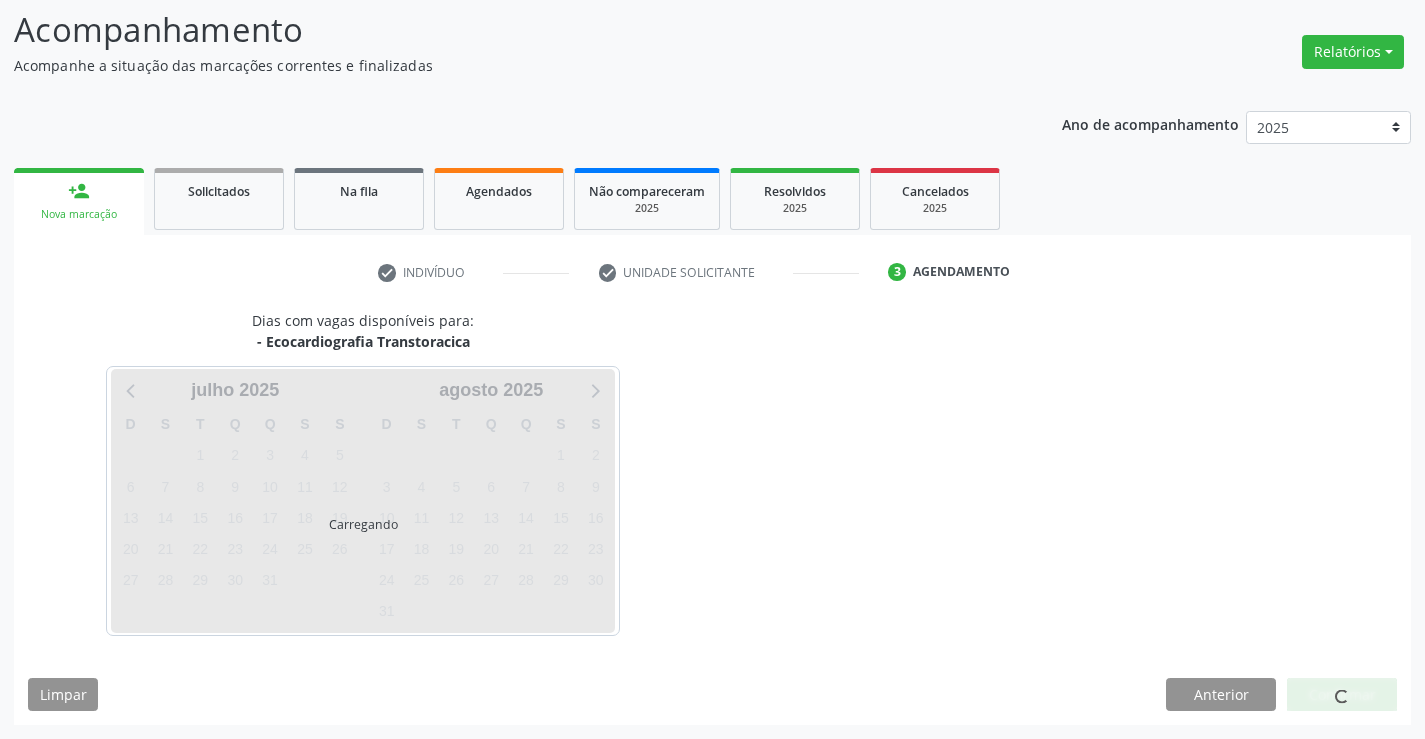 scroll, scrollTop: 131, scrollLeft: 0, axis: vertical 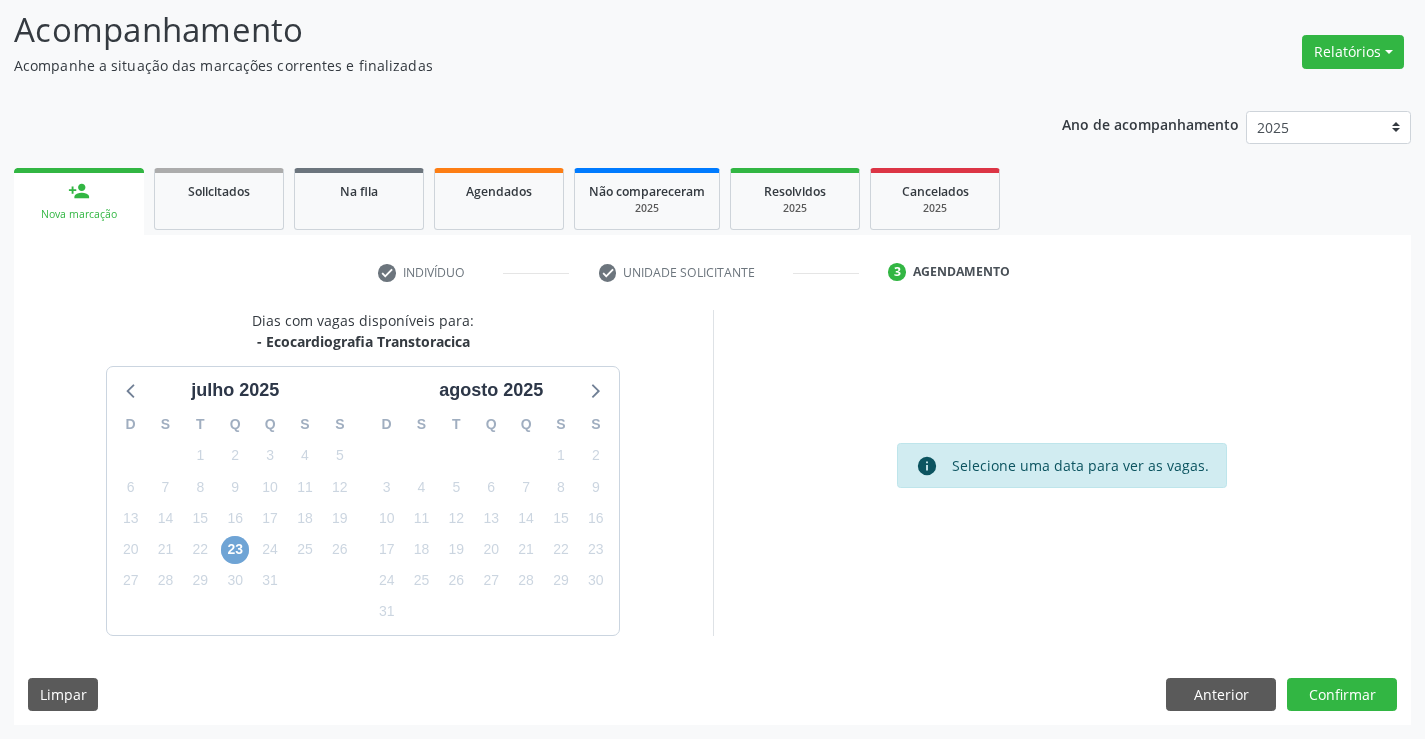 click on "23" at bounding box center [235, 550] 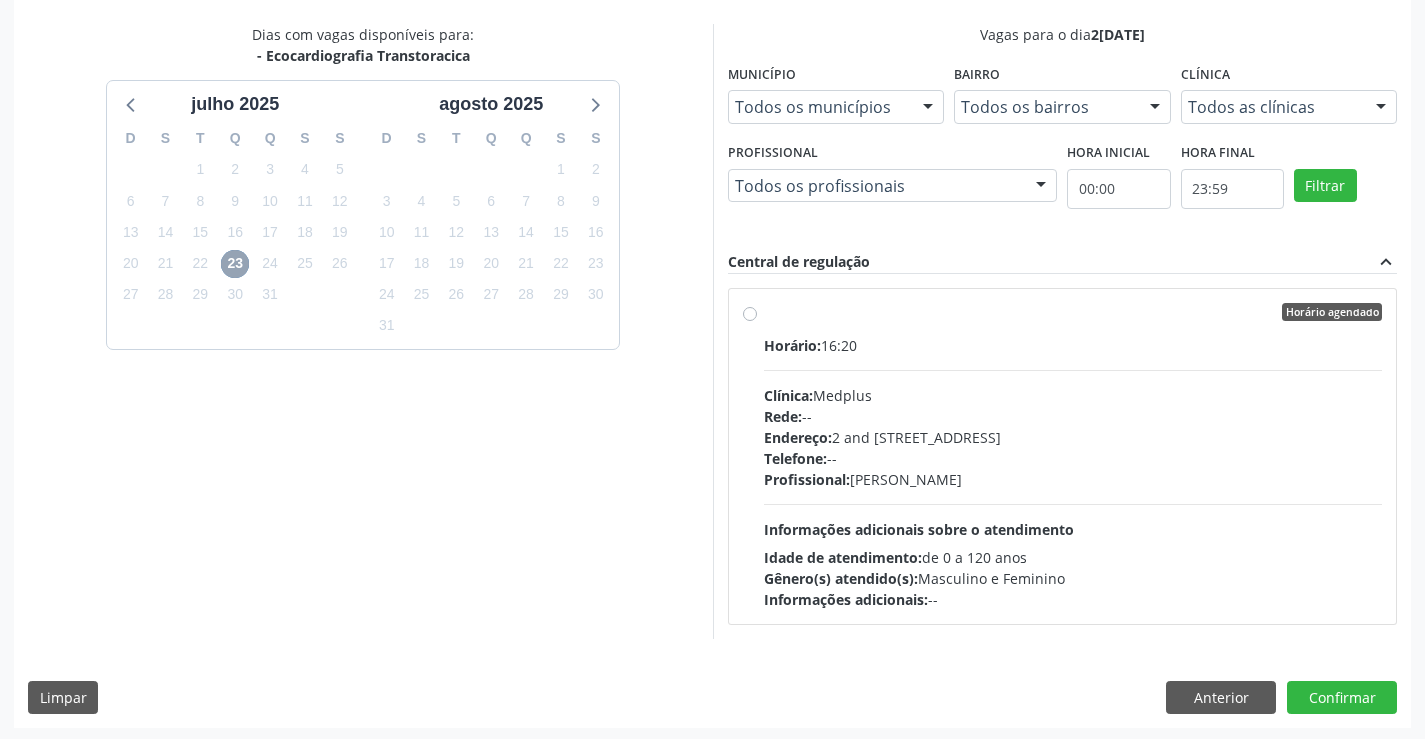 scroll, scrollTop: 420, scrollLeft: 0, axis: vertical 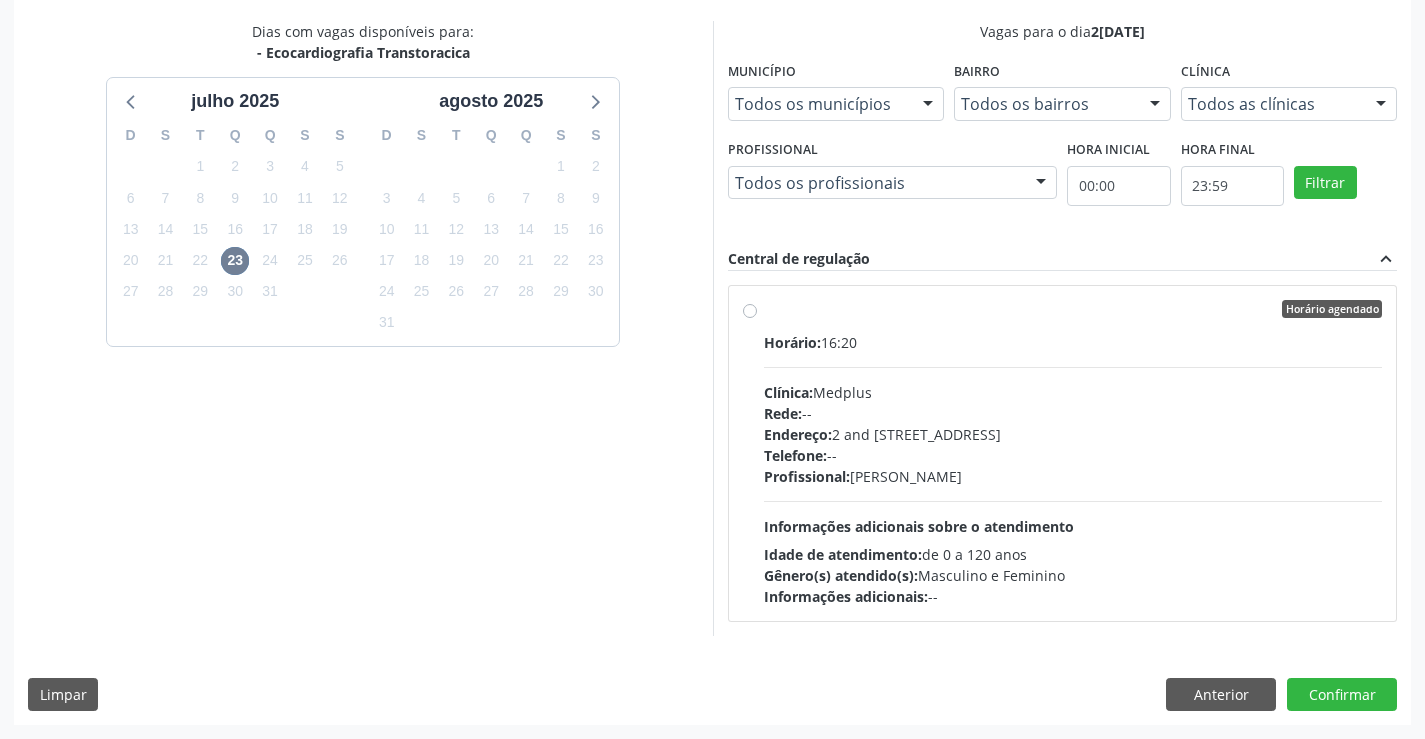 click on "Rede:
--" at bounding box center (1073, 413) 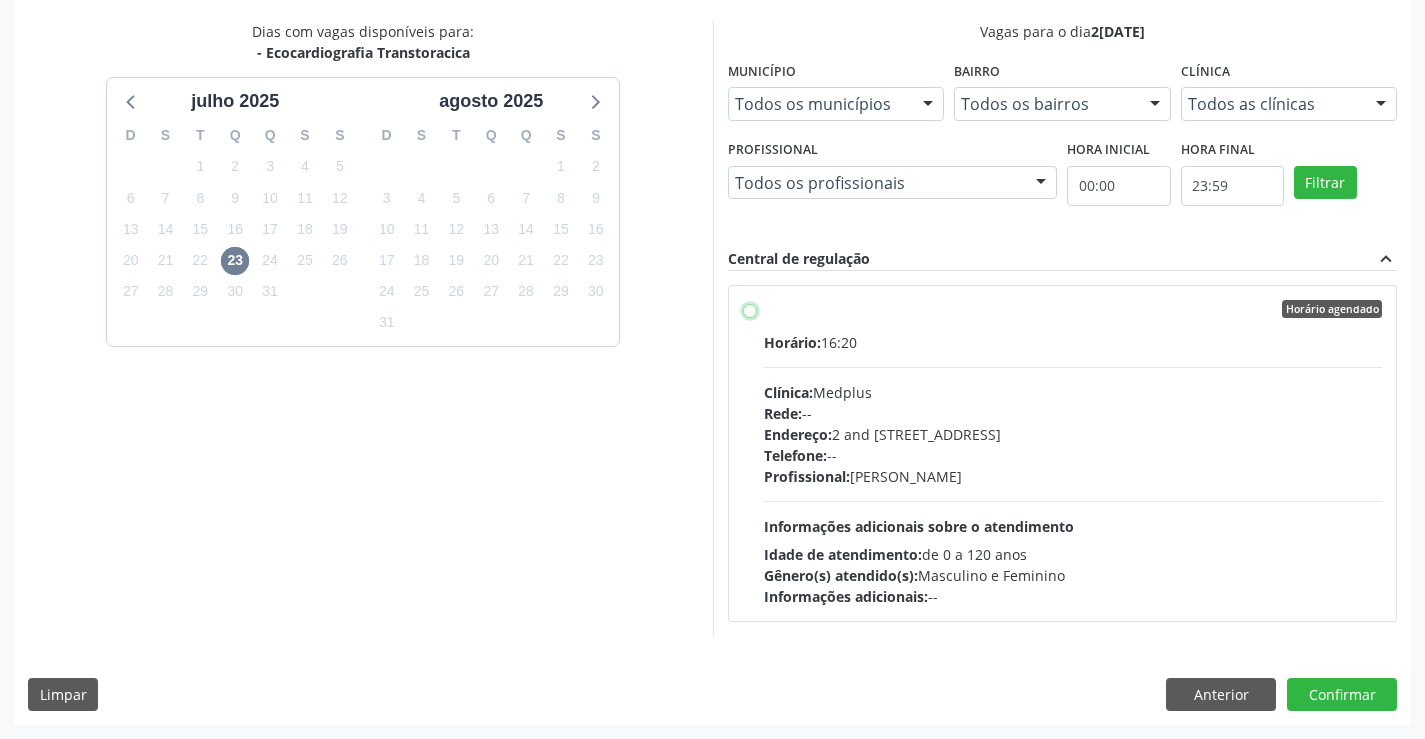 click on "Horário agendado
Horário:   16:20
Clínica:  Medplus
Rede:
--
Endereço:   2 and [STREET_ADDRESS]
Telefone:   --
Profissional:
[PERSON_NAME]
Informações adicionais sobre o atendimento
Idade de atendimento:
de 0 a 120 anos
Gênero(s) atendido(s):
Masculino e Feminino
Informações adicionais:
--" at bounding box center [750, 309] 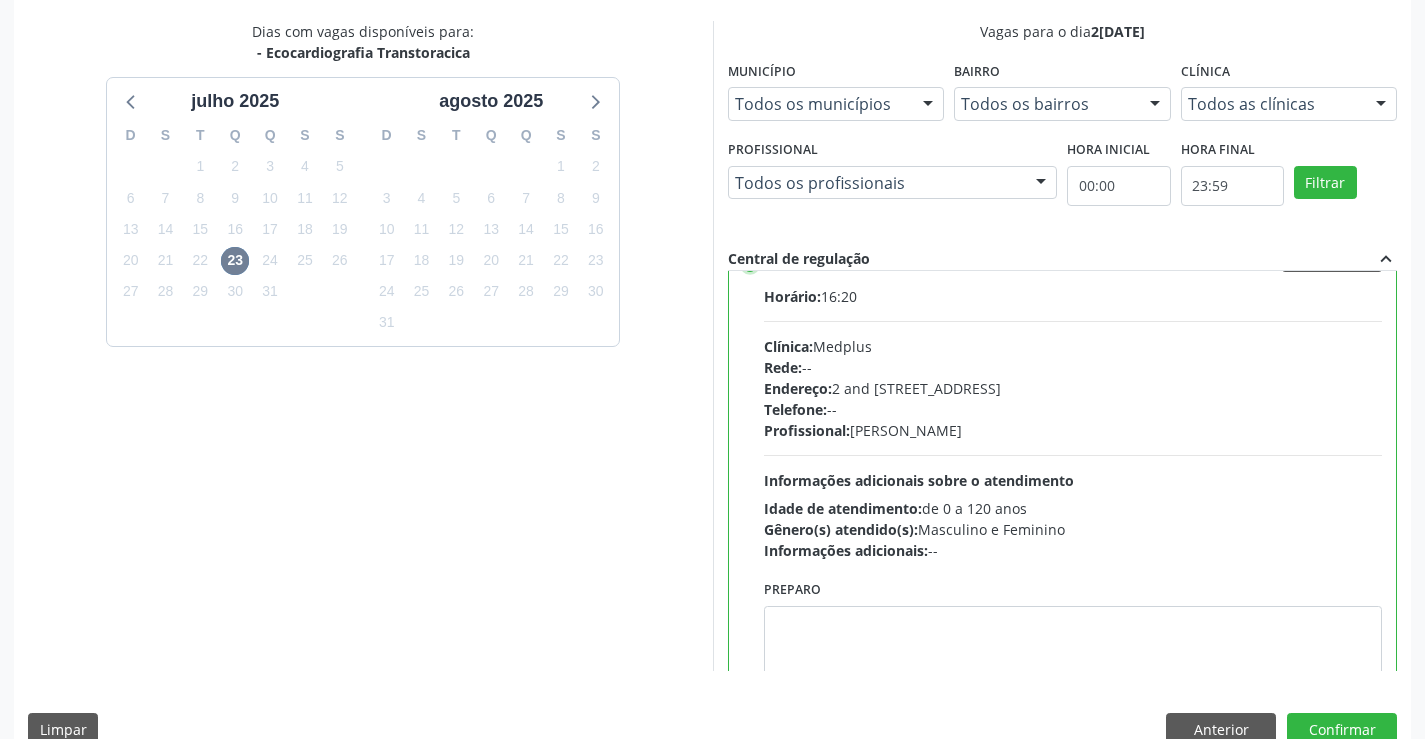 scroll, scrollTop: 0, scrollLeft: 0, axis: both 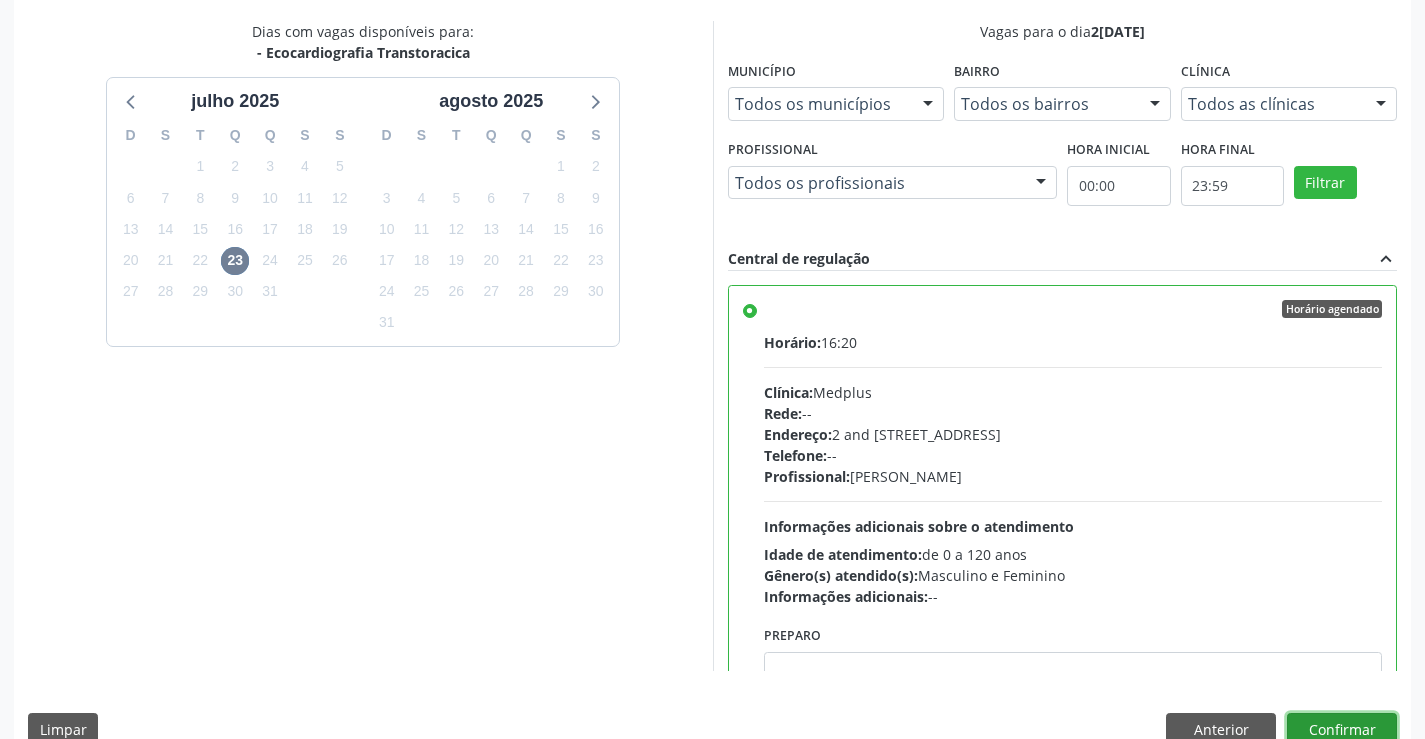 click on "Confirmar" at bounding box center [1342, 730] 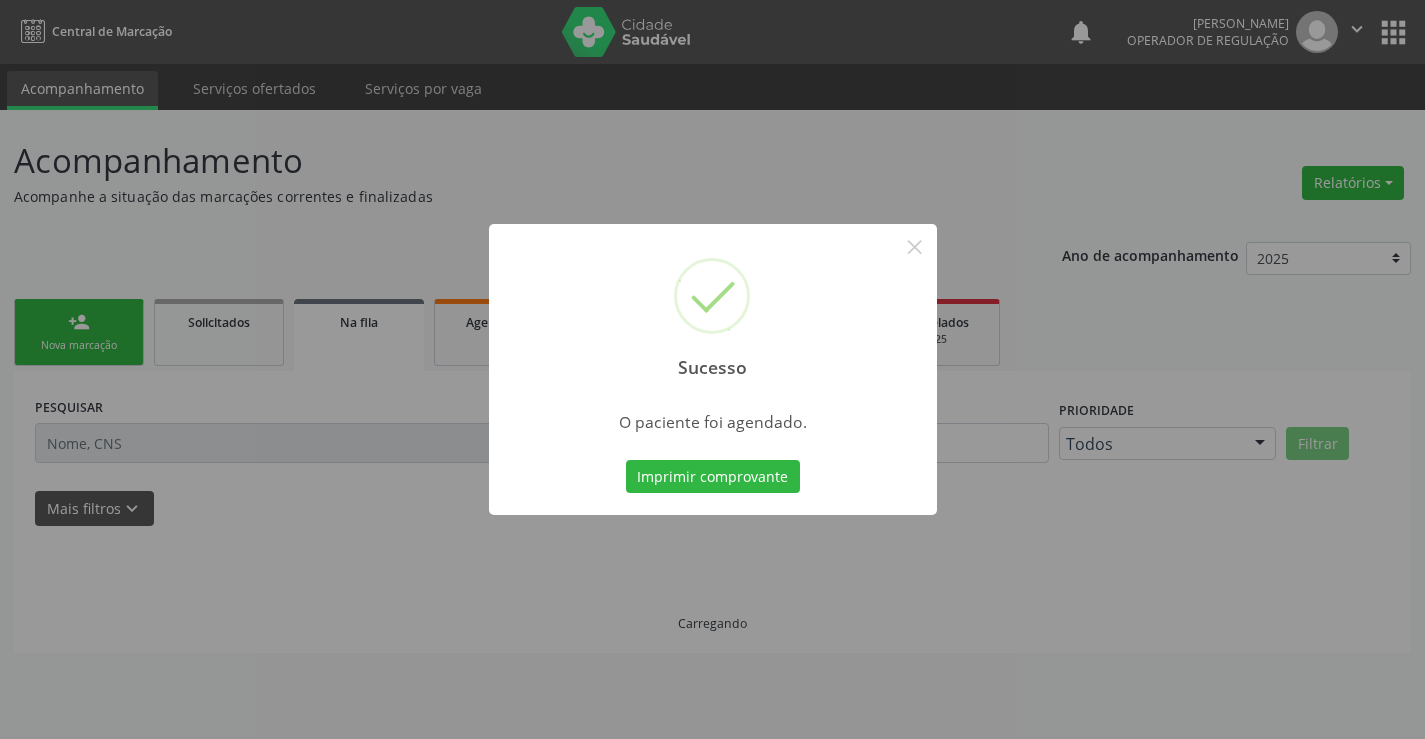 scroll, scrollTop: 0, scrollLeft: 0, axis: both 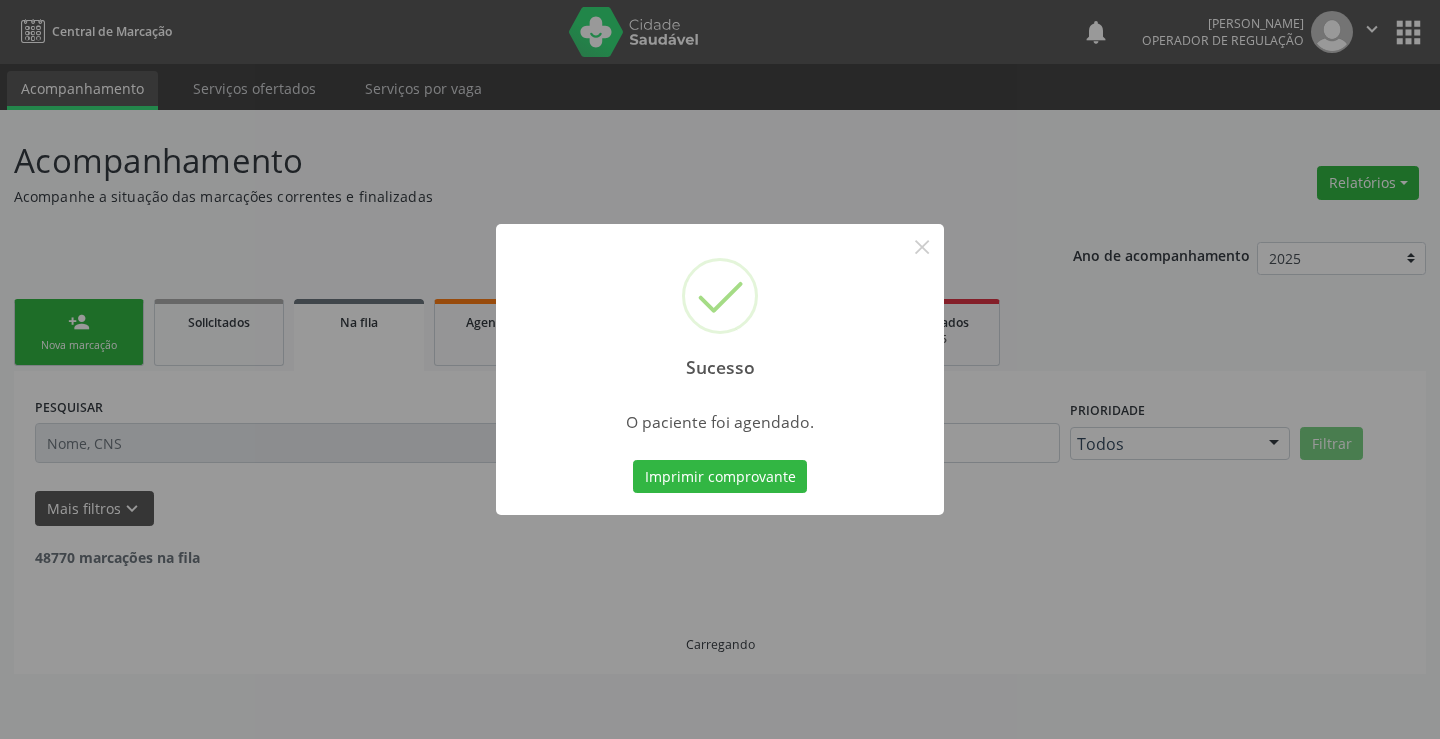 click on "Imprimir comprovante Cancel" at bounding box center (720, 477) 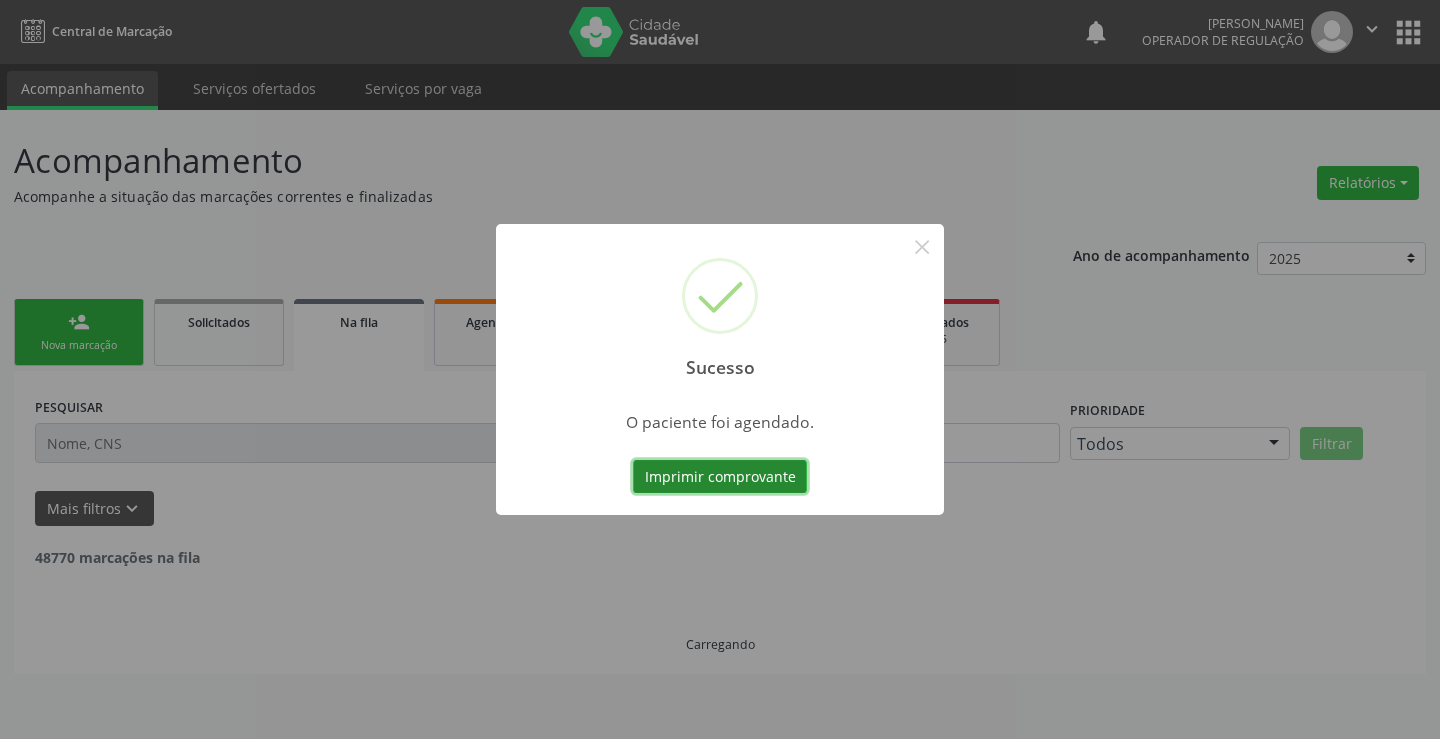 click on "Imprimir comprovante" at bounding box center [720, 477] 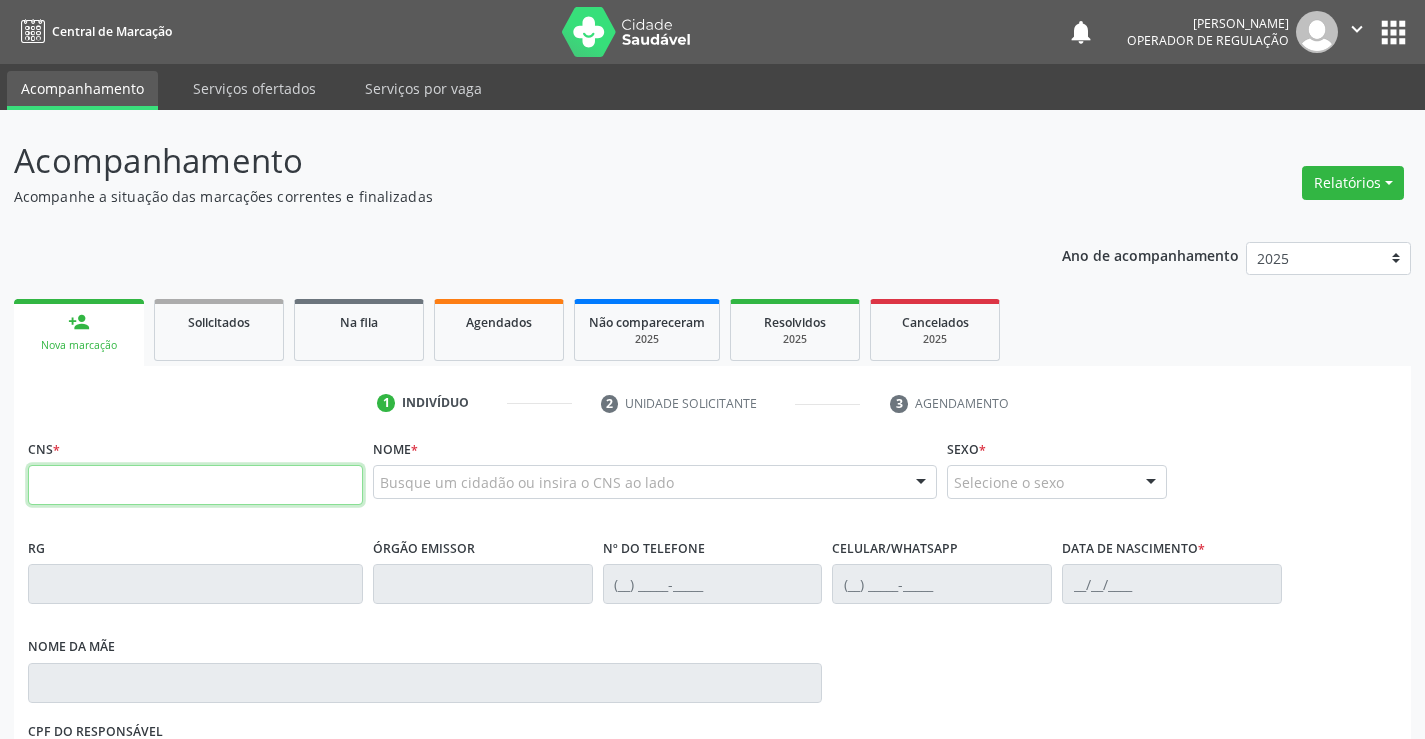 scroll, scrollTop: 0, scrollLeft: 0, axis: both 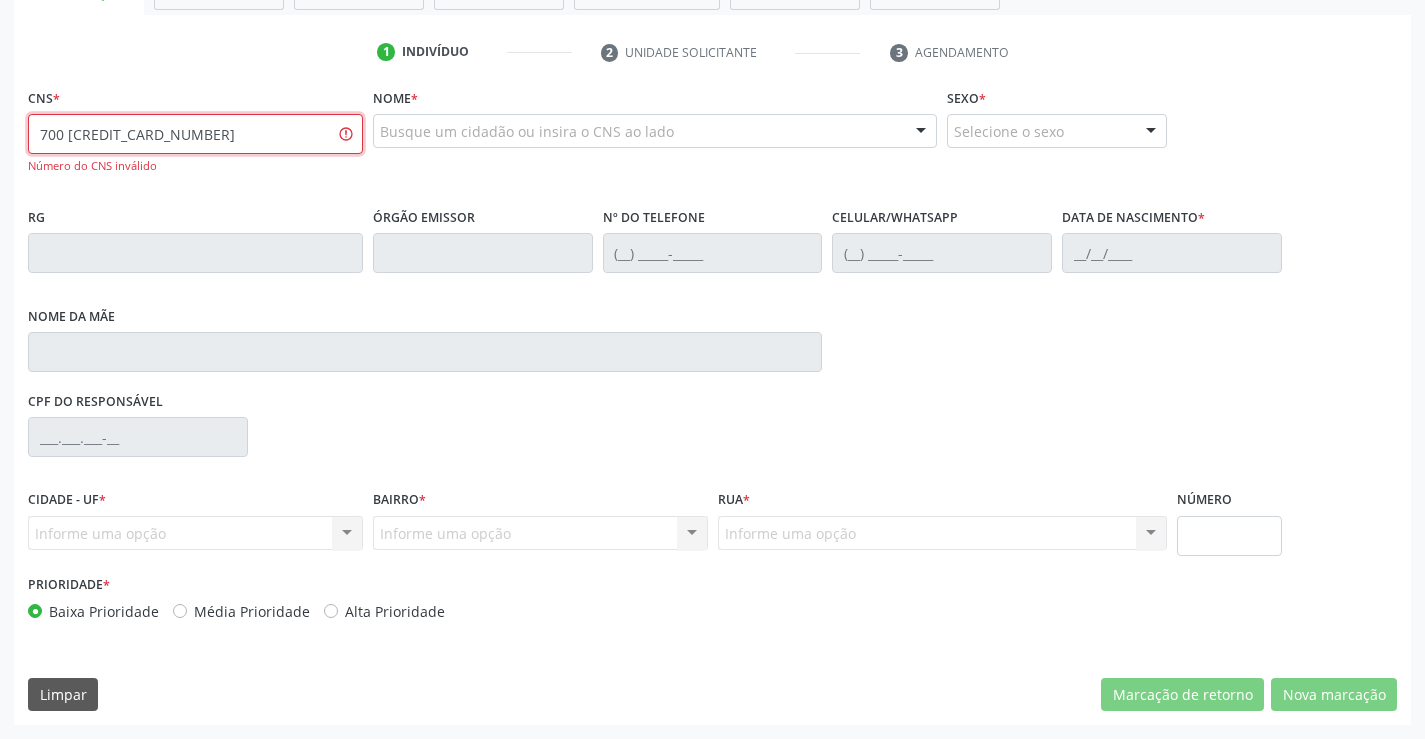 type on "700 5005 6936 3152" 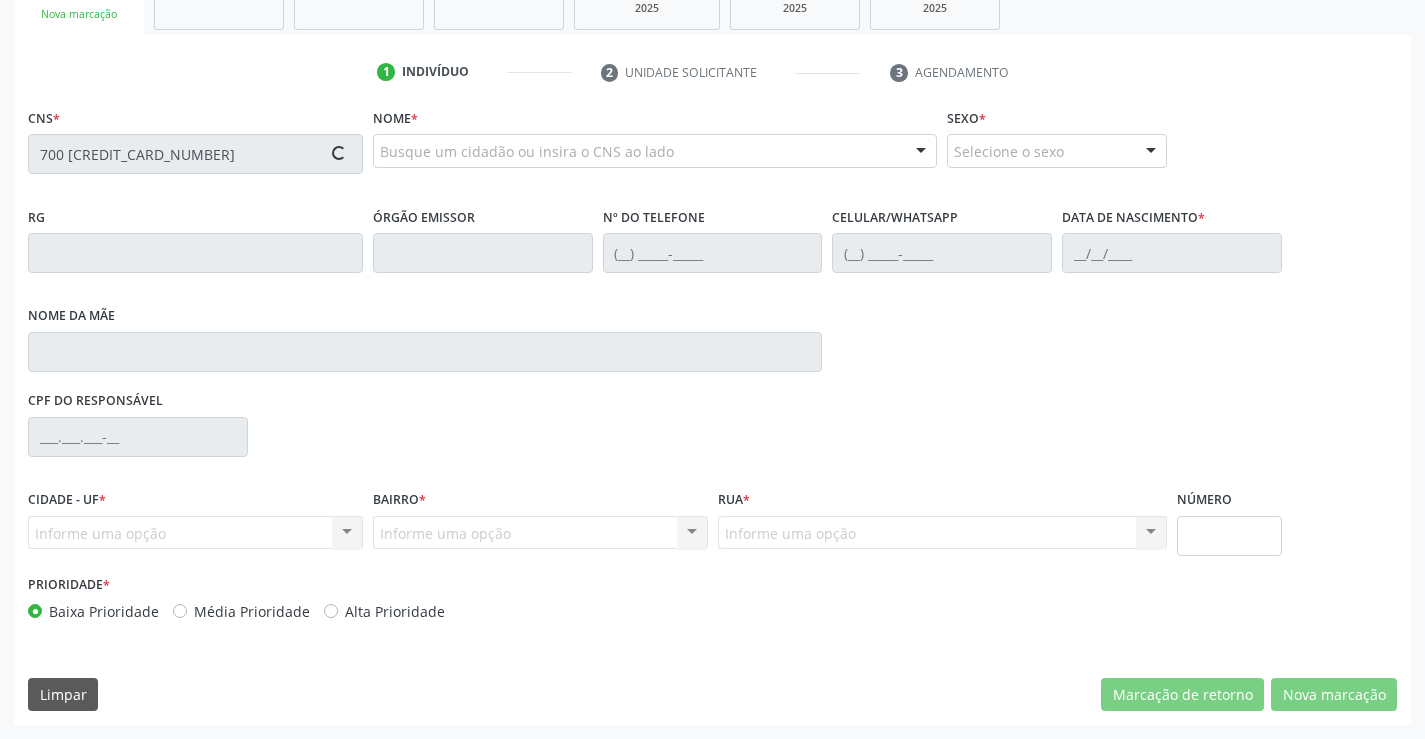 scroll, scrollTop: 331, scrollLeft: 0, axis: vertical 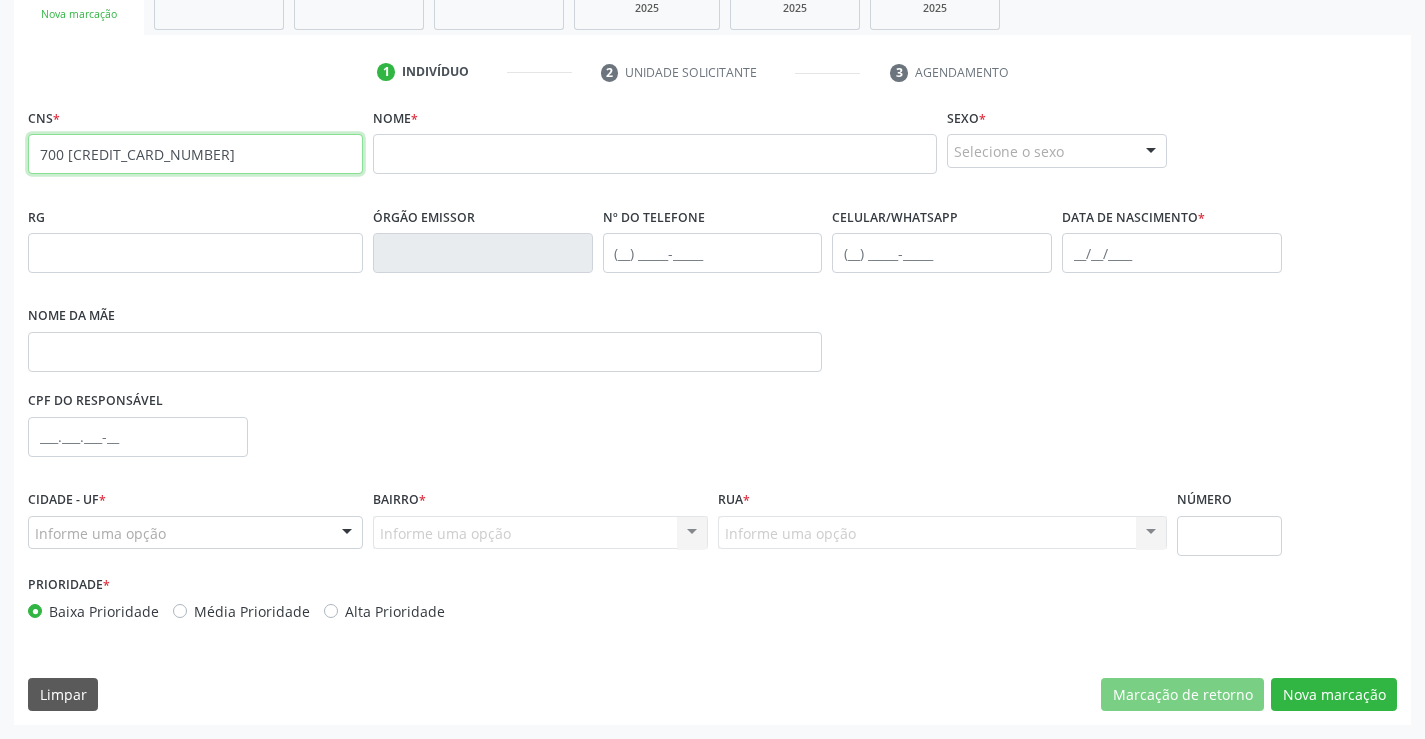 click on "700 5005 6936 3152" at bounding box center (195, 154) 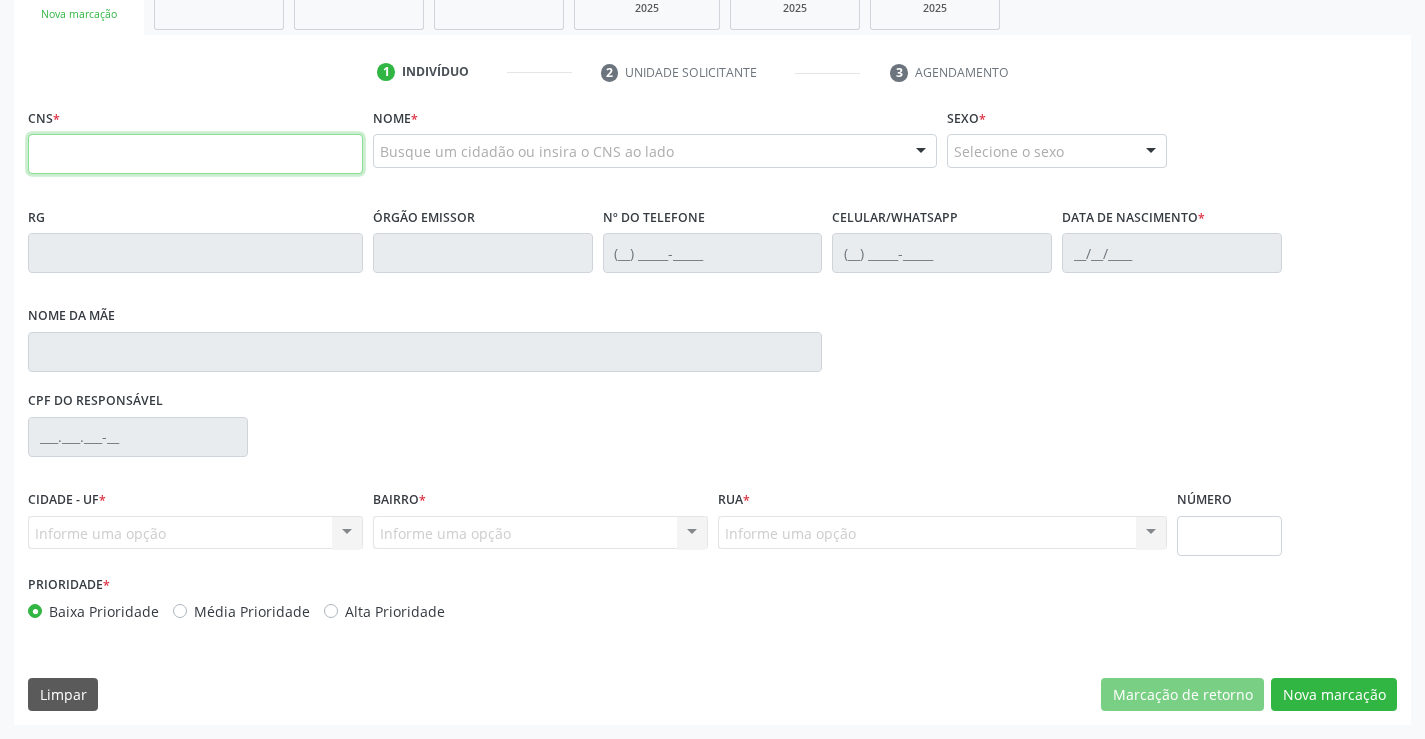 click at bounding box center [195, 154] 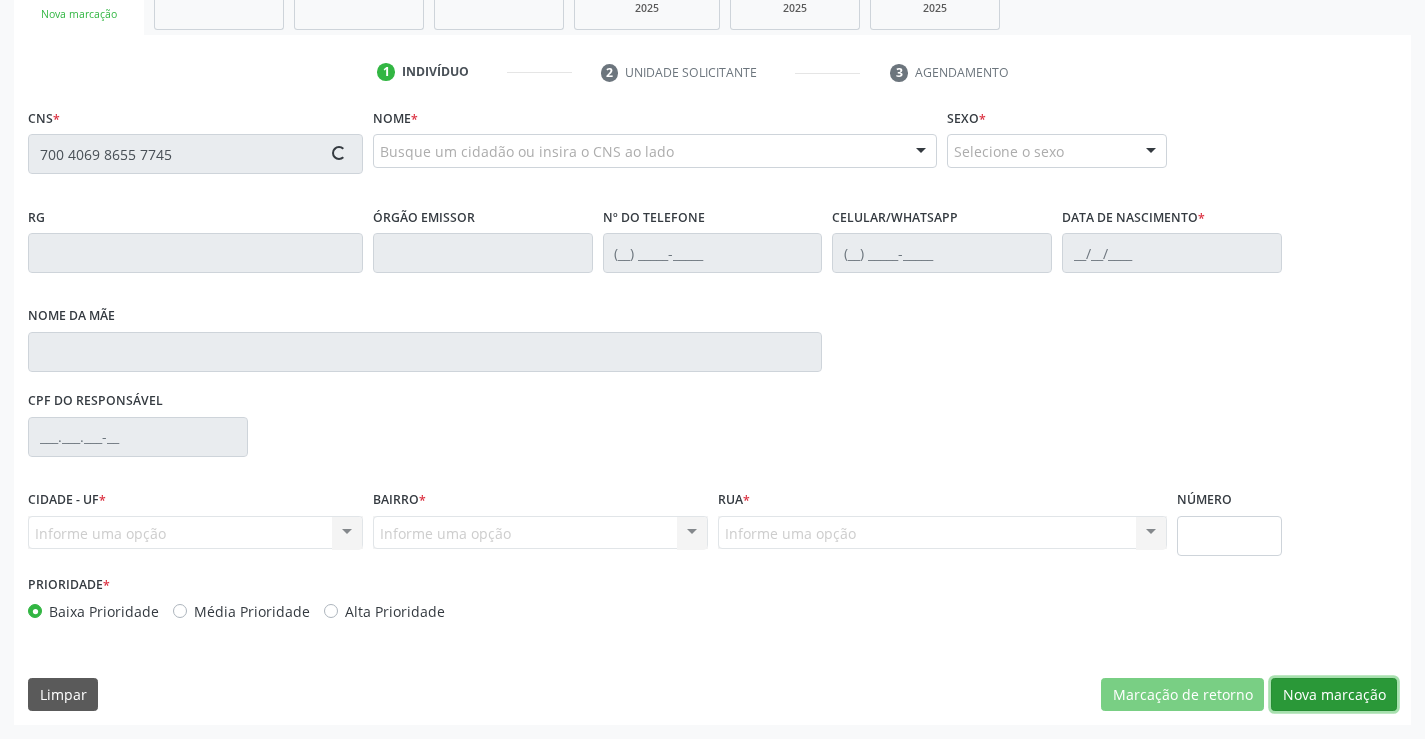 click on "Nova marcação" at bounding box center (1334, 695) 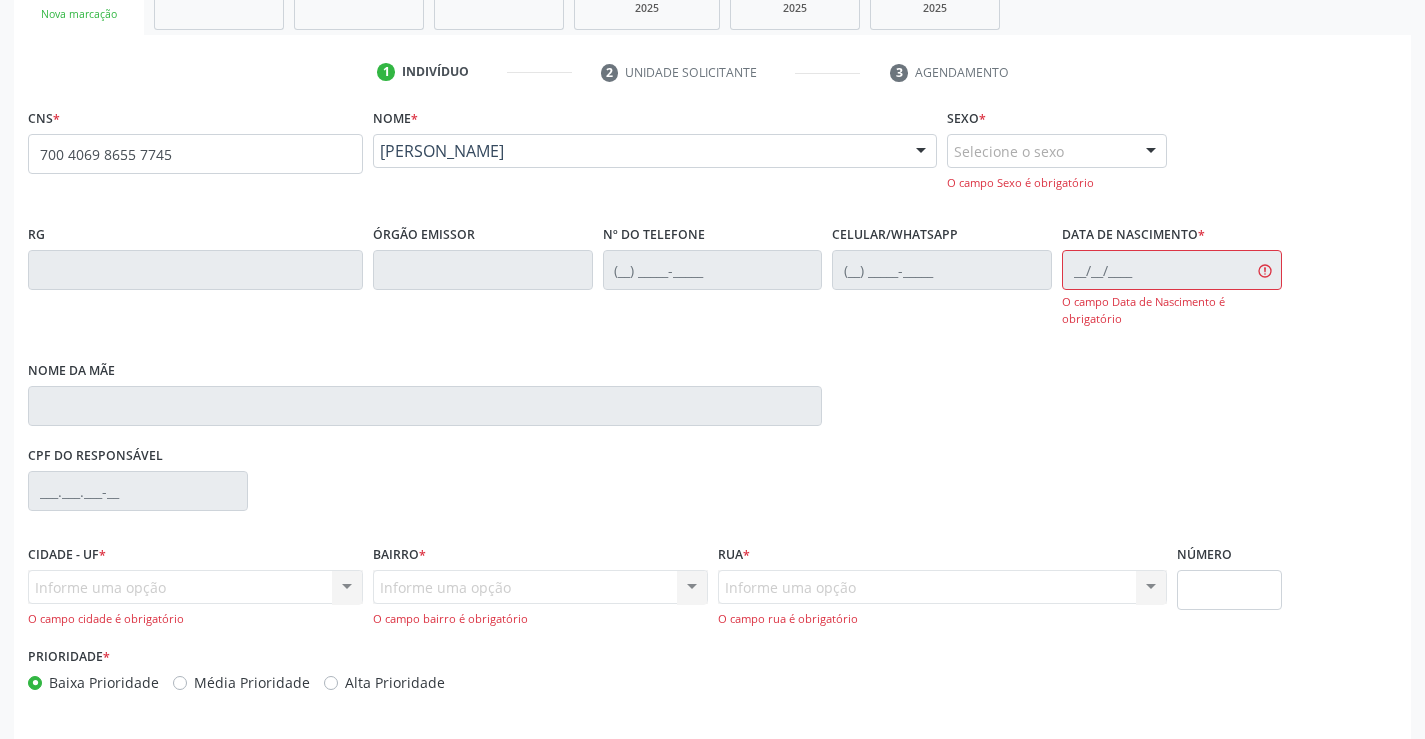type on "700 4069 8655 7745" 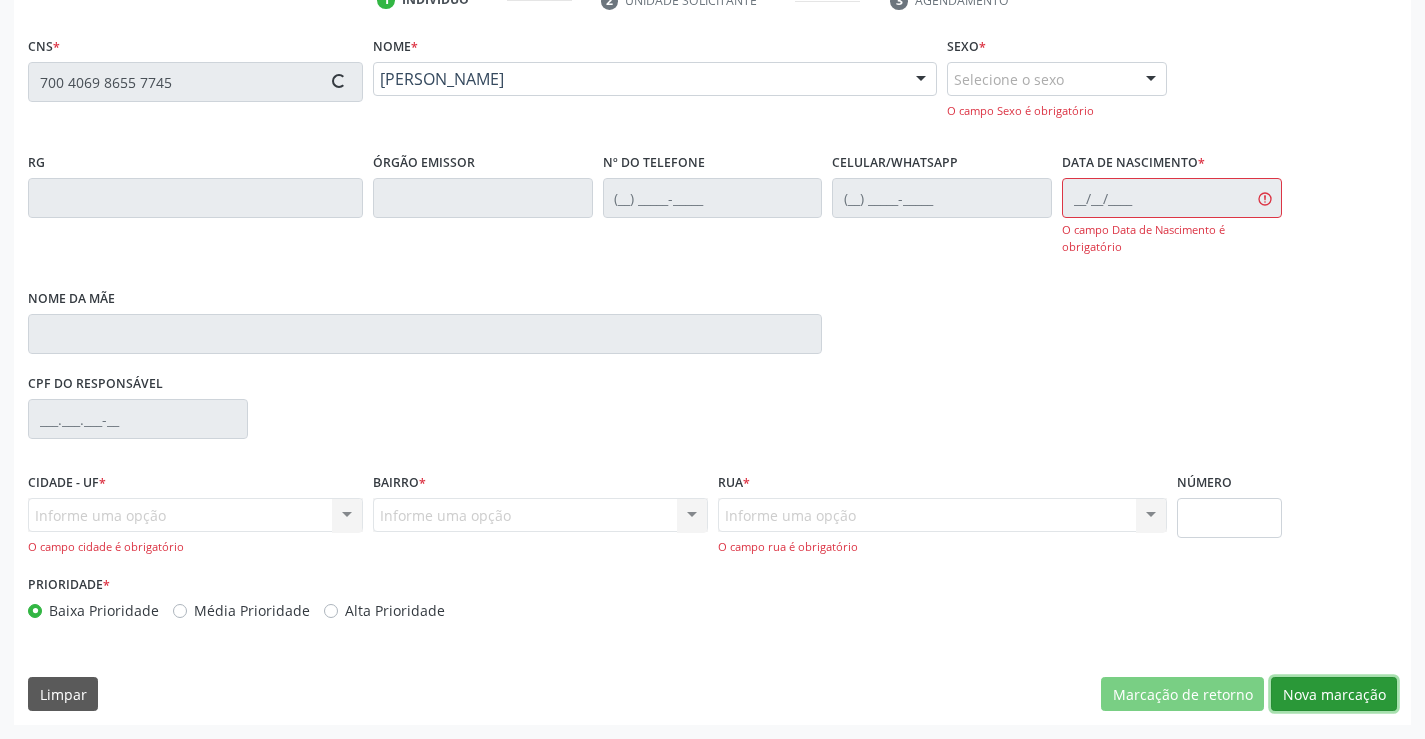 type on "0947742930" 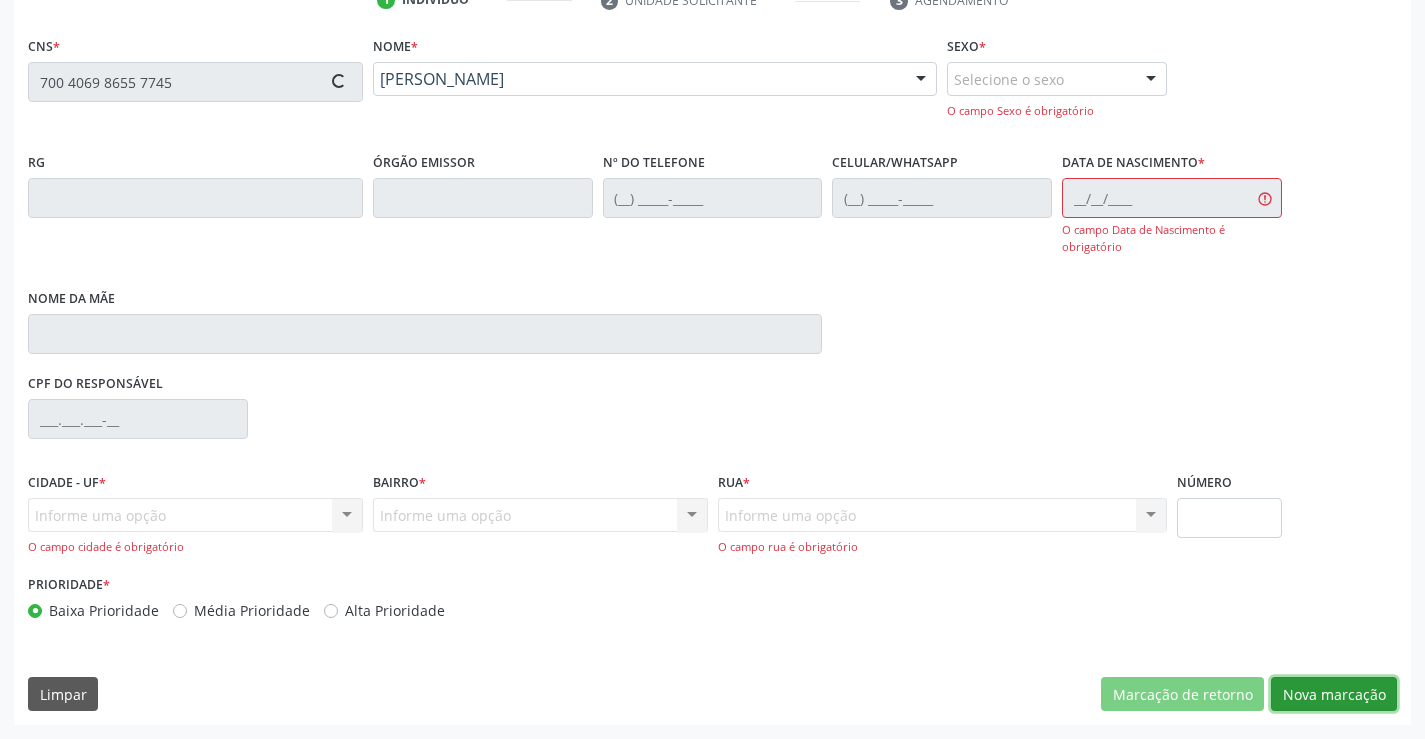 type on "(74) 98847-2407" 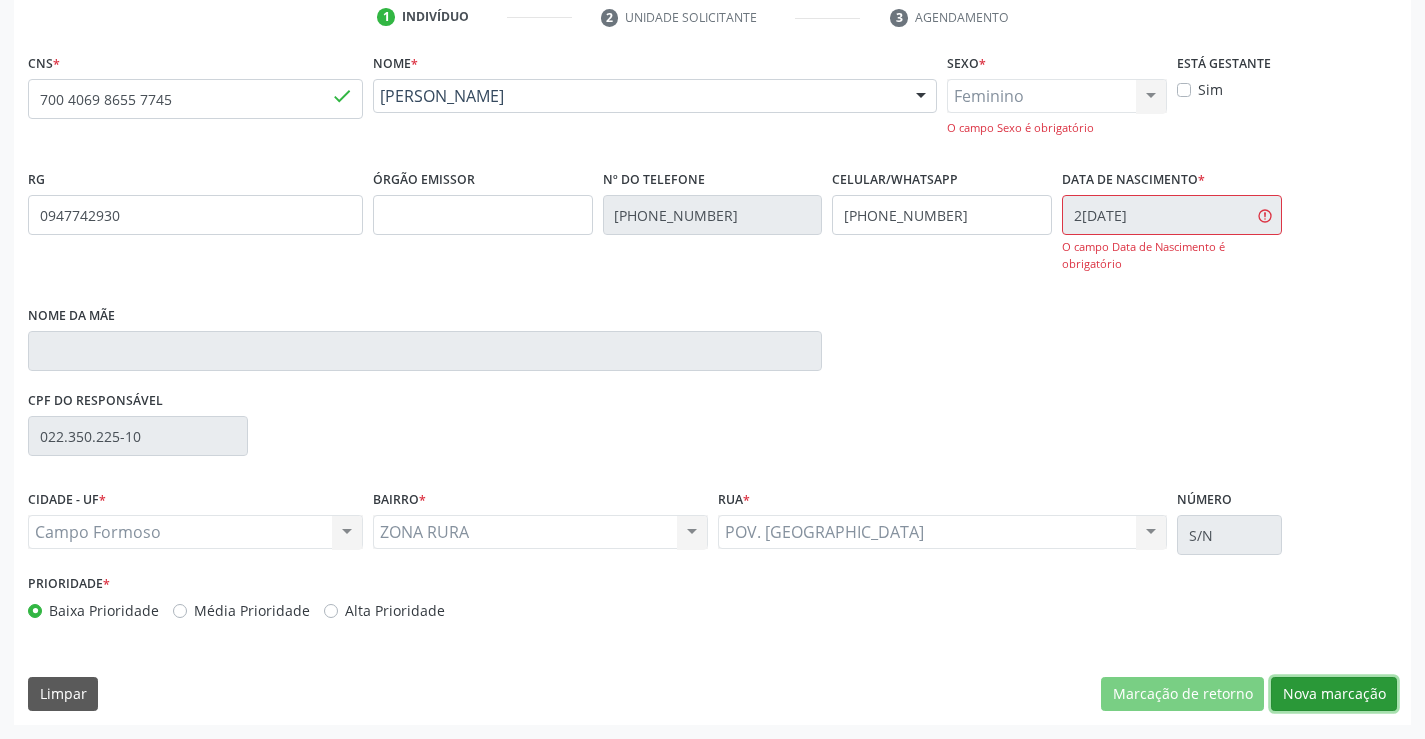 scroll, scrollTop: 386, scrollLeft: 0, axis: vertical 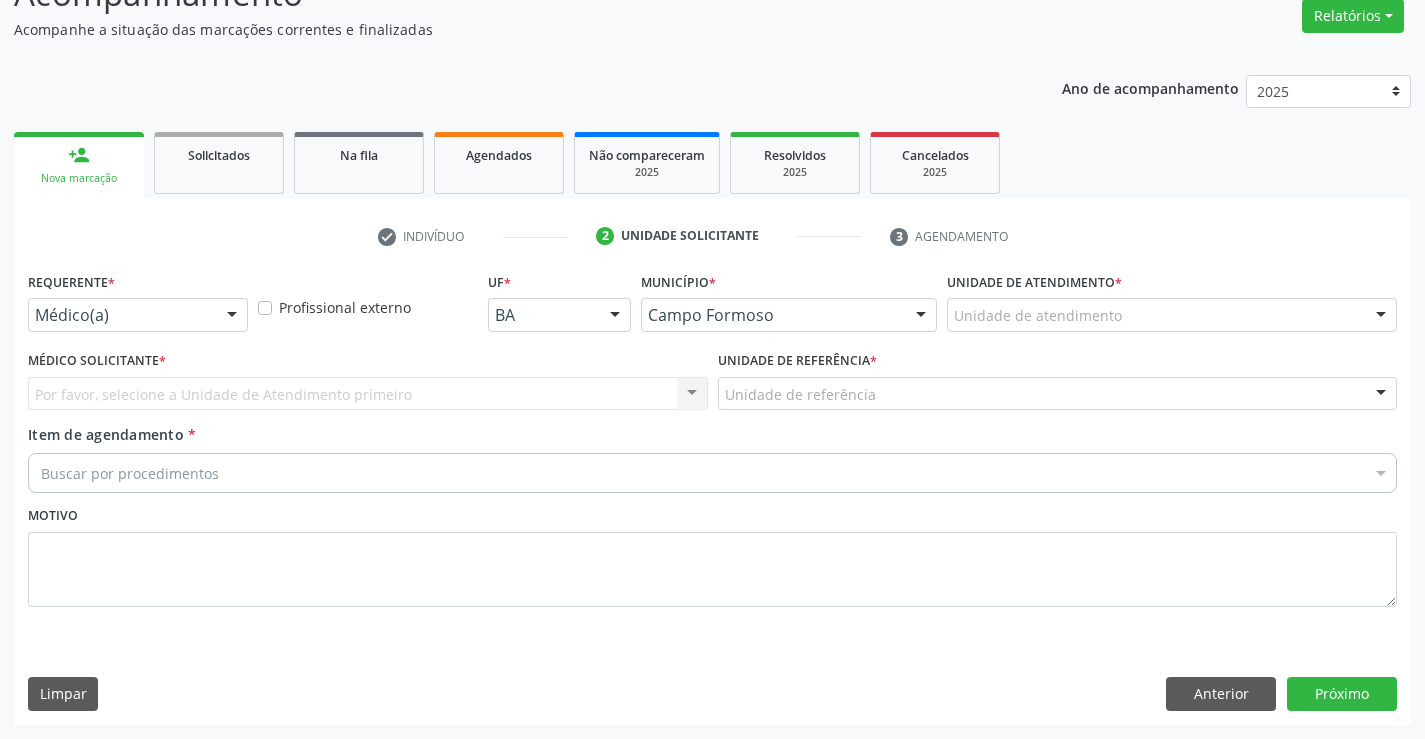 click on "Médico(a)         Médico(a)   Enfermeiro(a)   Paciente
Nenhum resultado encontrado para: "   "
Não há nenhuma opção para ser exibida." at bounding box center [138, 315] 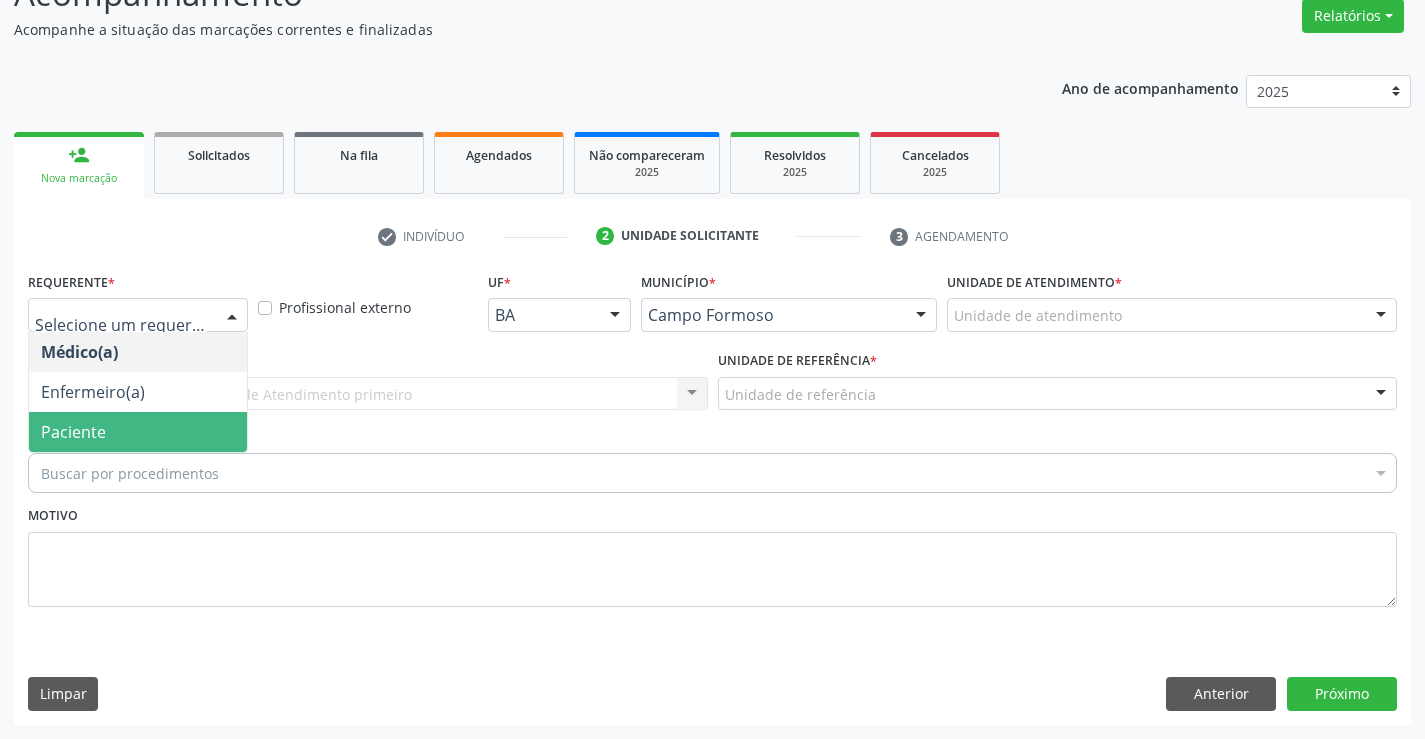 drag, startPoint x: 134, startPoint y: 434, endPoint x: 252, endPoint y: 393, distance: 124.919975 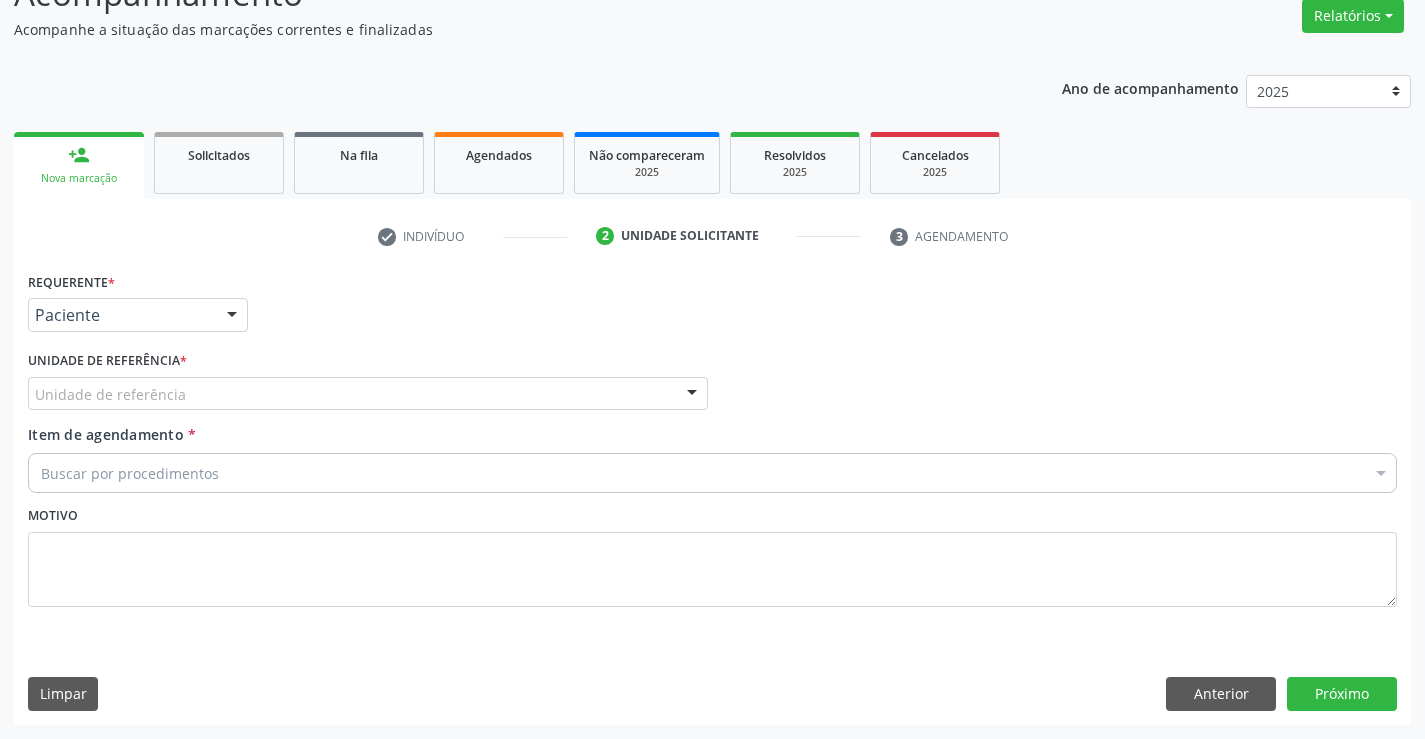 click on "Unidade de referência" at bounding box center (368, 394) 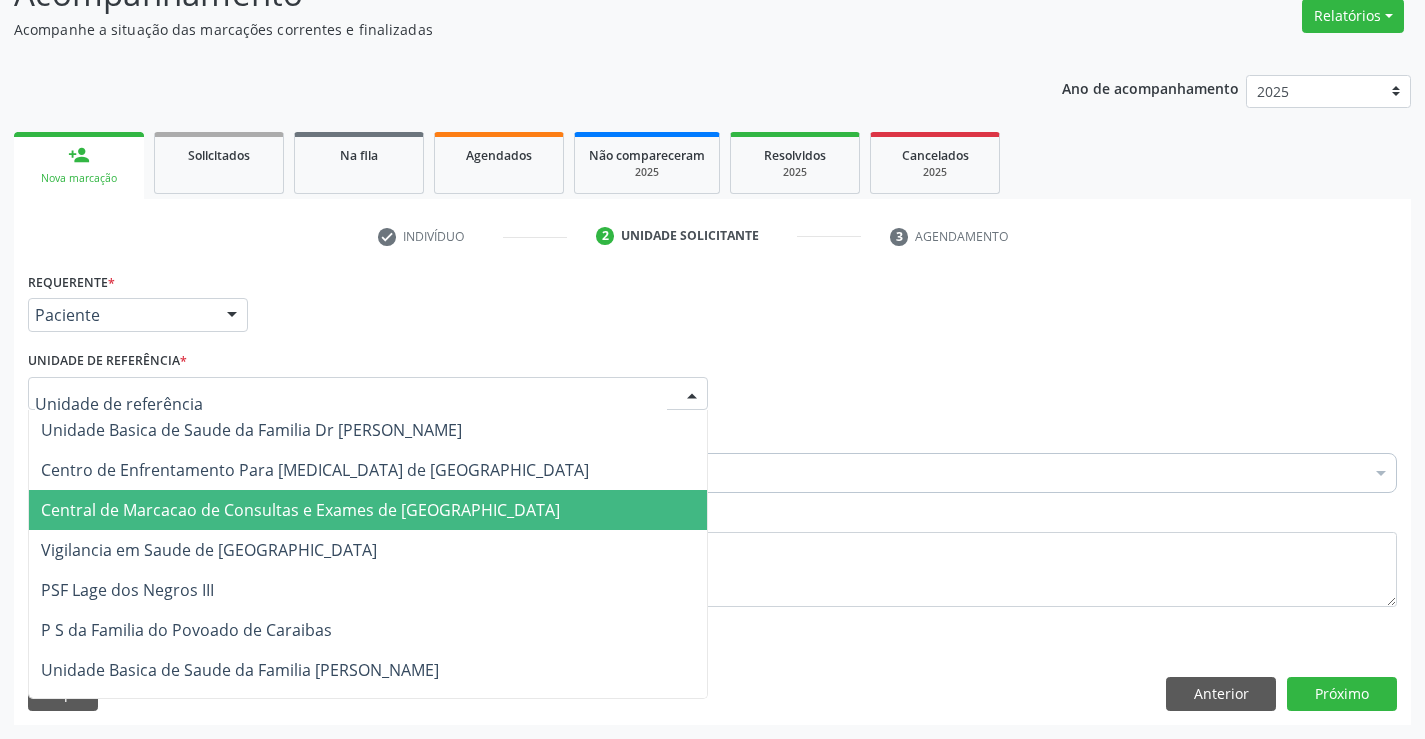click on "Central de Marcacao de Consultas e Exames de [GEOGRAPHIC_DATA]" at bounding box center (300, 510) 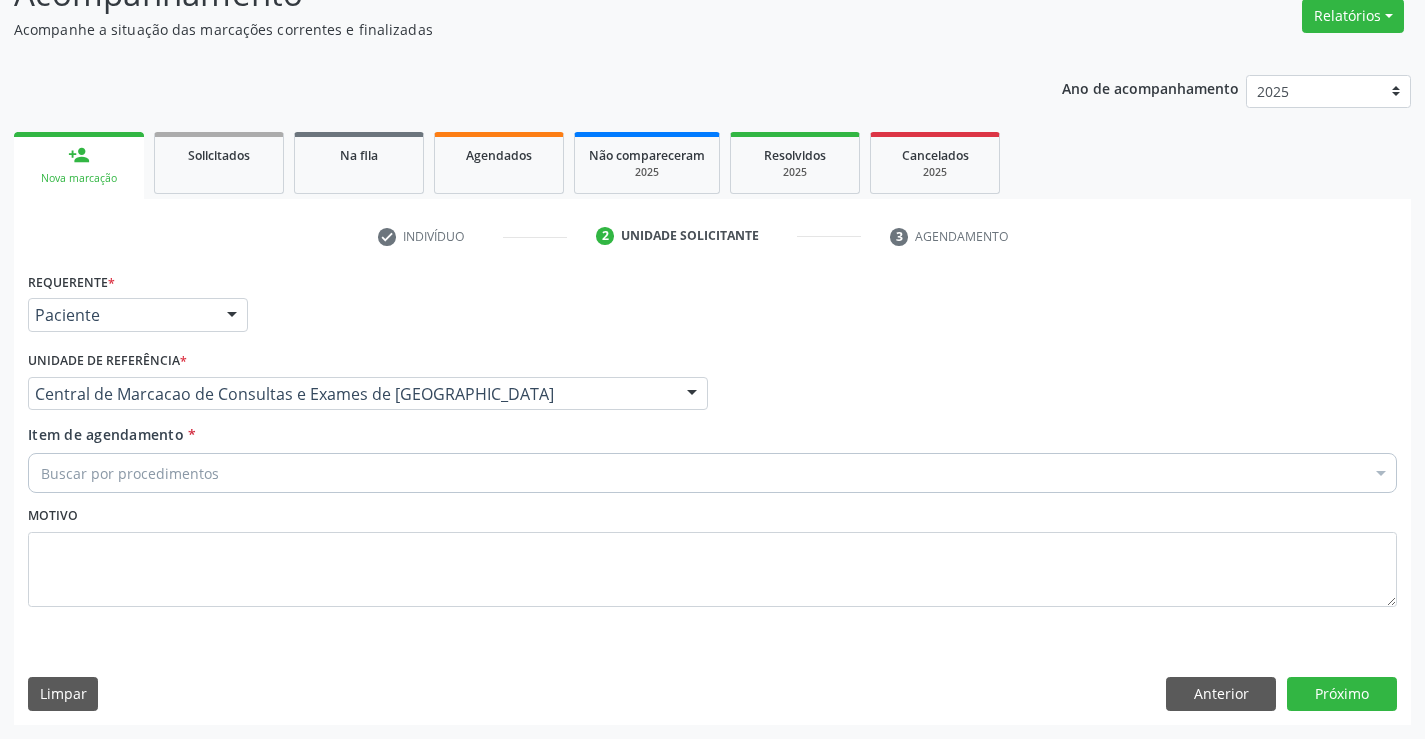 click on "Buscar por procedimentos" at bounding box center (712, 473) 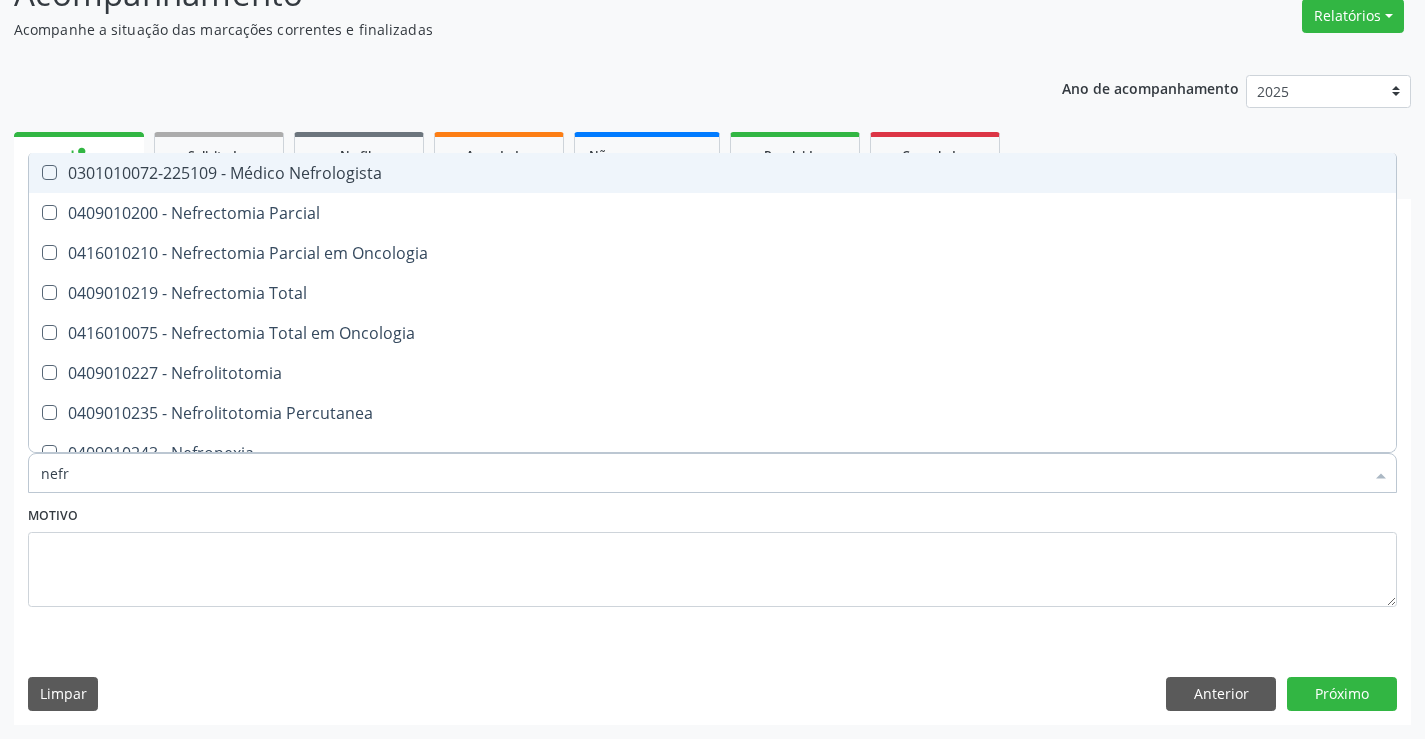 type on "nefro" 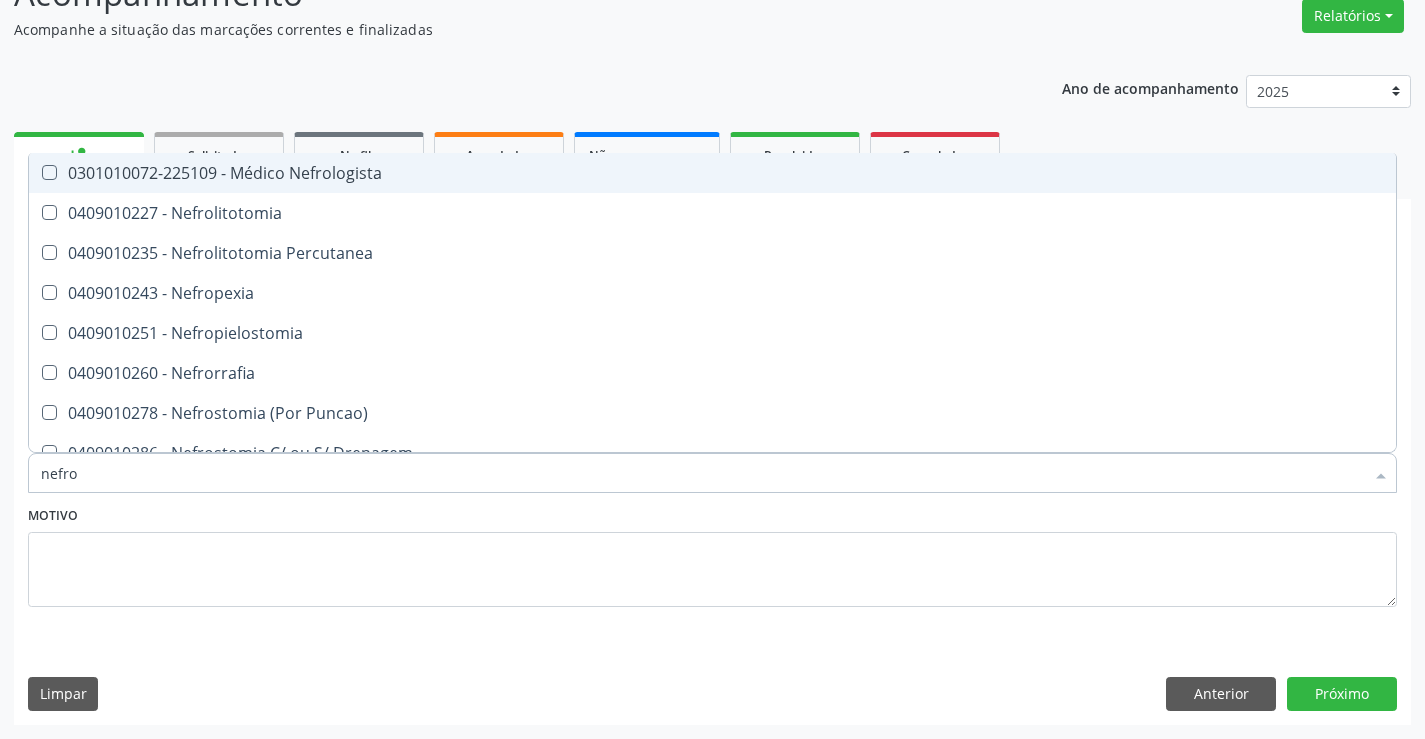 click on "0301010072-225109 - Médico Nefrologista" at bounding box center (712, 173) 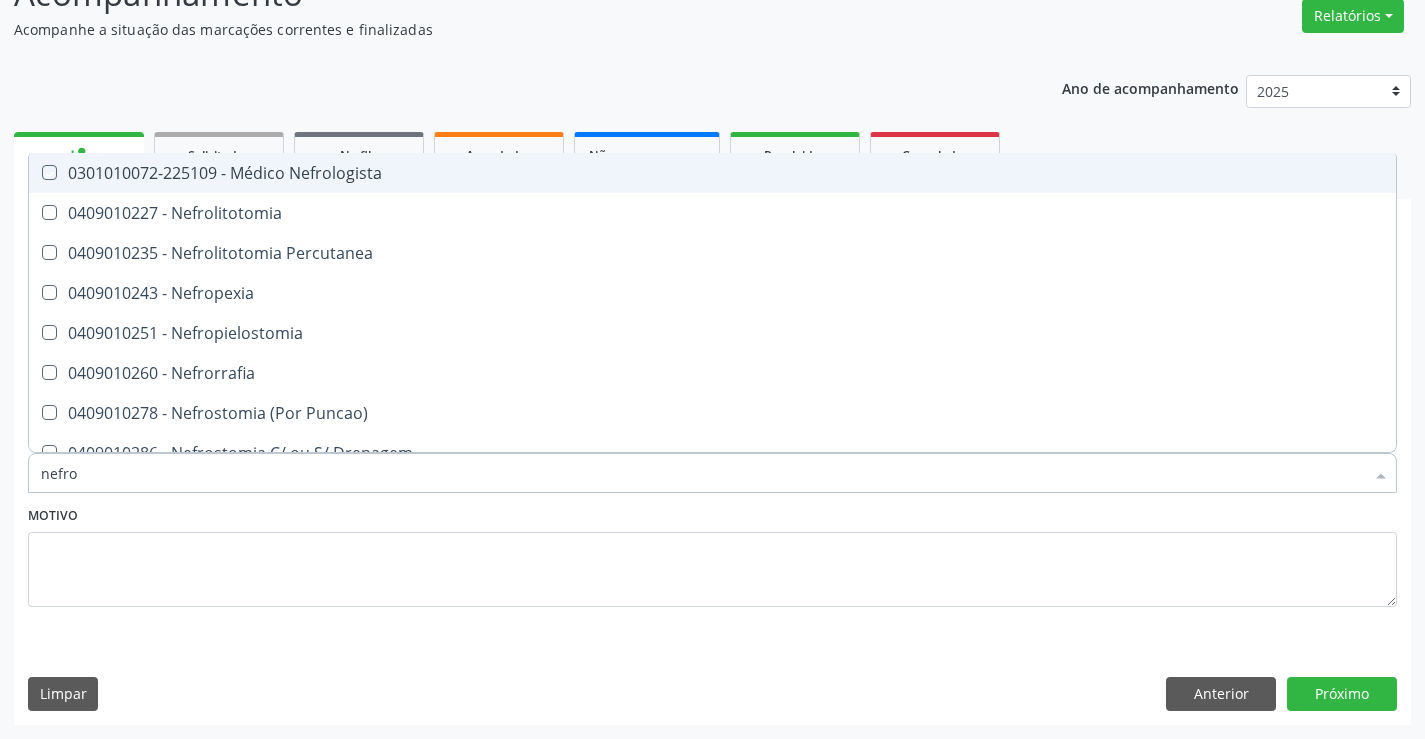 checkbox on "true" 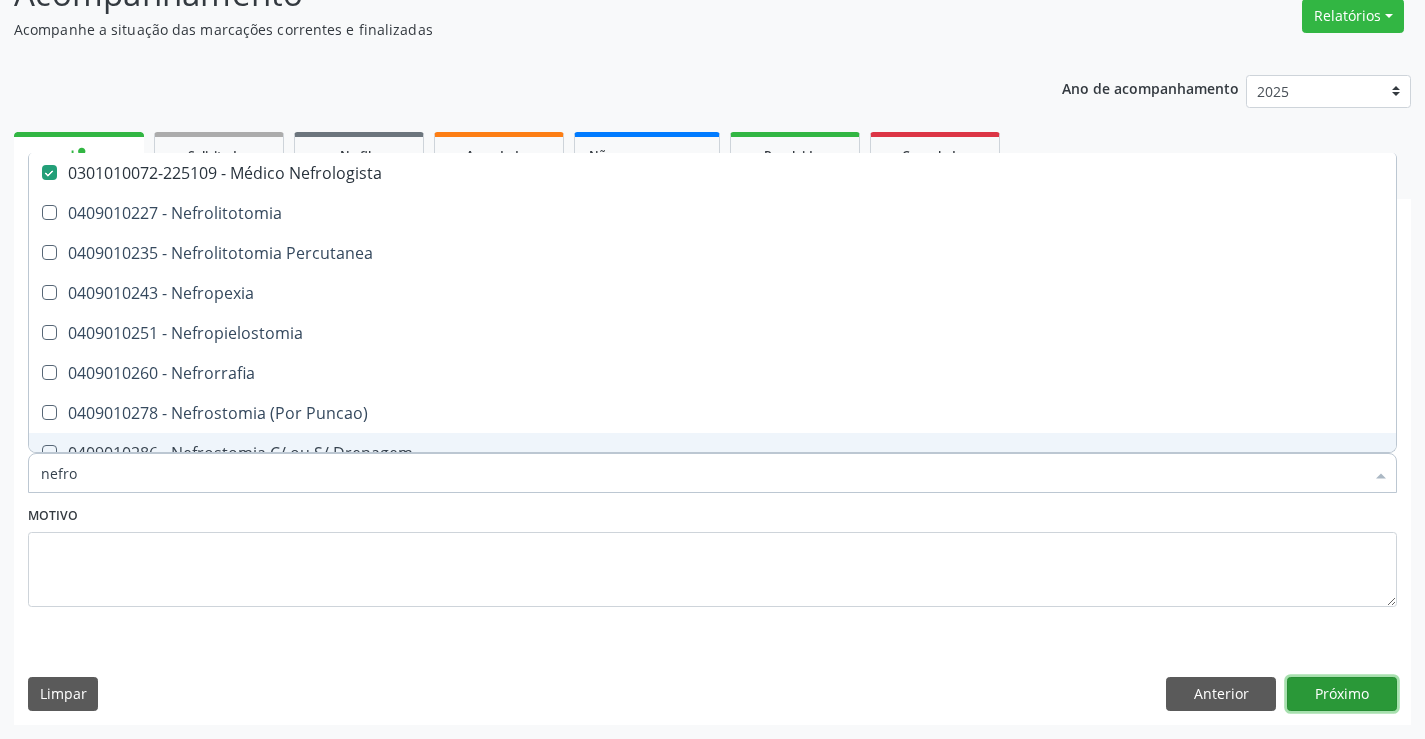 click on "Próximo" at bounding box center [1342, 694] 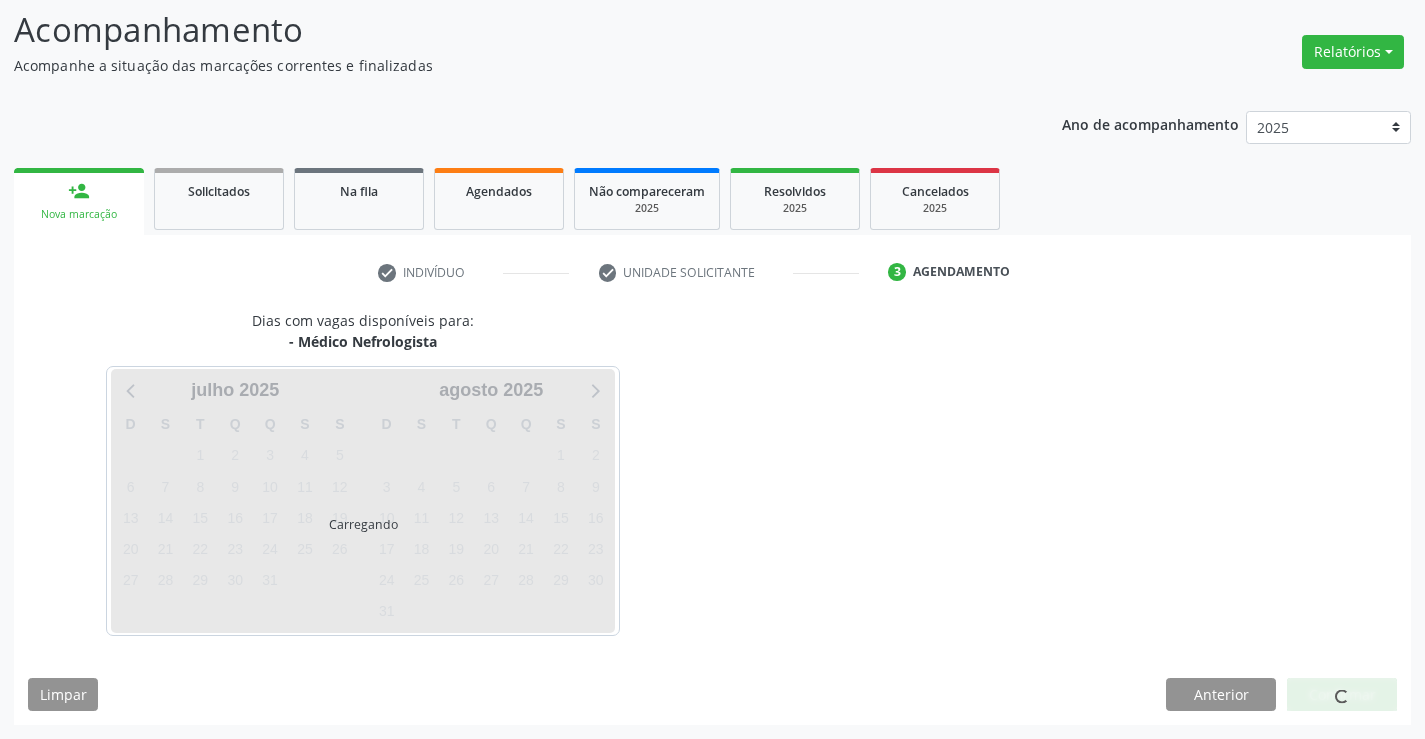 scroll, scrollTop: 131, scrollLeft: 0, axis: vertical 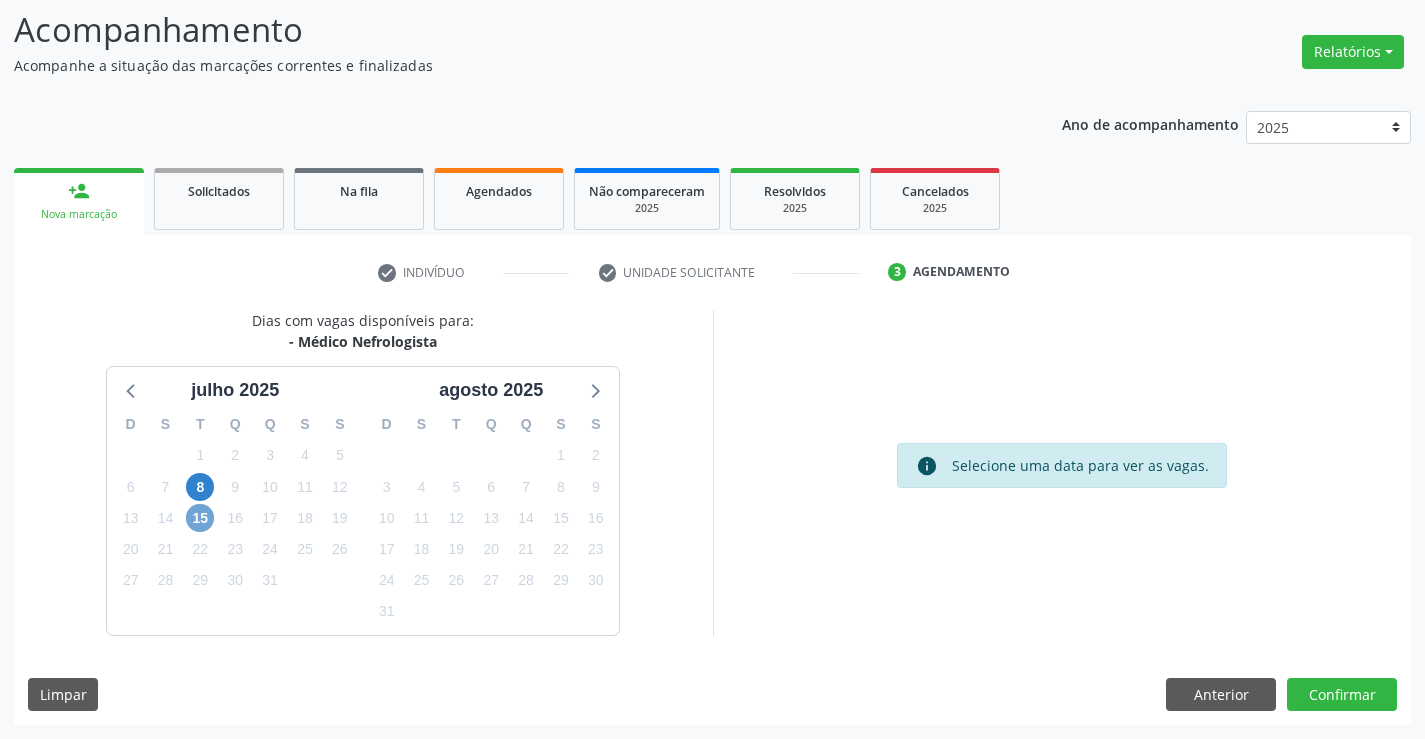 click on "15" at bounding box center (200, 518) 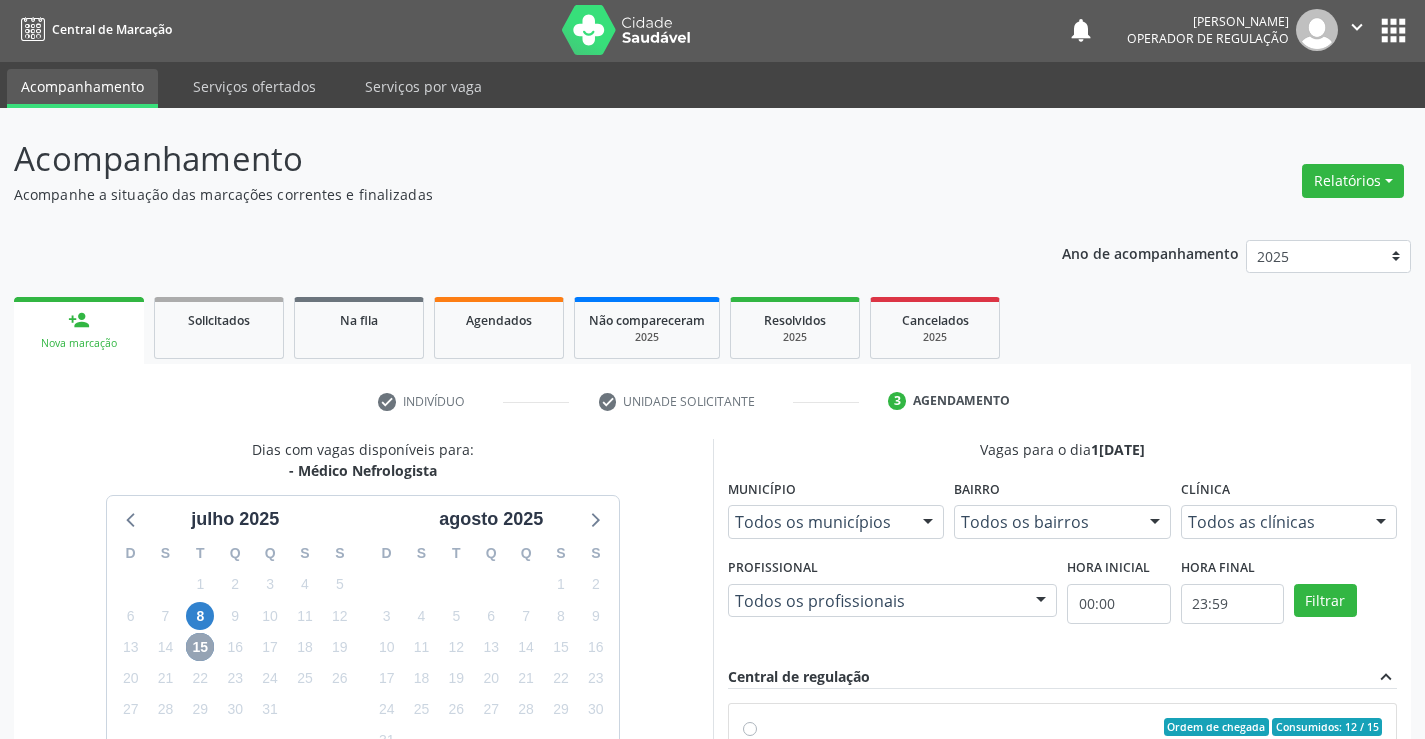 scroll, scrollTop: 0, scrollLeft: 0, axis: both 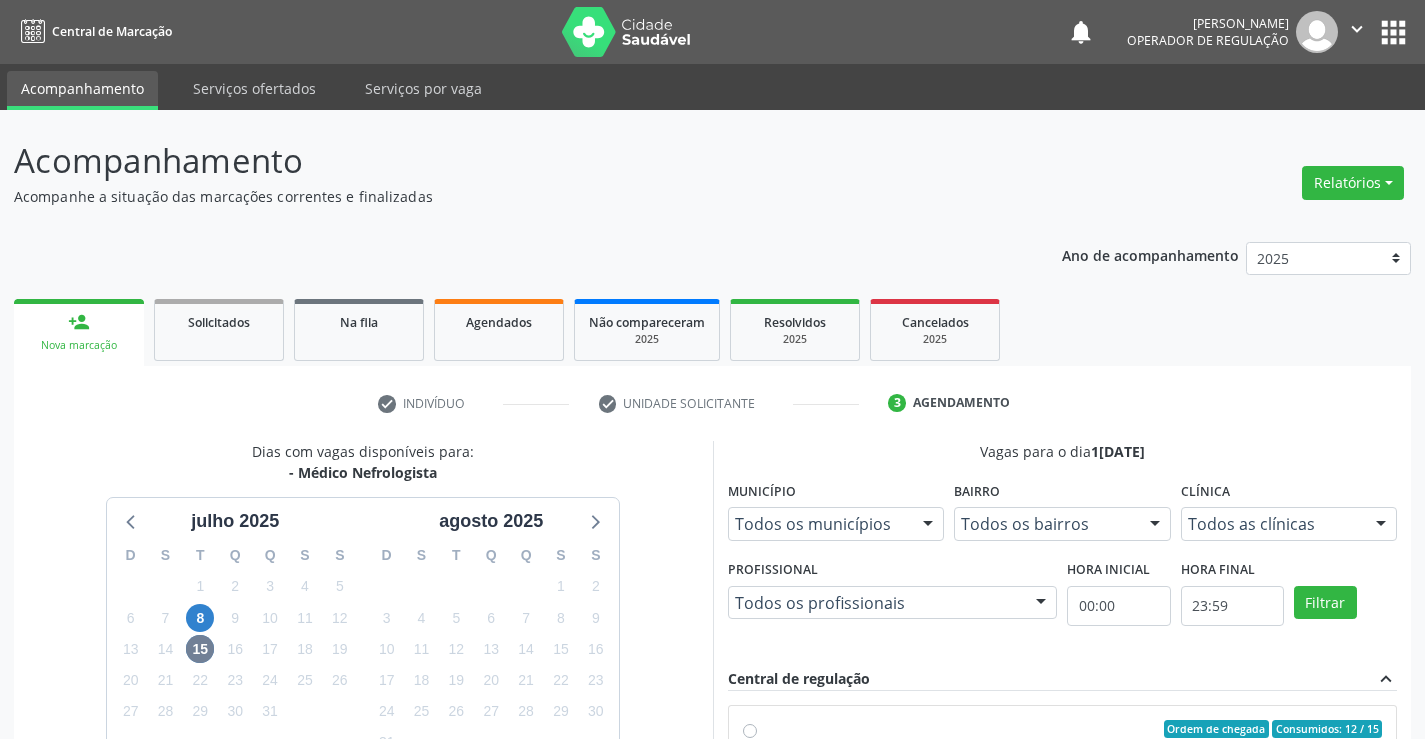 click on "person_add
Nova marcação" at bounding box center (79, 332) 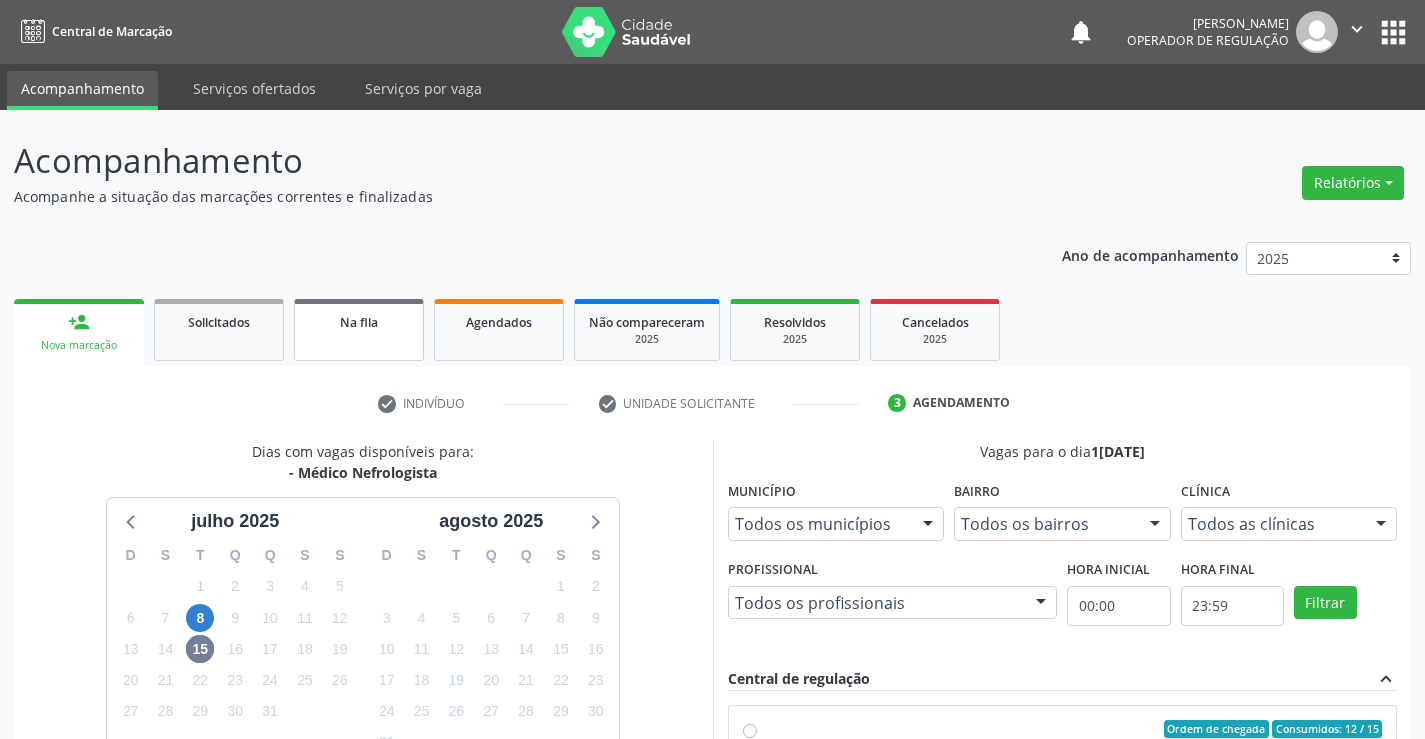 click on "Na fila" at bounding box center (359, 322) 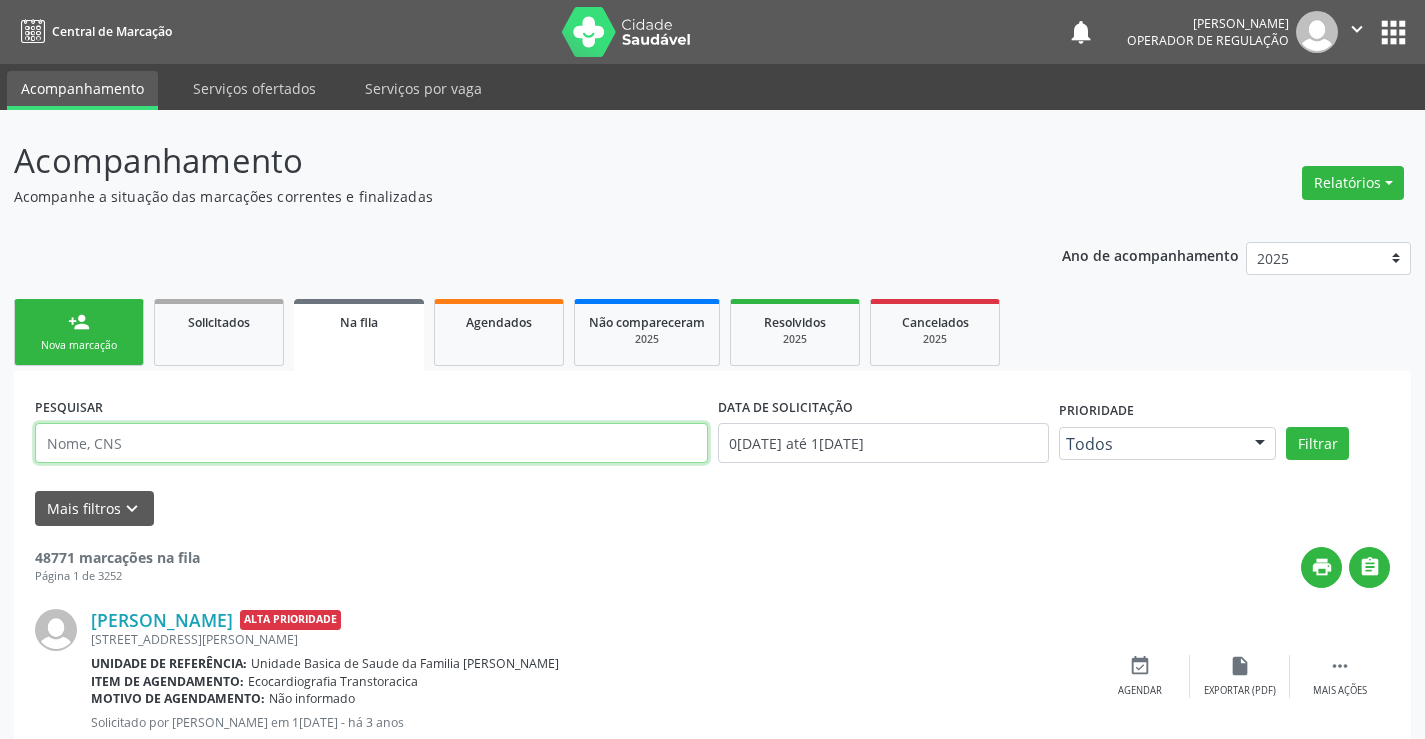 click at bounding box center [371, 443] 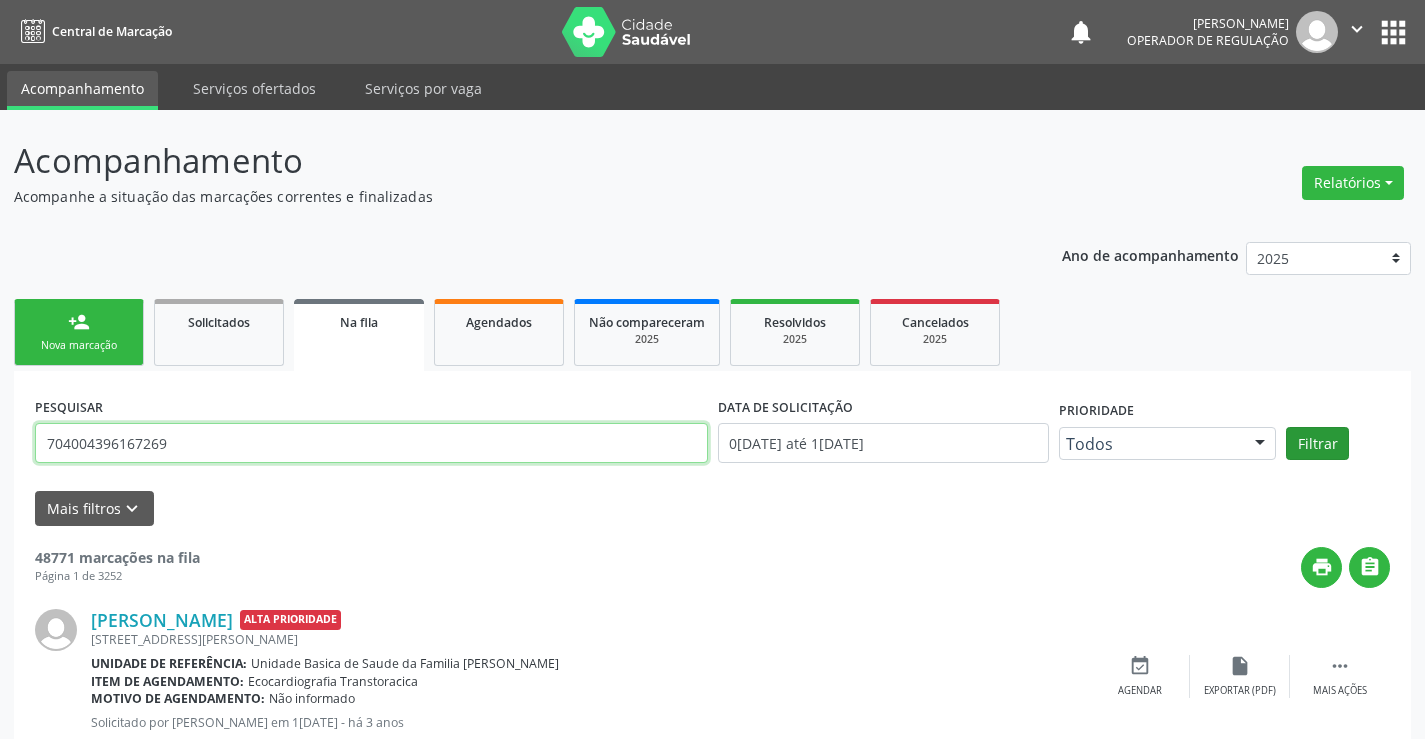 type on "704004396167269" 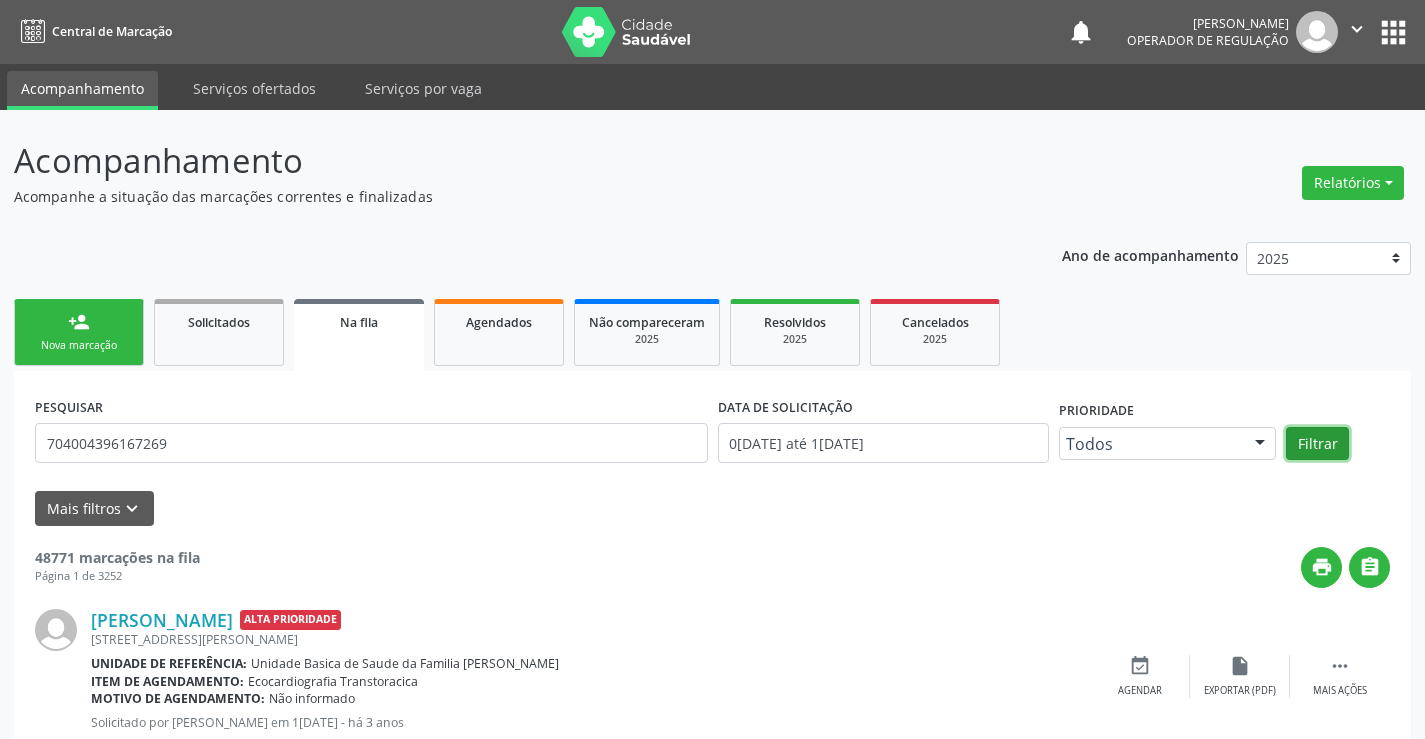 click on "Filtrar" at bounding box center (1317, 444) 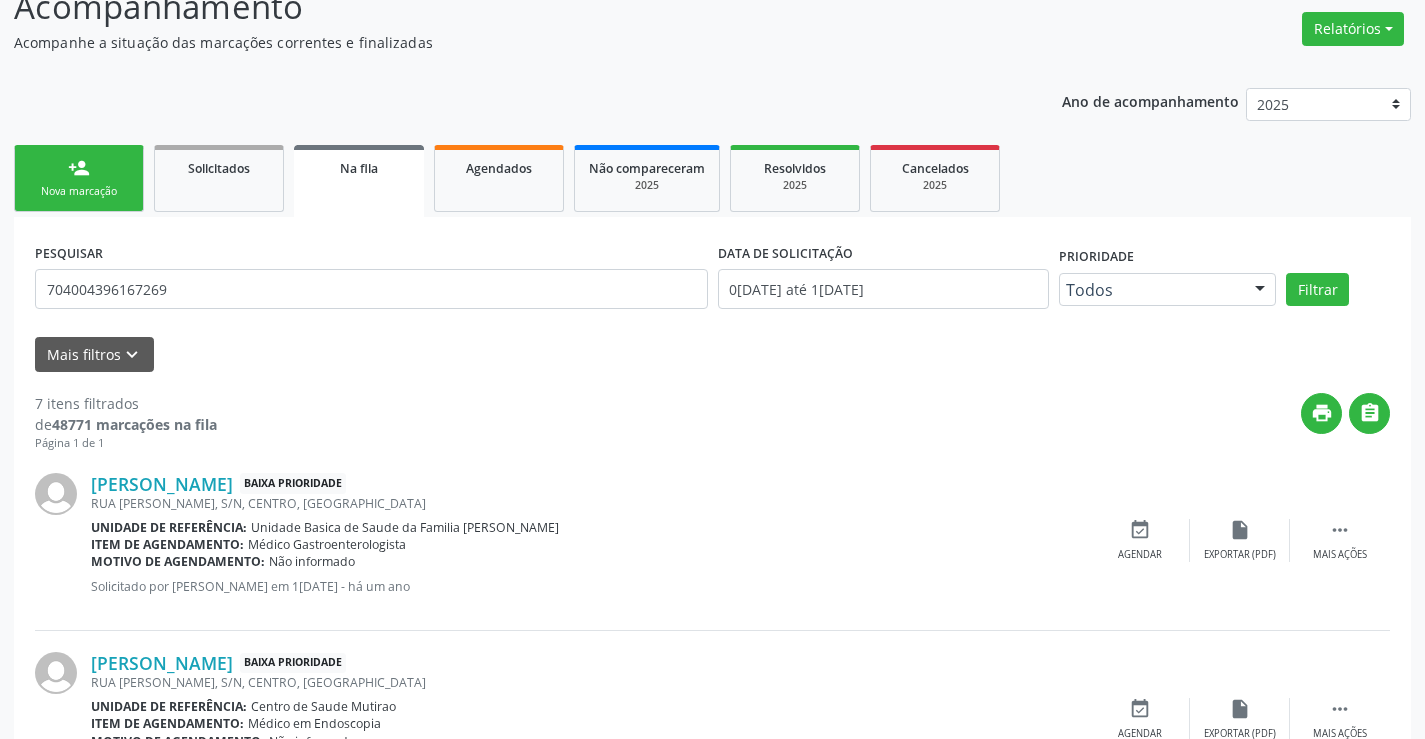 scroll, scrollTop: 0, scrollLeft: 0, axis: both 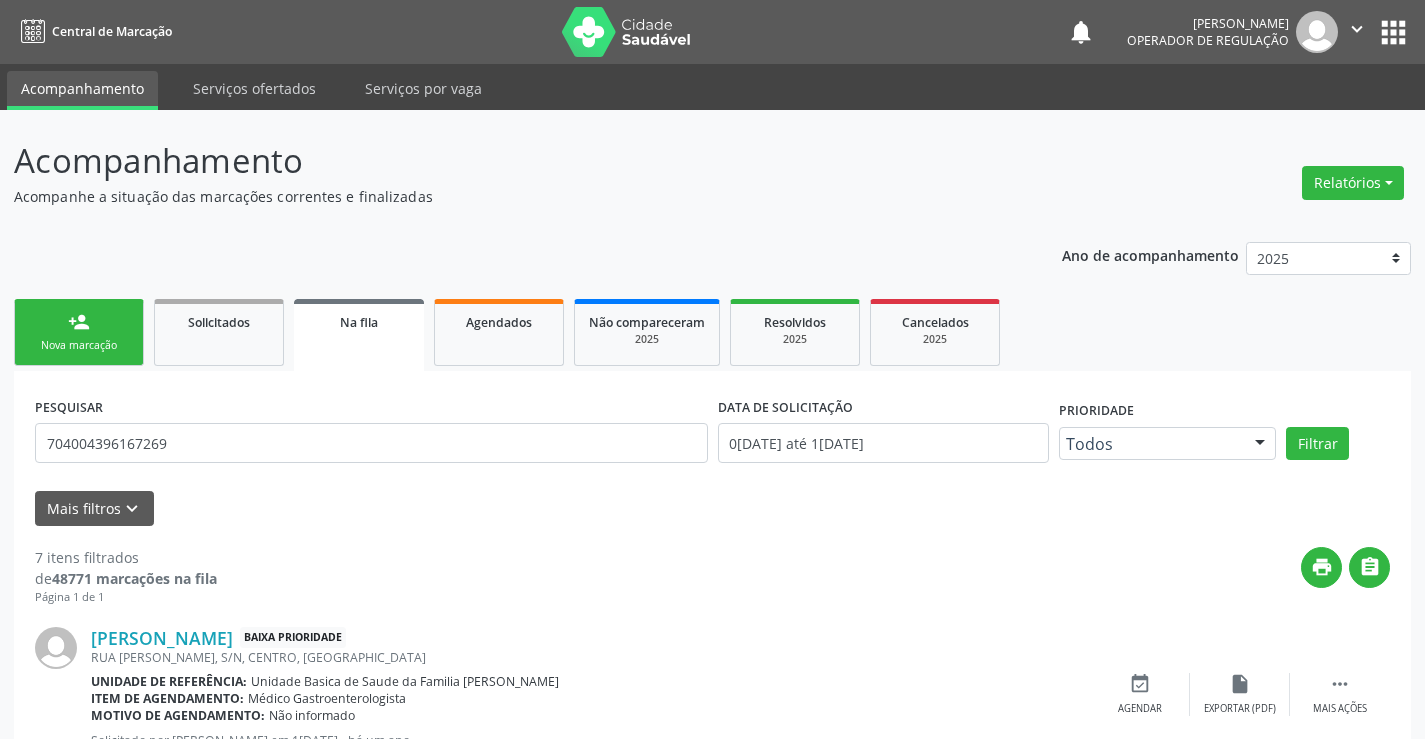 click on "person_add
Nova marcação" at bounding box center [79, 332] 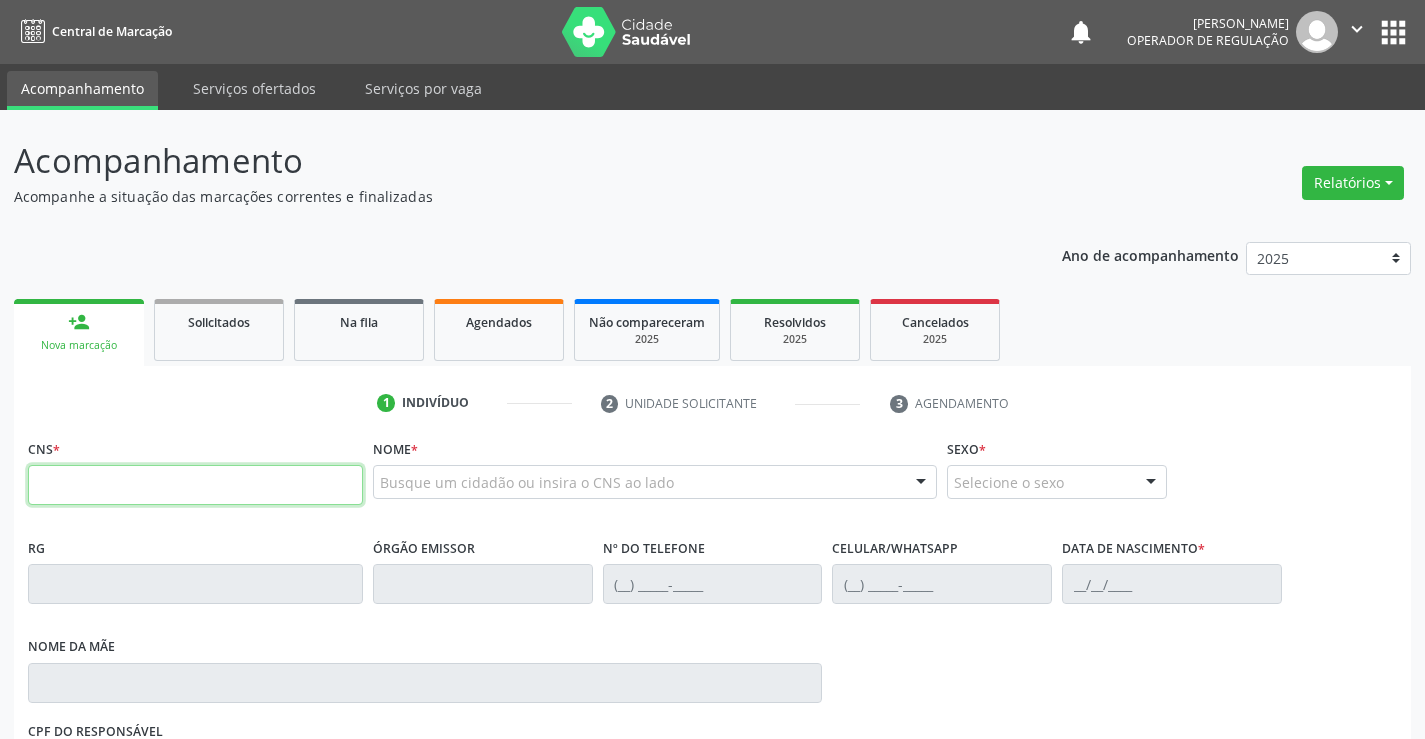 click at bounding box center (195, 485) 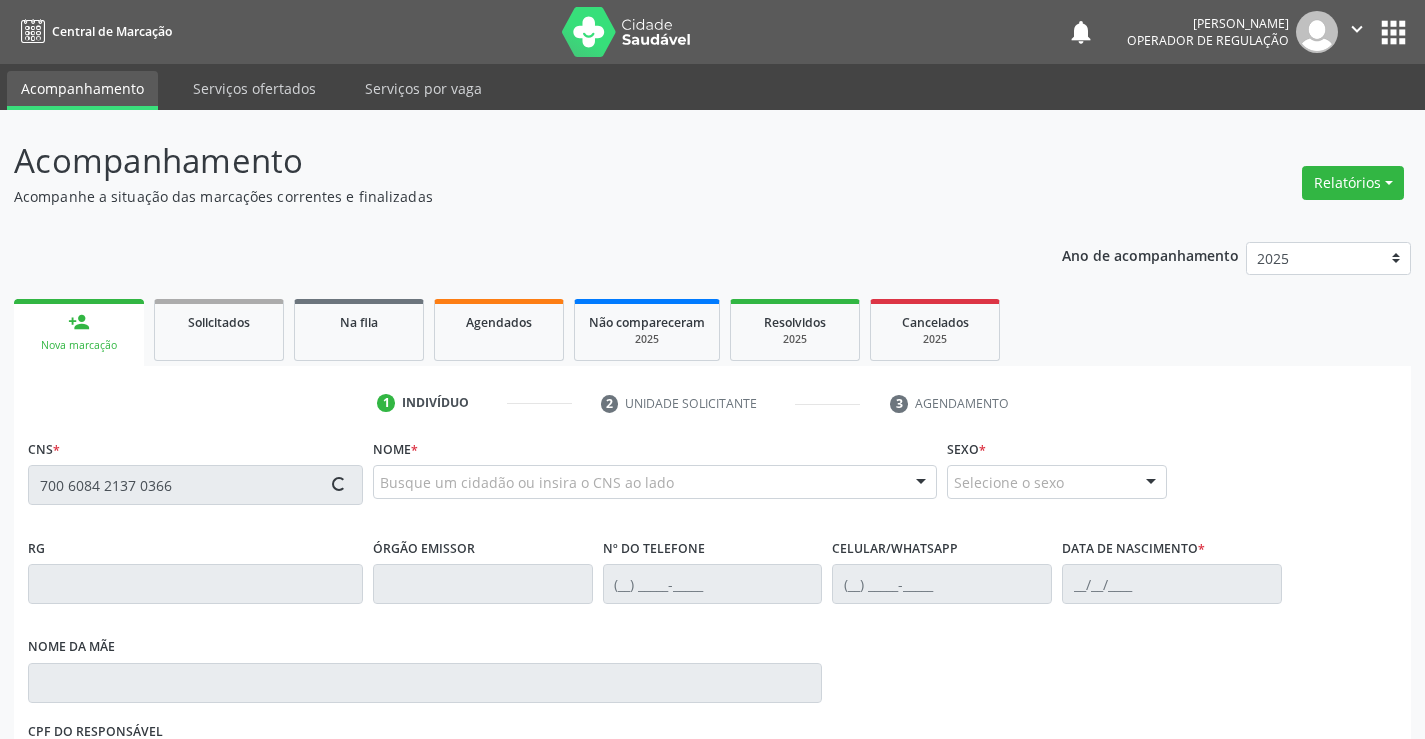 type on "700 6084 2137 0366" 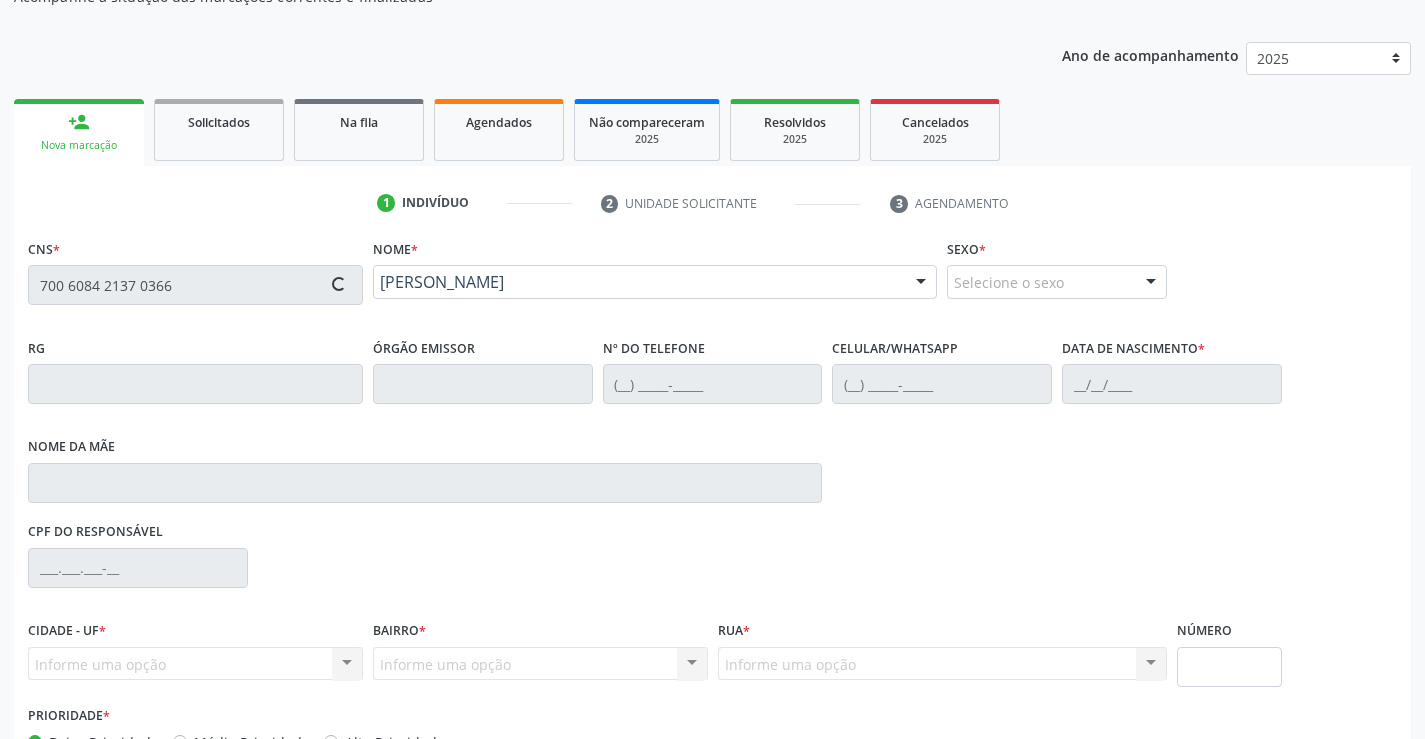 type on "2303028663" 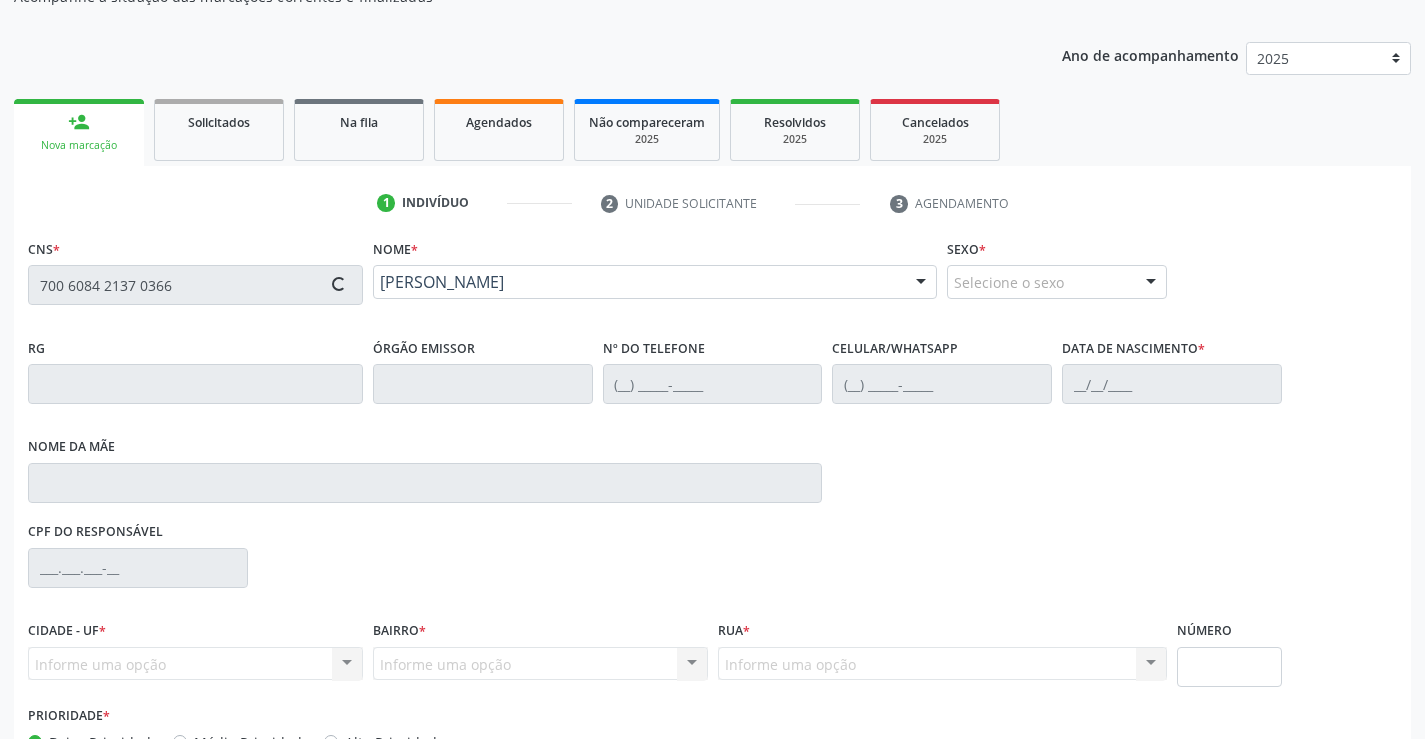 type on "21/06/2003" 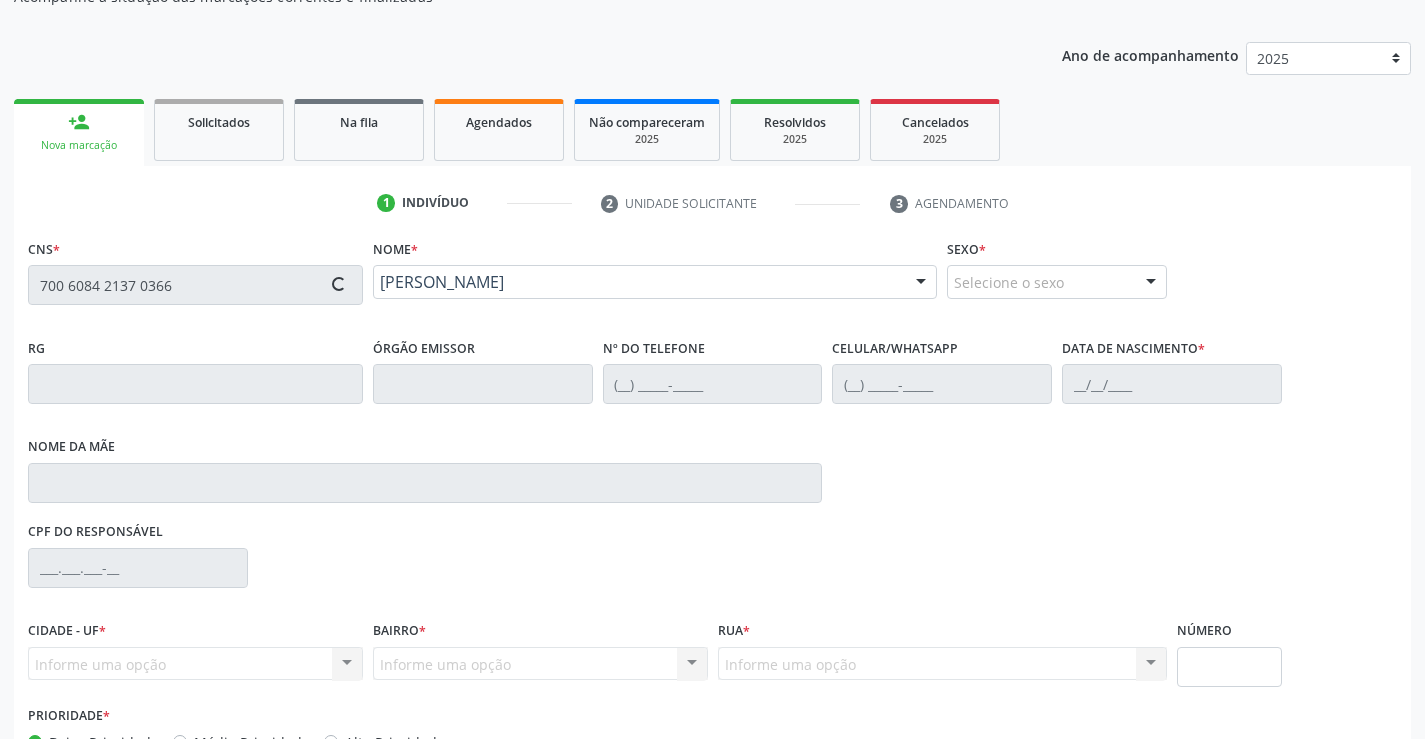type on "S/N" 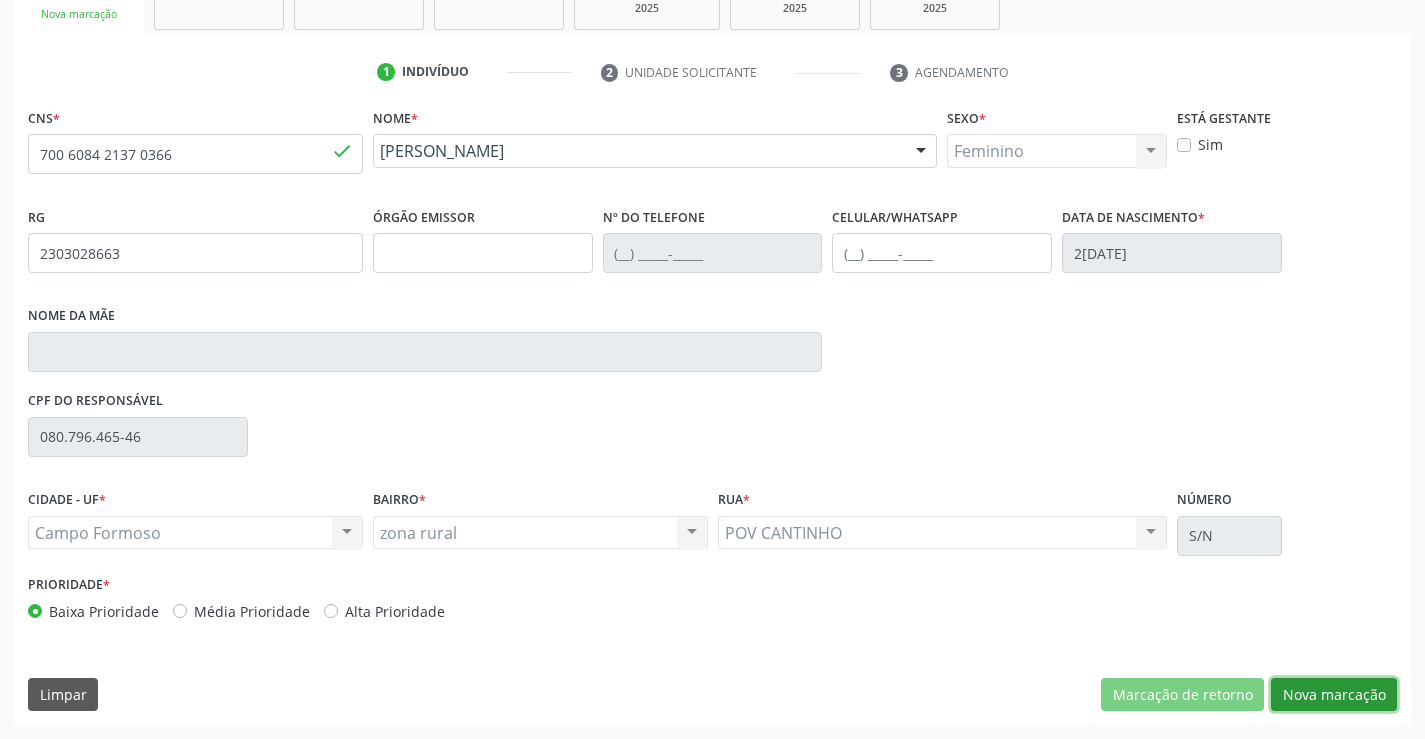 click on "Nova marcação" at bounding box center [1334, 695] 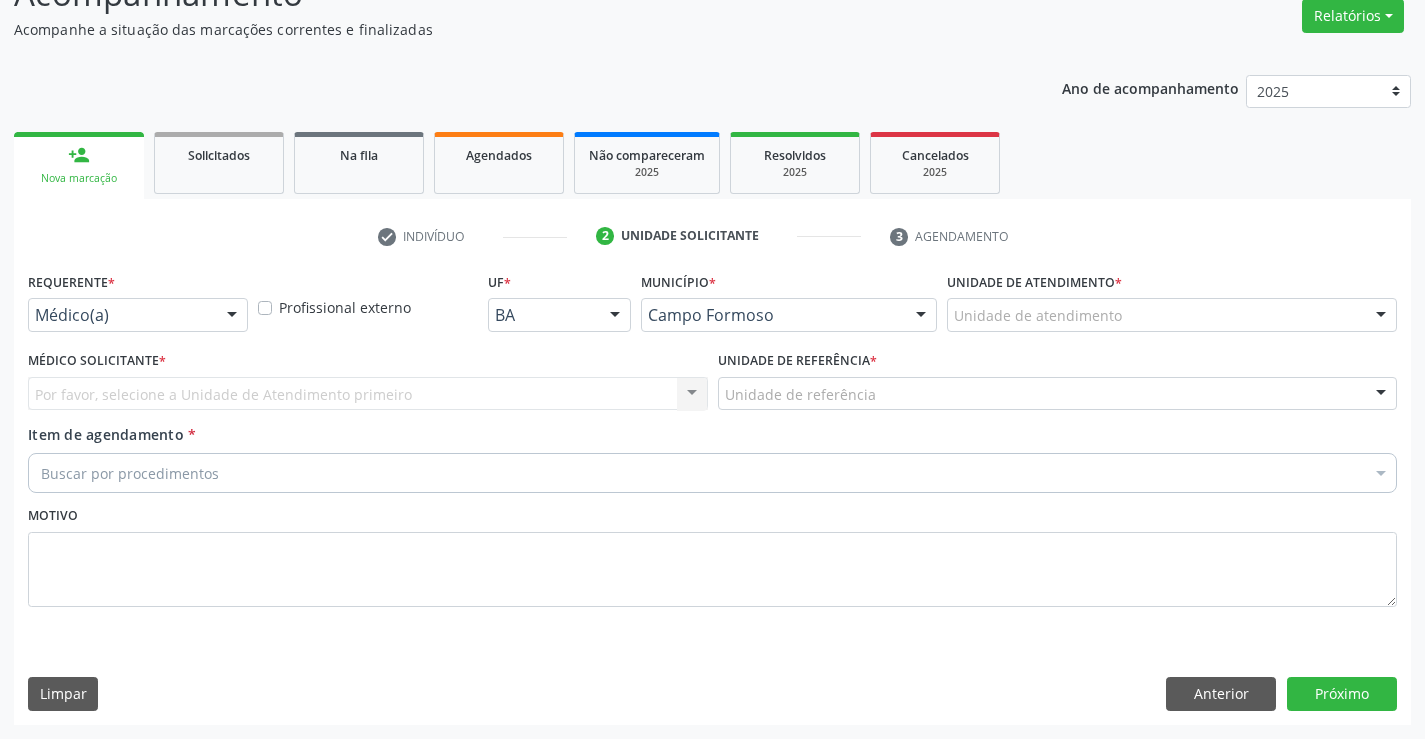 scroll, scrollTop: 167, scrollLeft: 0, axis: vertical 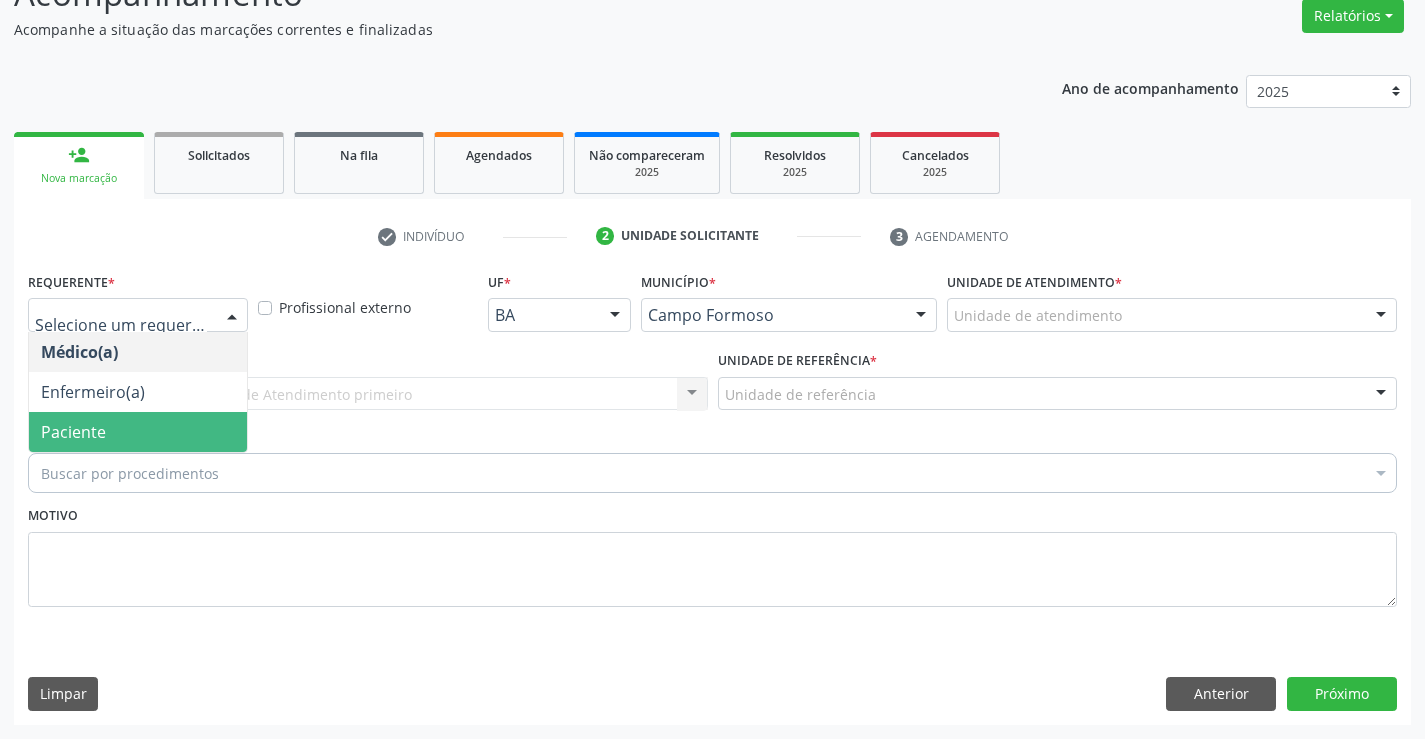 click on "Paciente" at bounding box center (138, 432) 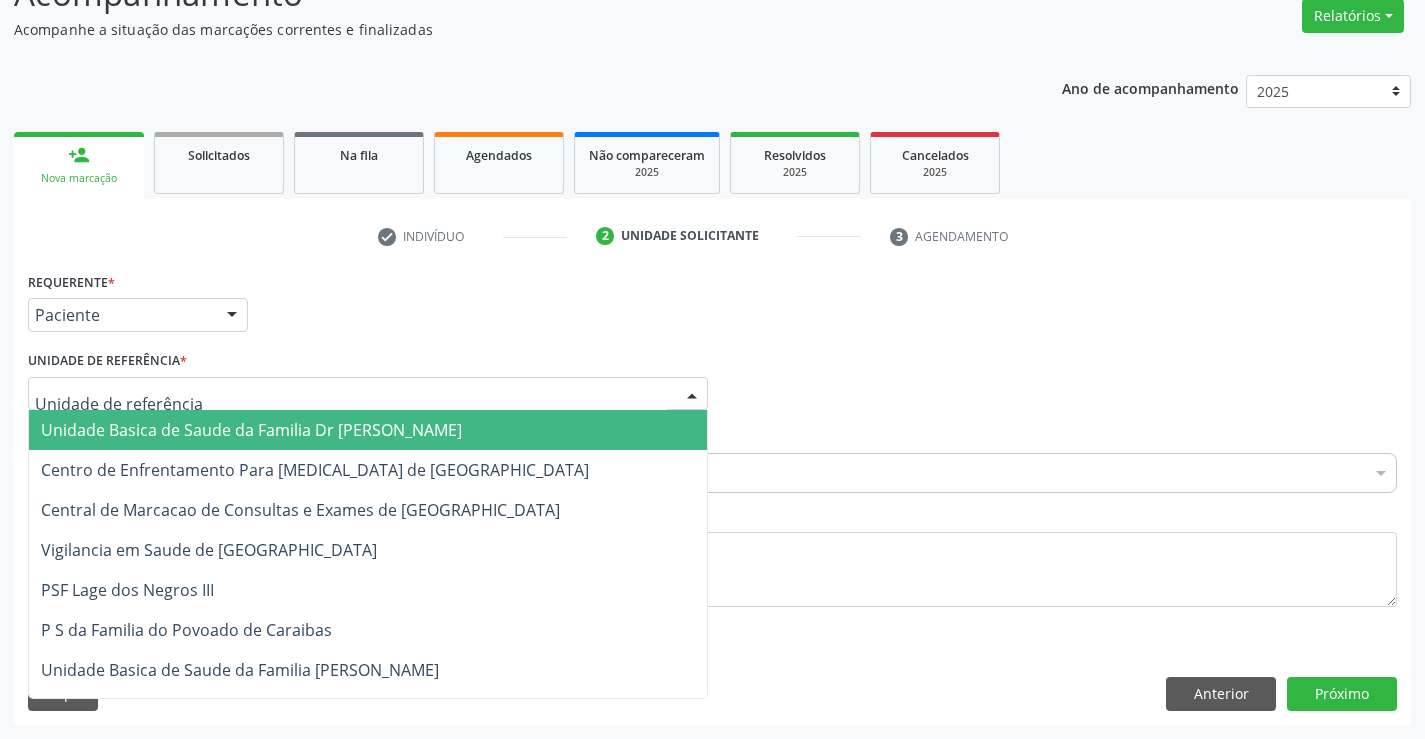 drag, startPoint x: 306, startPoint y: 397, endPoint x: 321, endPoint y: 489, distance: 93.214806 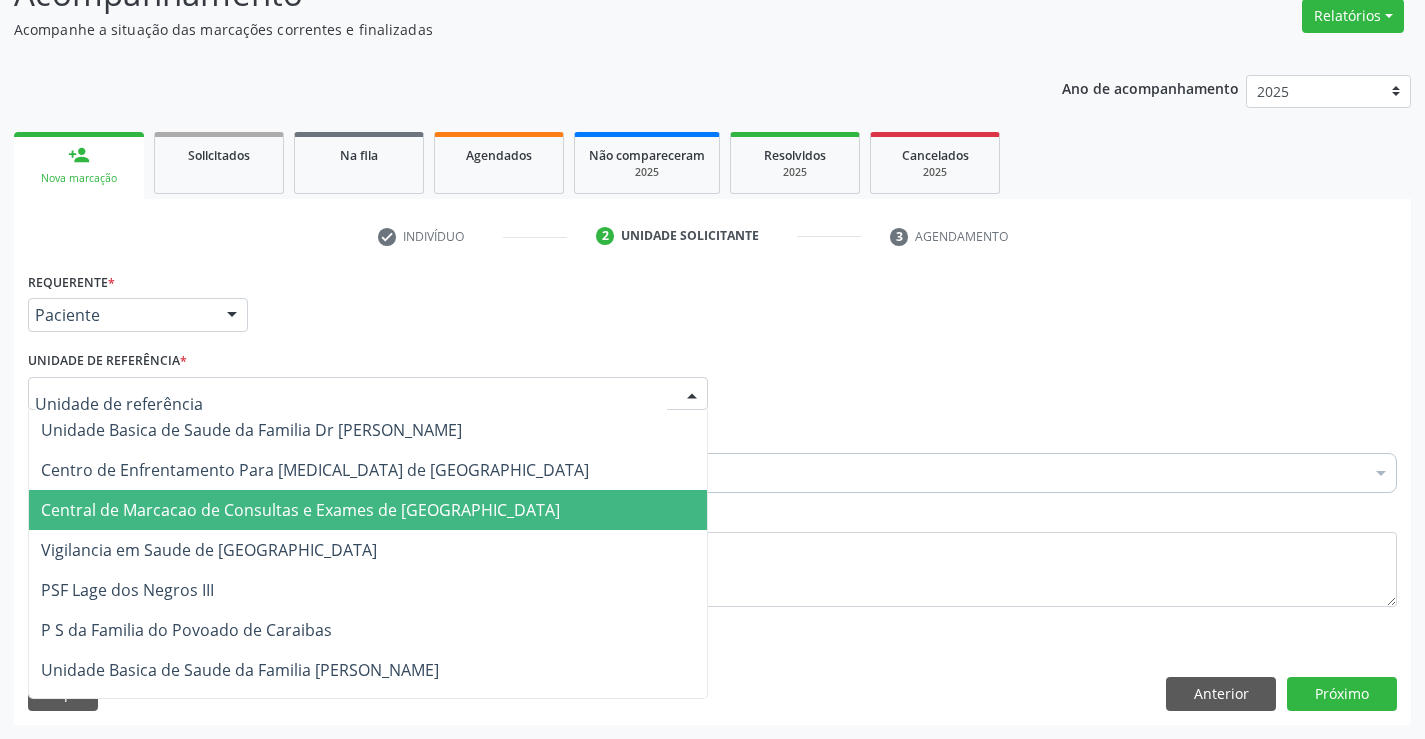 click on "Central de Marcacao de Consultas e Exames de [GEOGRAPHIC_DATA]" at bounding box center [300, 510] 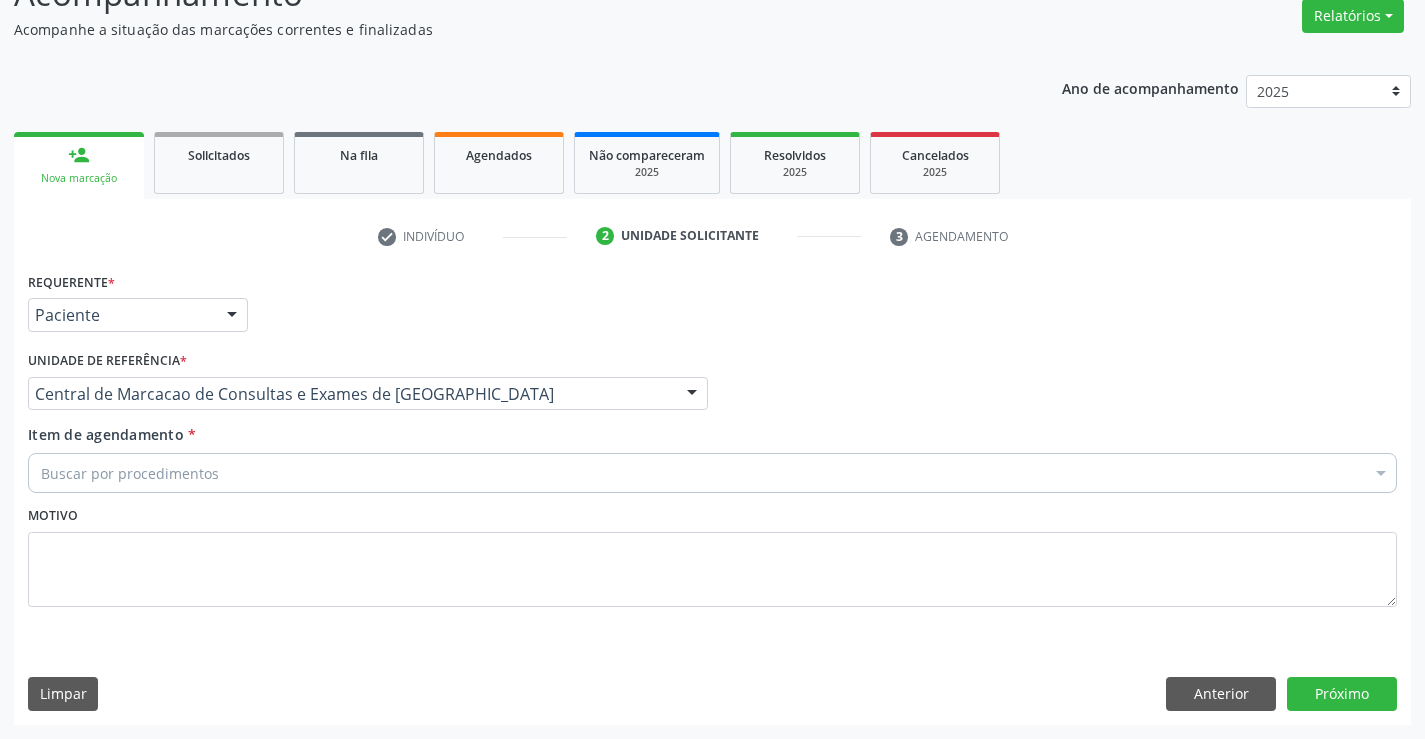 click on "Buscar por procedimentos" at bounding box center (712, 473) 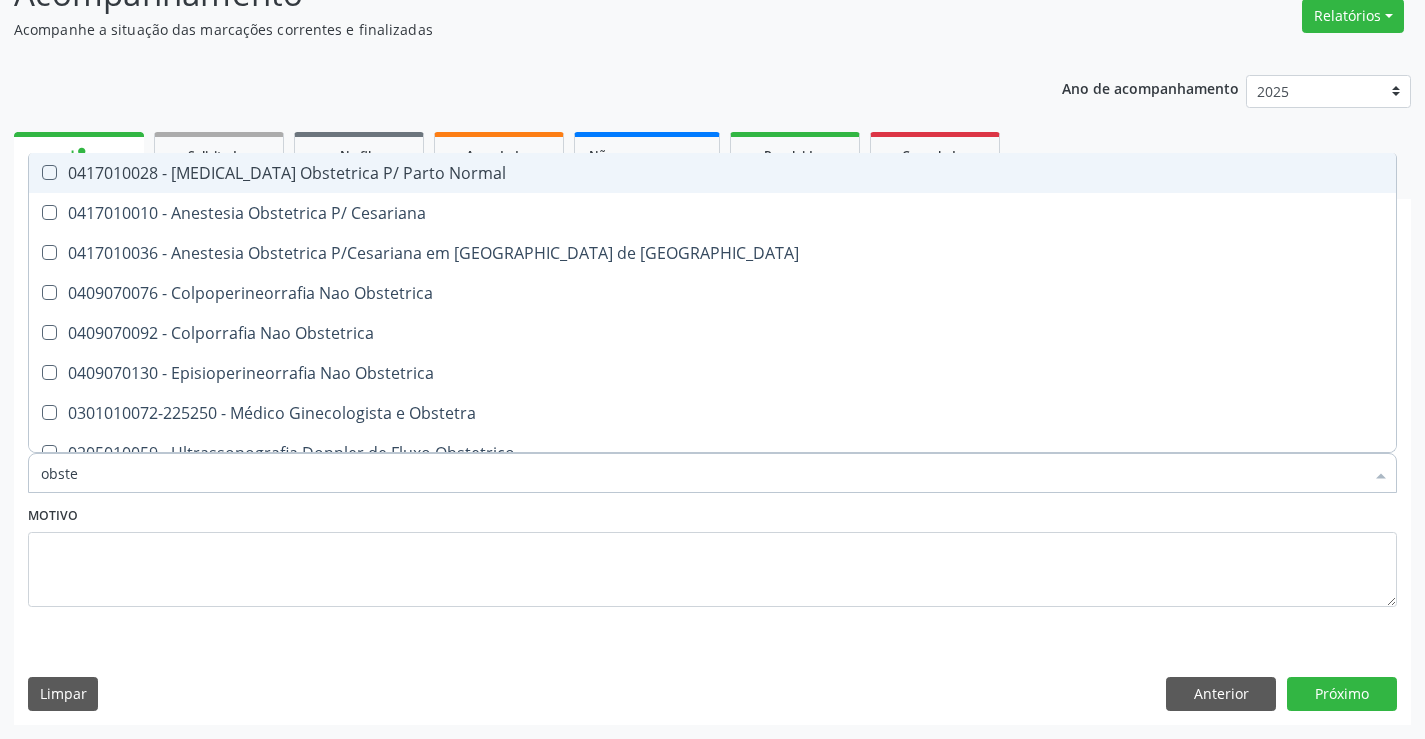 type on "obstet" 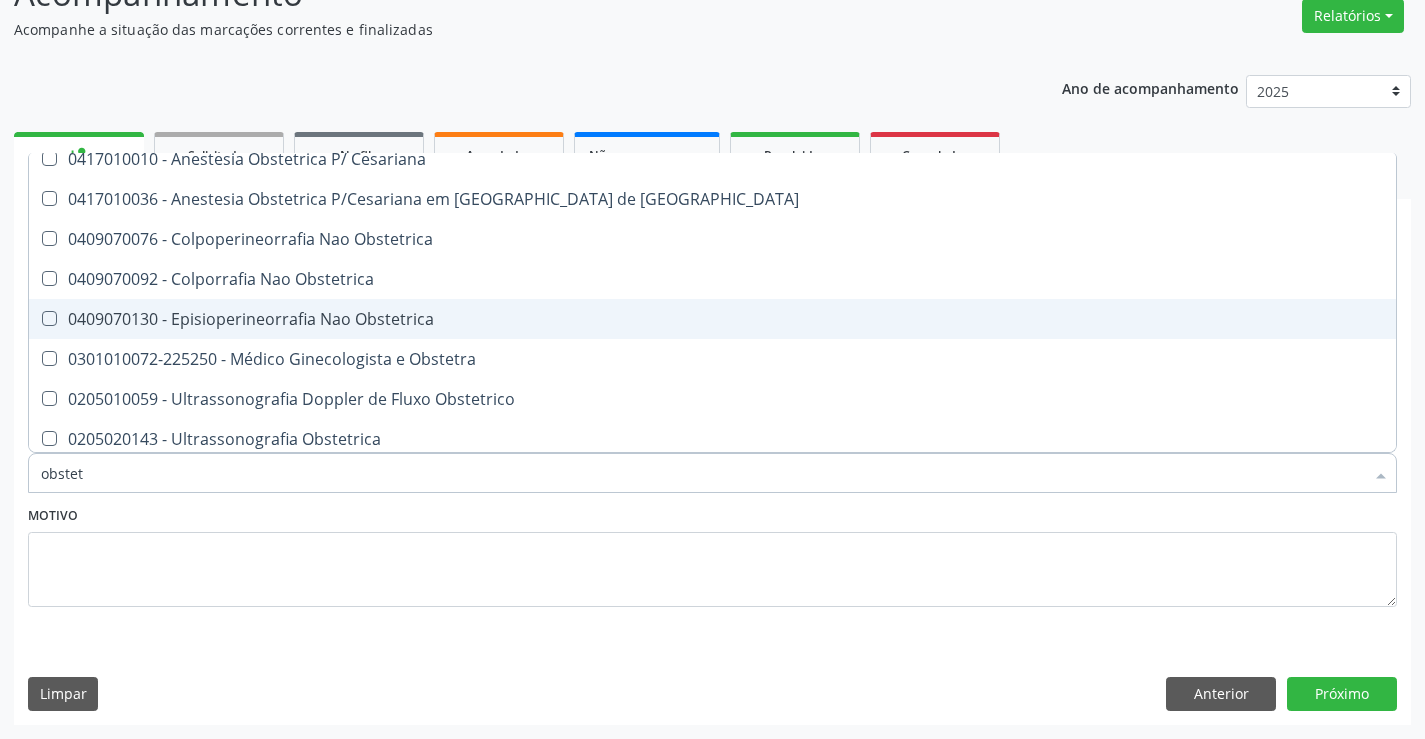 scroll, scrollTop: 101, scrollLeft: 0, axis: vertical 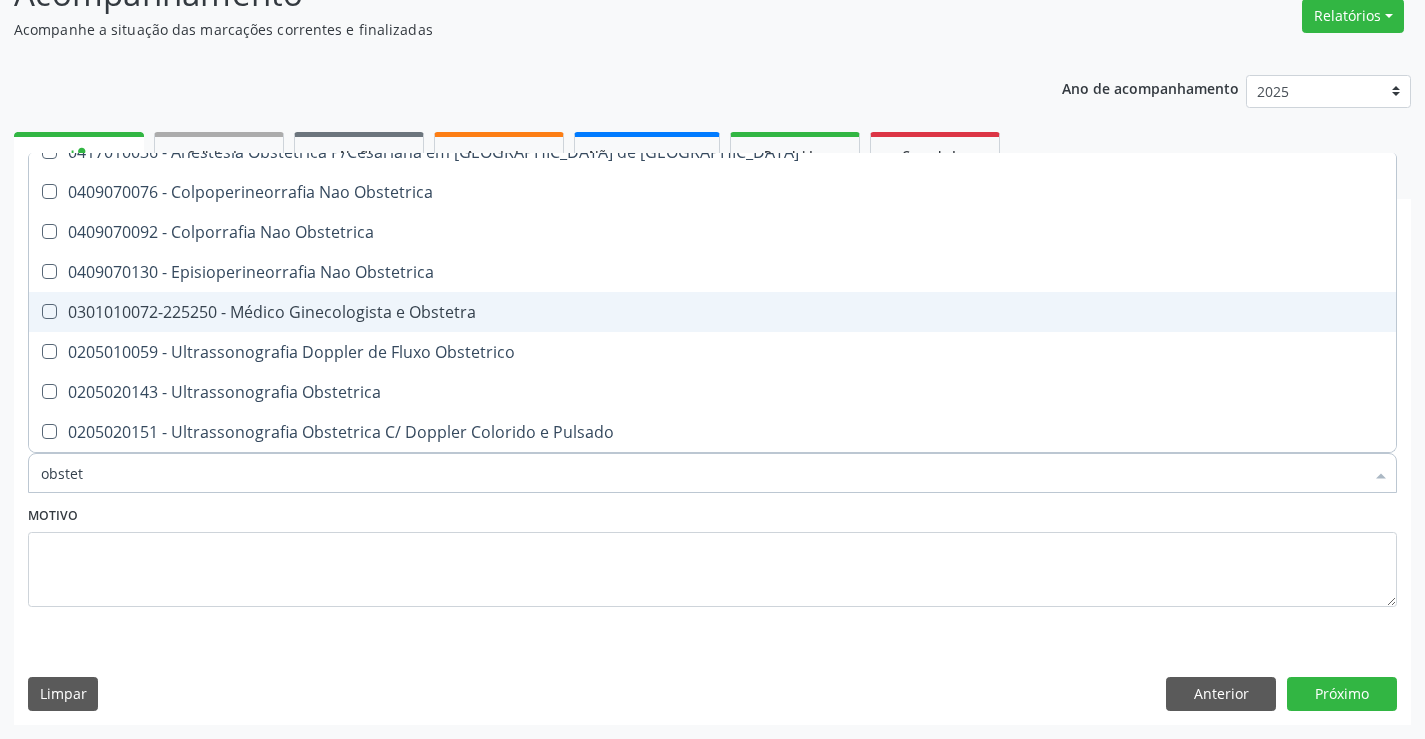 click on "0301010072-225250 - Médico Ginecologista e Obstetra" at bounding box center (712, 312) 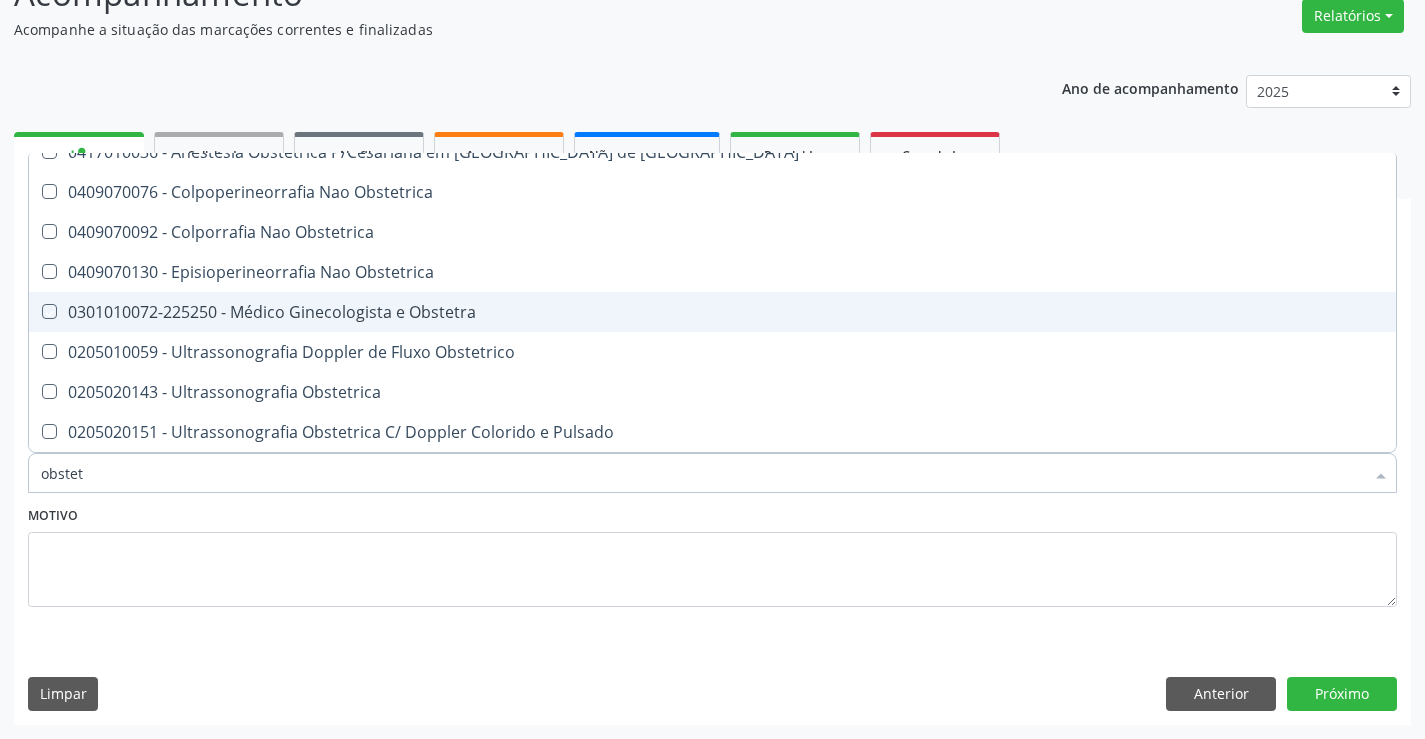 checkbox on "true" 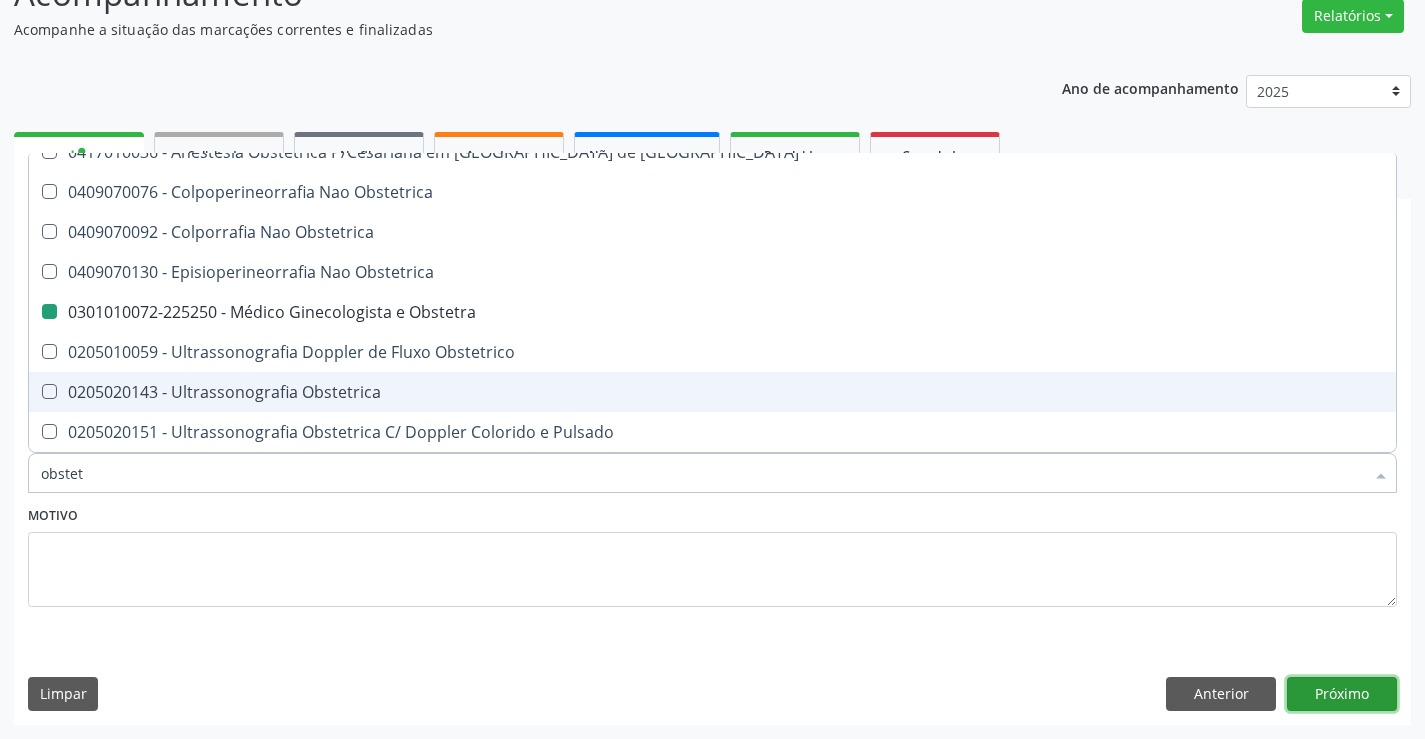 click on "Próximo" at bounding box center [1342, 694] 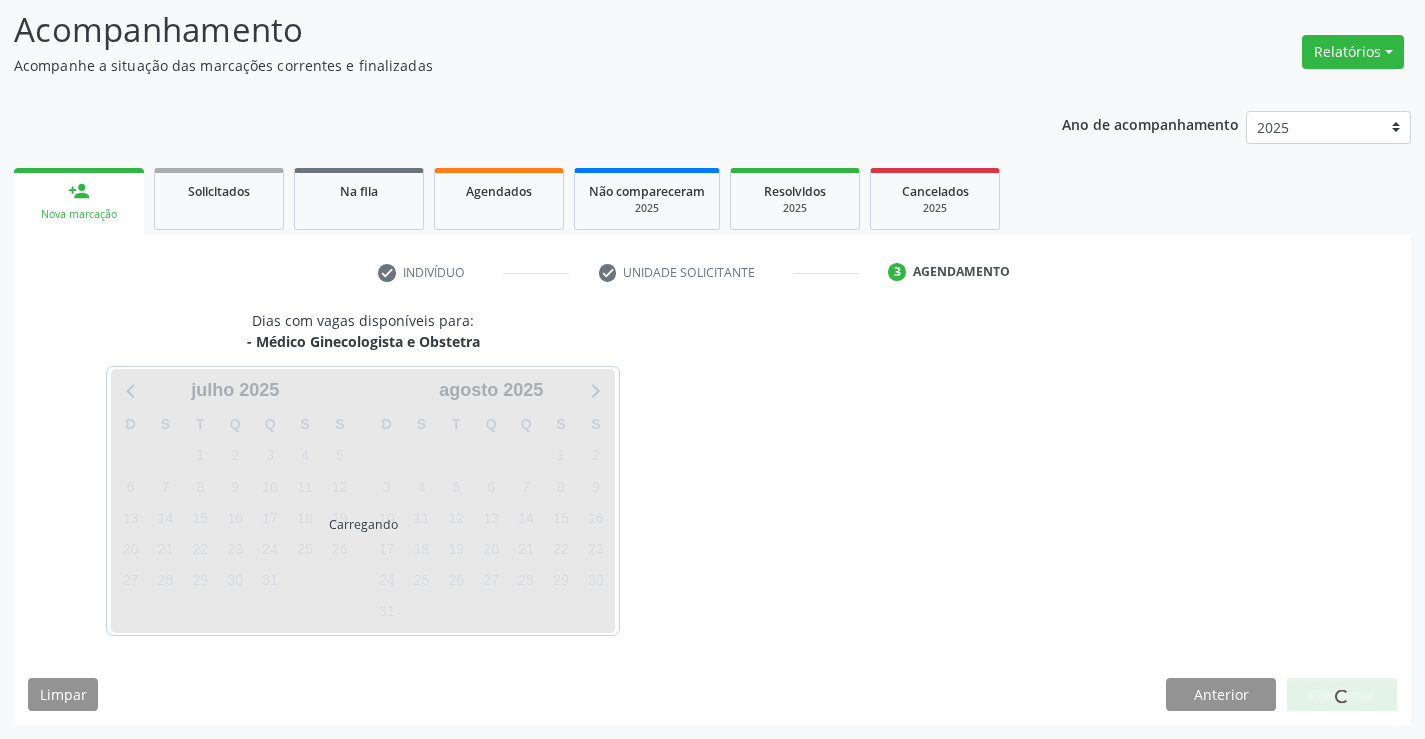 scroll, scrollTop: 131, scrollLeft: 0, axis: vertical 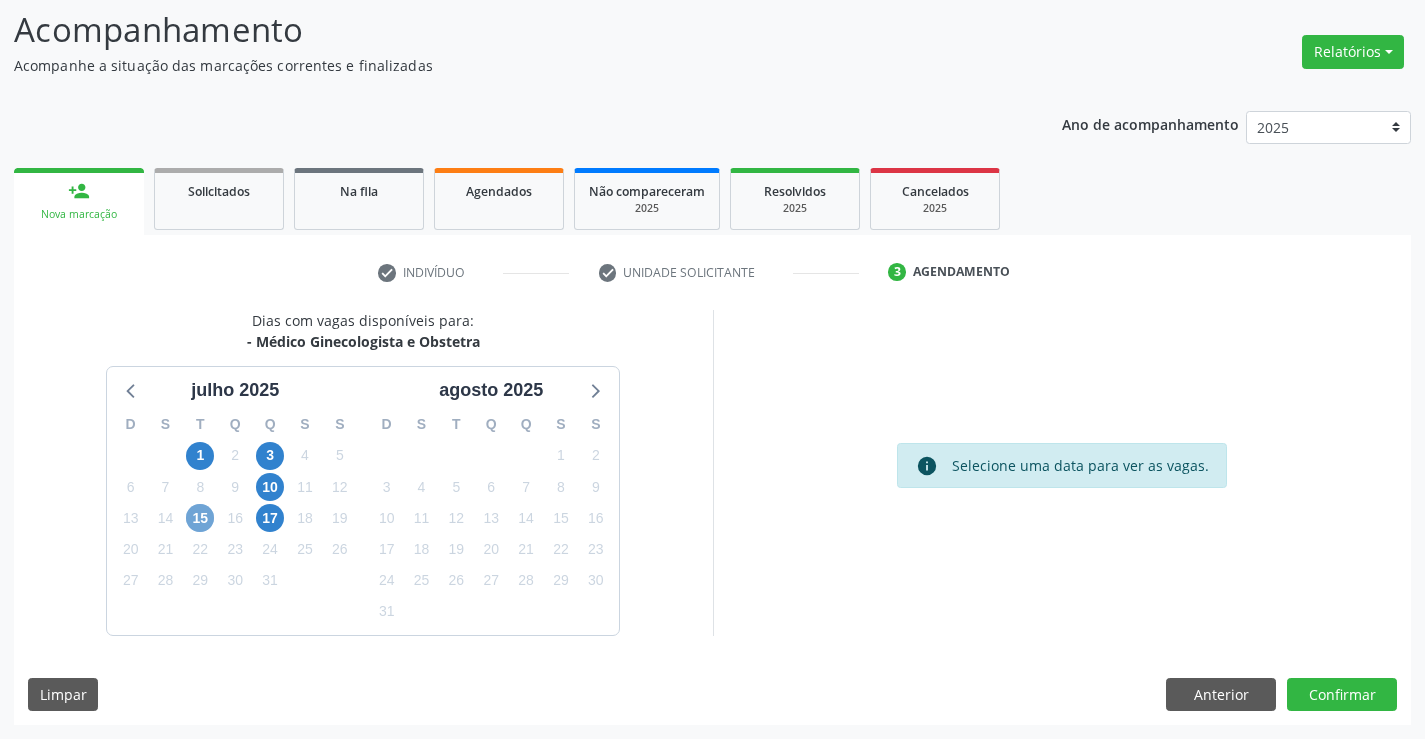 click on "15" at bounding box center [200, 518] 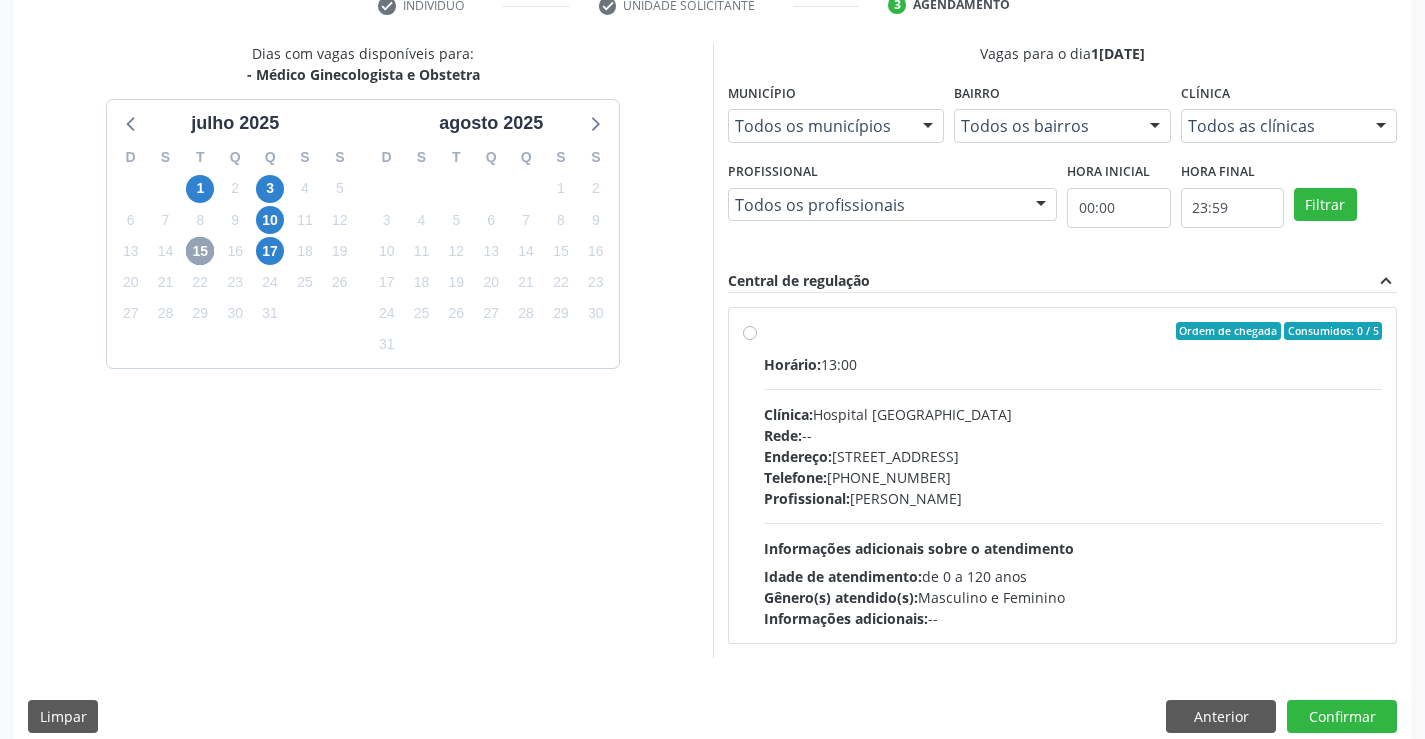 scroll, scrollTop: 420, scrollLeft: 0, axis: vertical 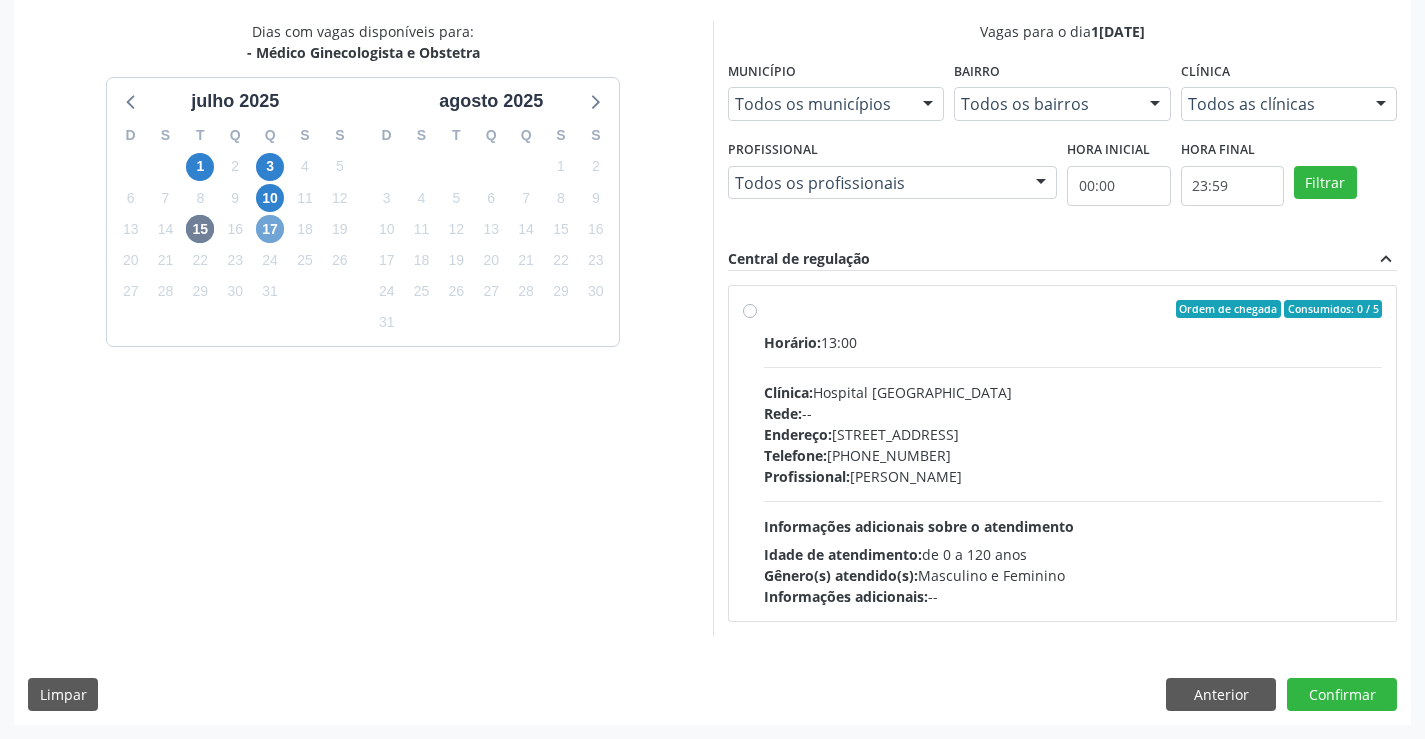 click on "17" at bounding box center [270, 229] 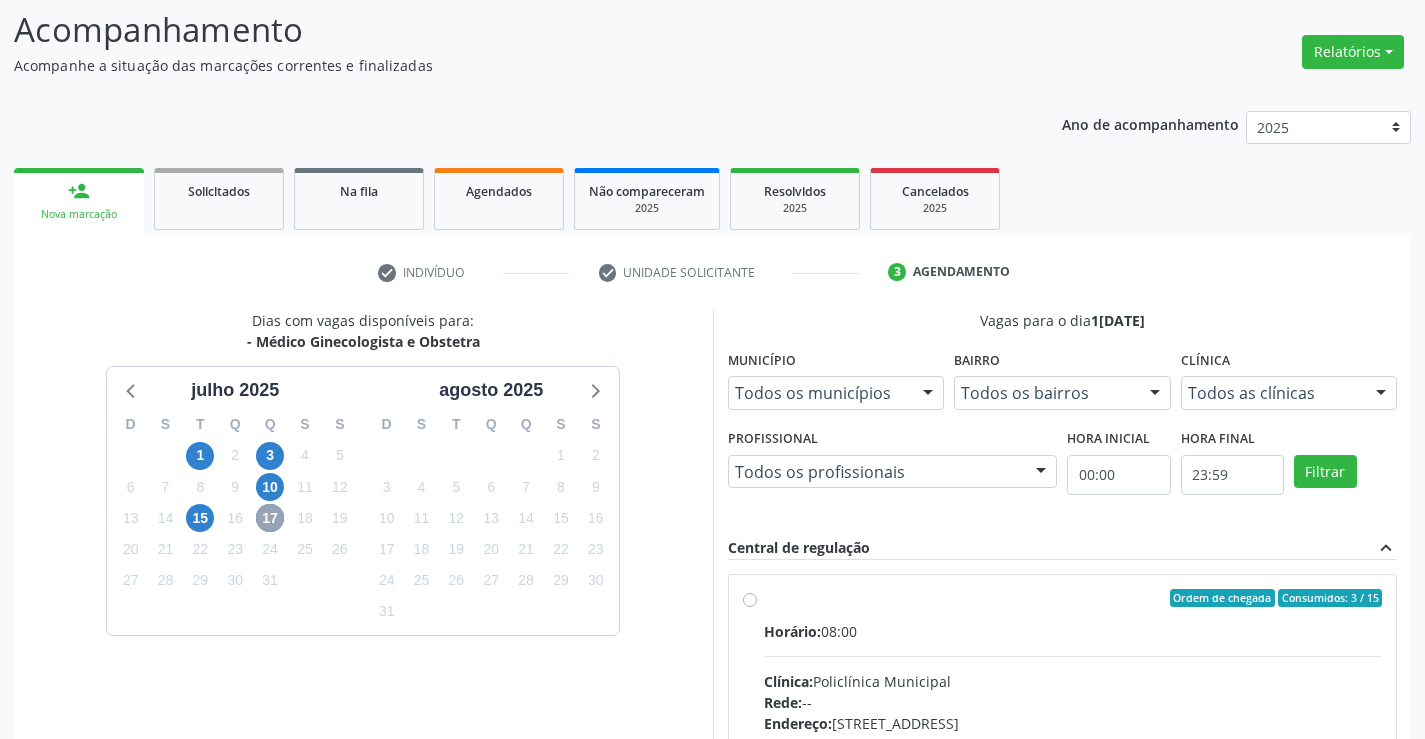 scroll, scrollTop: 420, scrollLeft: 0, axis: vertical 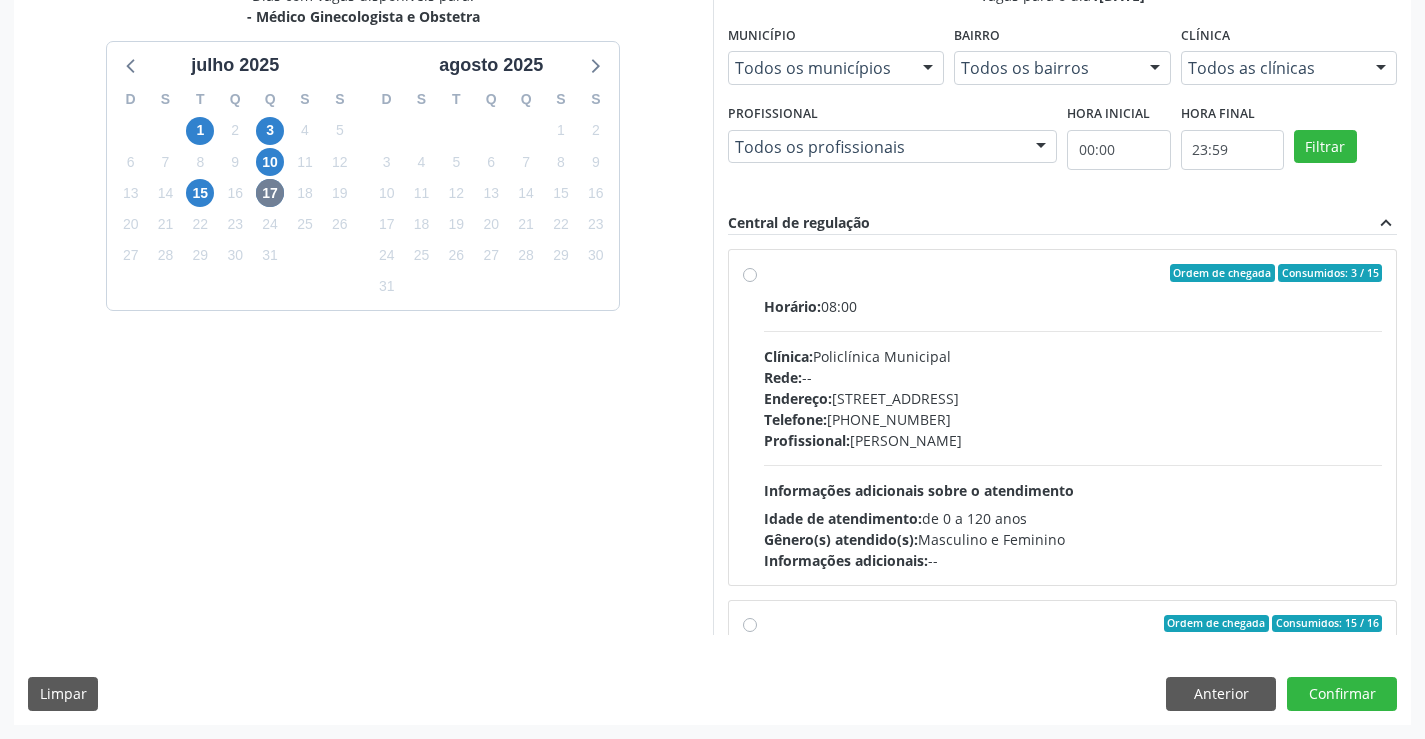 click on "Horário:   08:00
Clínica:  Policlínica Municipal
Rede:
--
Endereço:   Predio, nº 386, Centro, Campo Formoso - BA
Telefone:   (74) 6451312
Profissional:
Orlindo Carvalho dos Santos
Informações adicionais sobre o atendimento
Idade de atendimento:
de 0 a 120 anos
Gênero(s) atendido(s):
Masculino e Feminino
Informações adicionais:
--" at bounding box center (1073, 433) 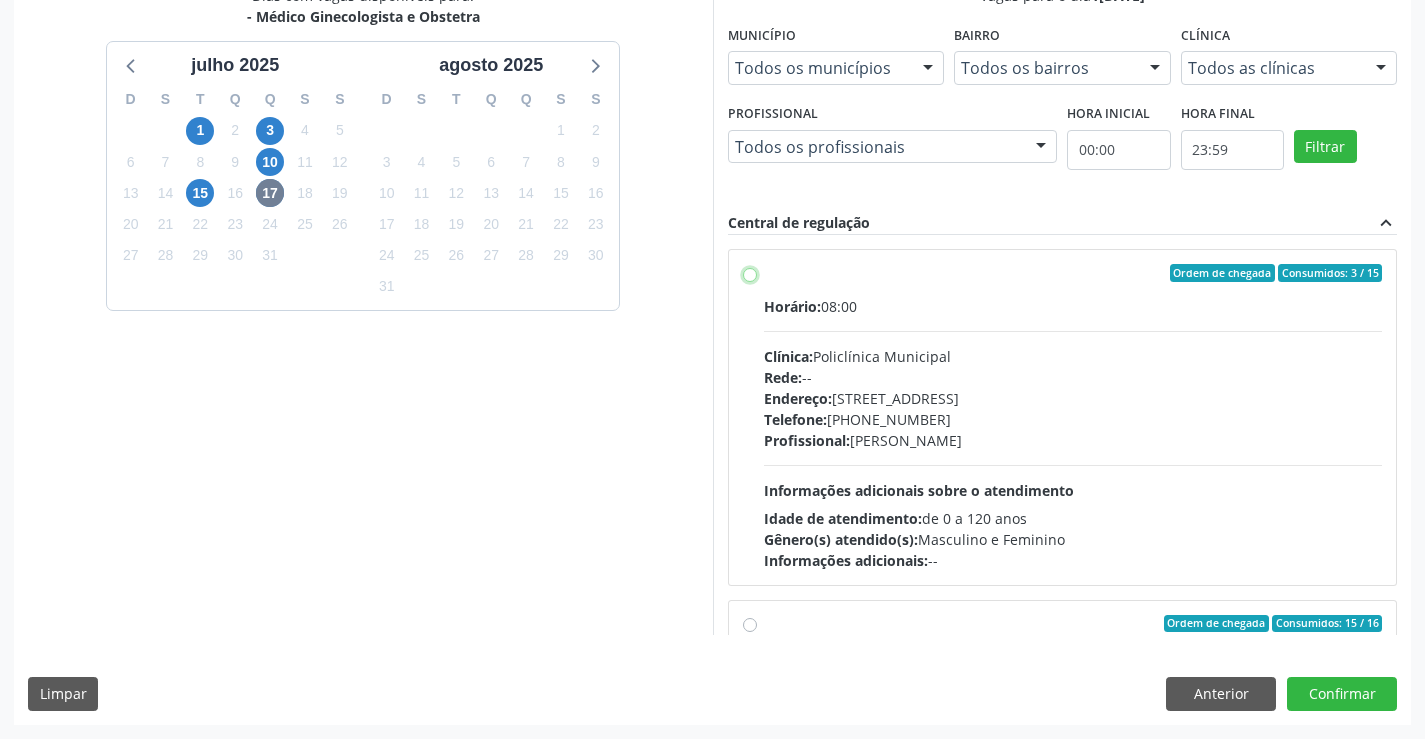 click on "Ordem de chegada
Consumidos: 3 / 15
Horário:   08:00
Clínica:  Policlínica Municipal
Rede:
--
Endereço:   Predio, nº 386, Centro, Campo Formoso - BA
Telefone:   (74) 6451312
Profissional:
Orlindo Carvalho dos Santos
Informações adicionais sobre o atendimento
Idade de atendimento:
de 0 a 120 anos
Gênero(s) atendido(s):
Masculino e Feminino
Informações adicionais:
--" at bounding box center [750, 273] 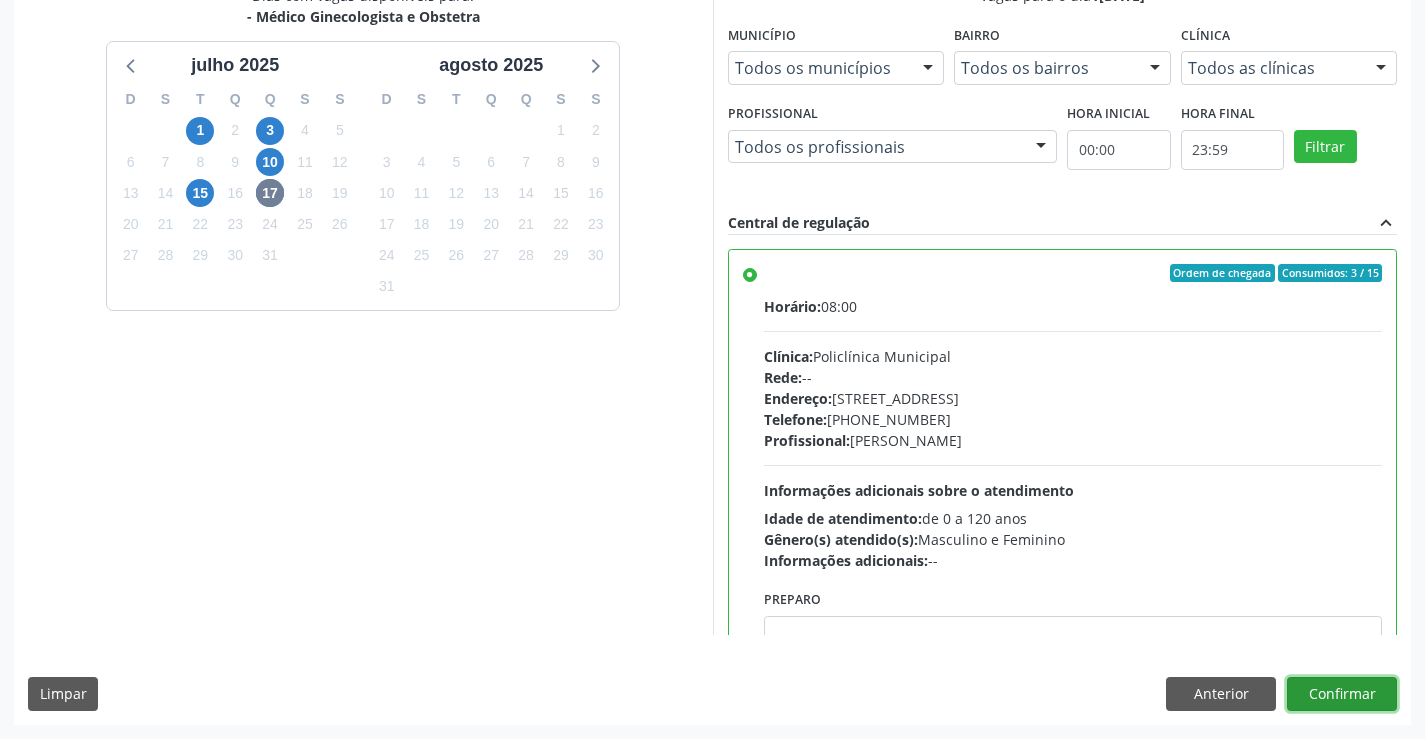 click on "Confirmar" at bounding box center (1342, 694) 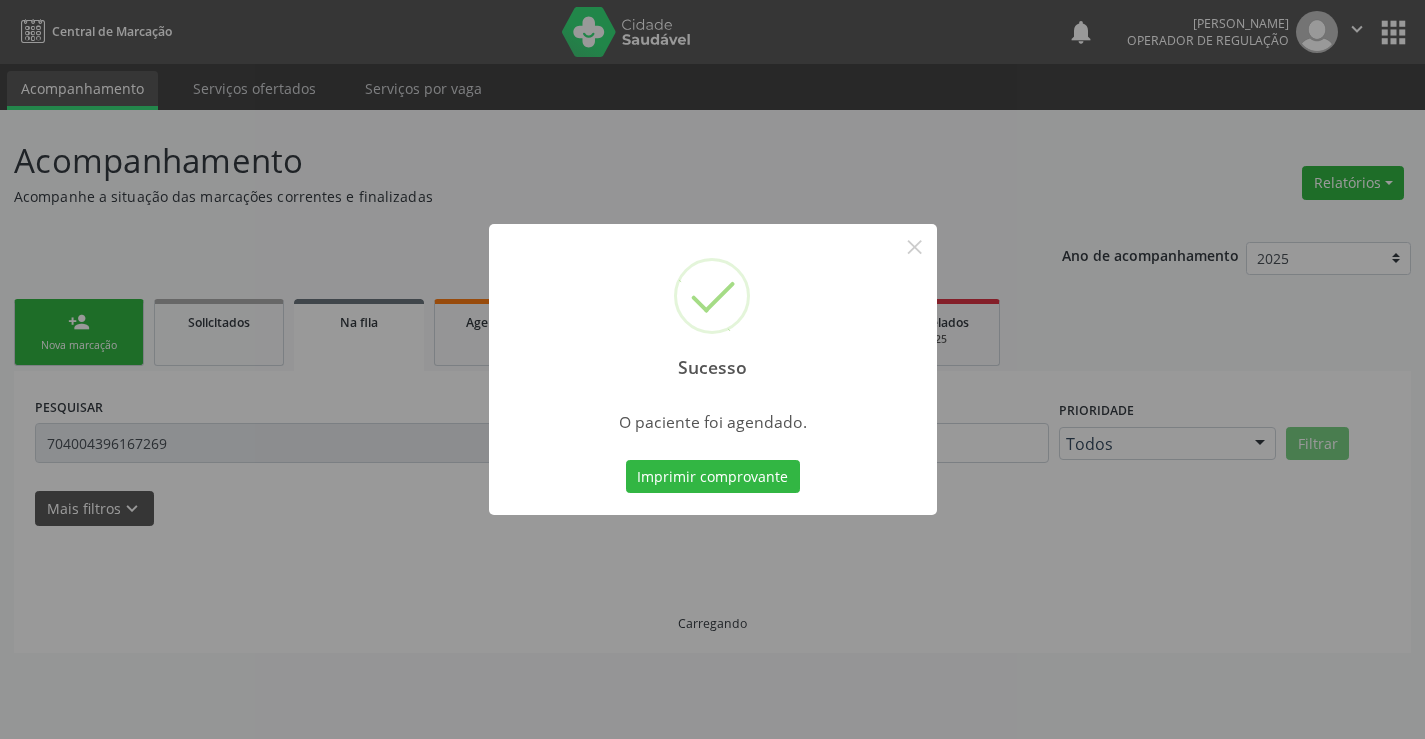 scroll, scrollTop: 0, scrollLeft: 0, axis: both 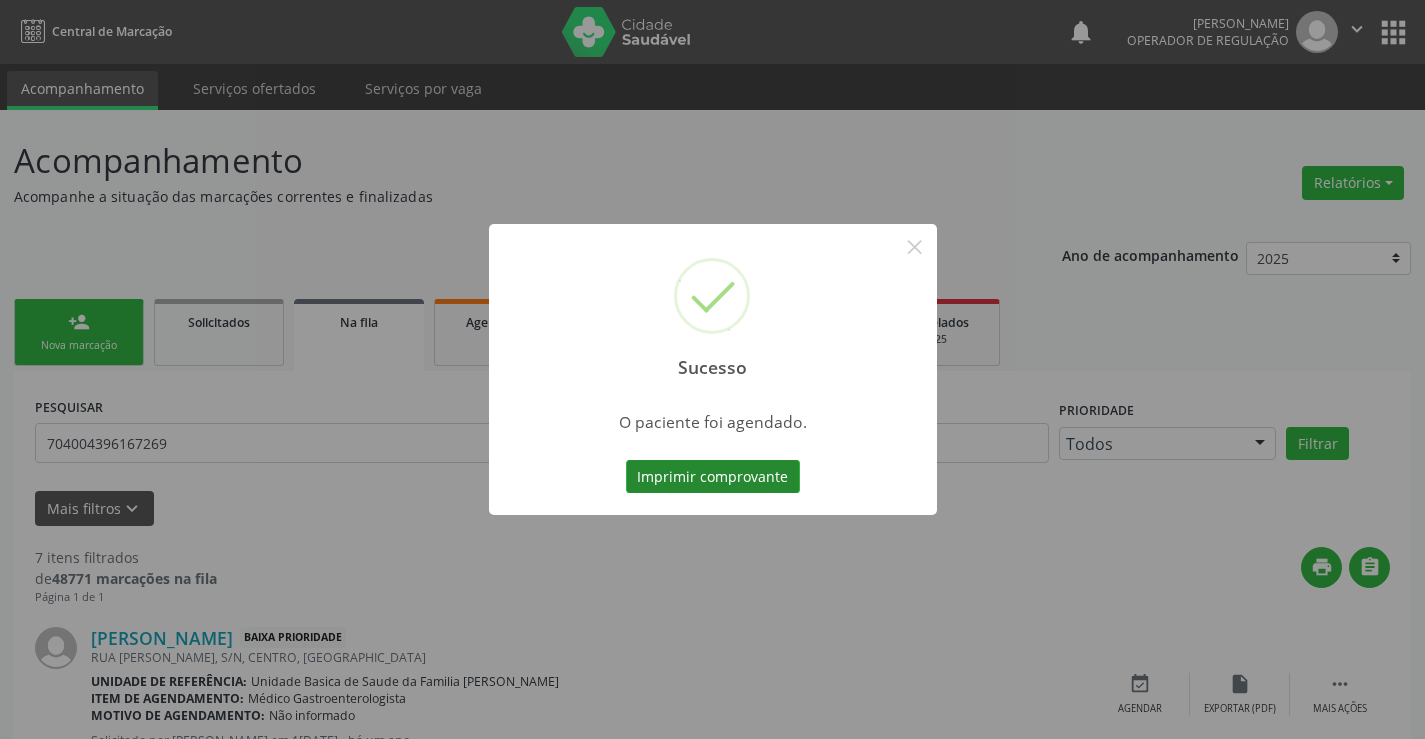 click on "Imprimir comprovante" at bounding box center [713, 477] 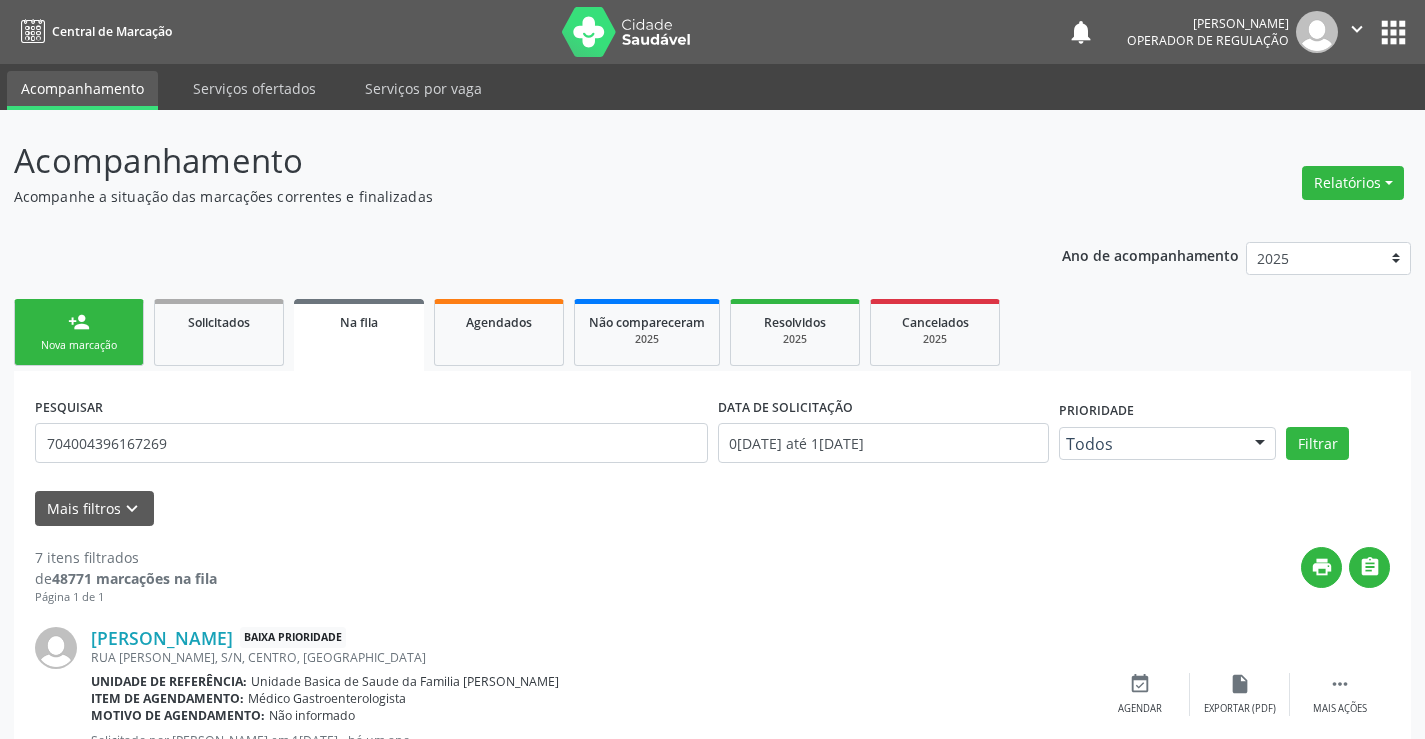 click on "person_add
Nova marcação" at bounding box center [79, 332] 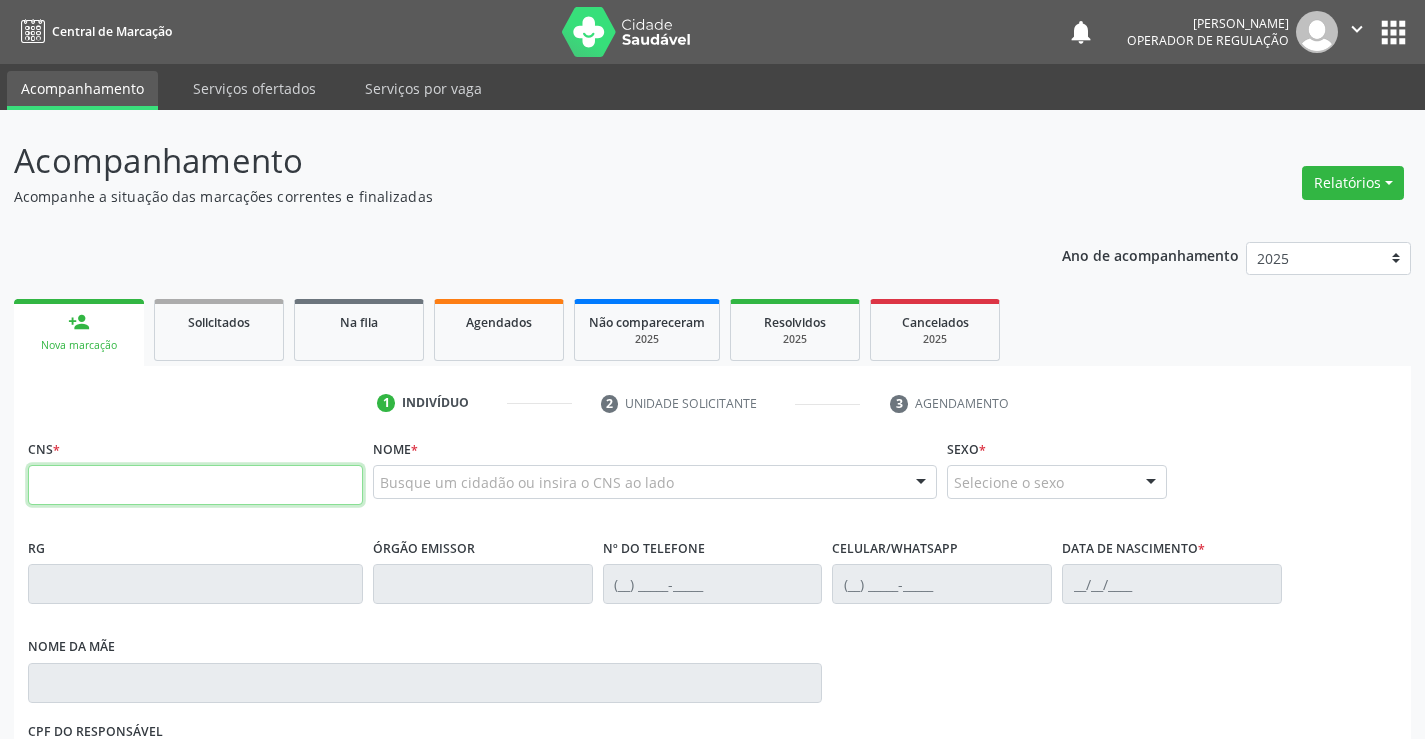 click at bounding box center (195, 485) 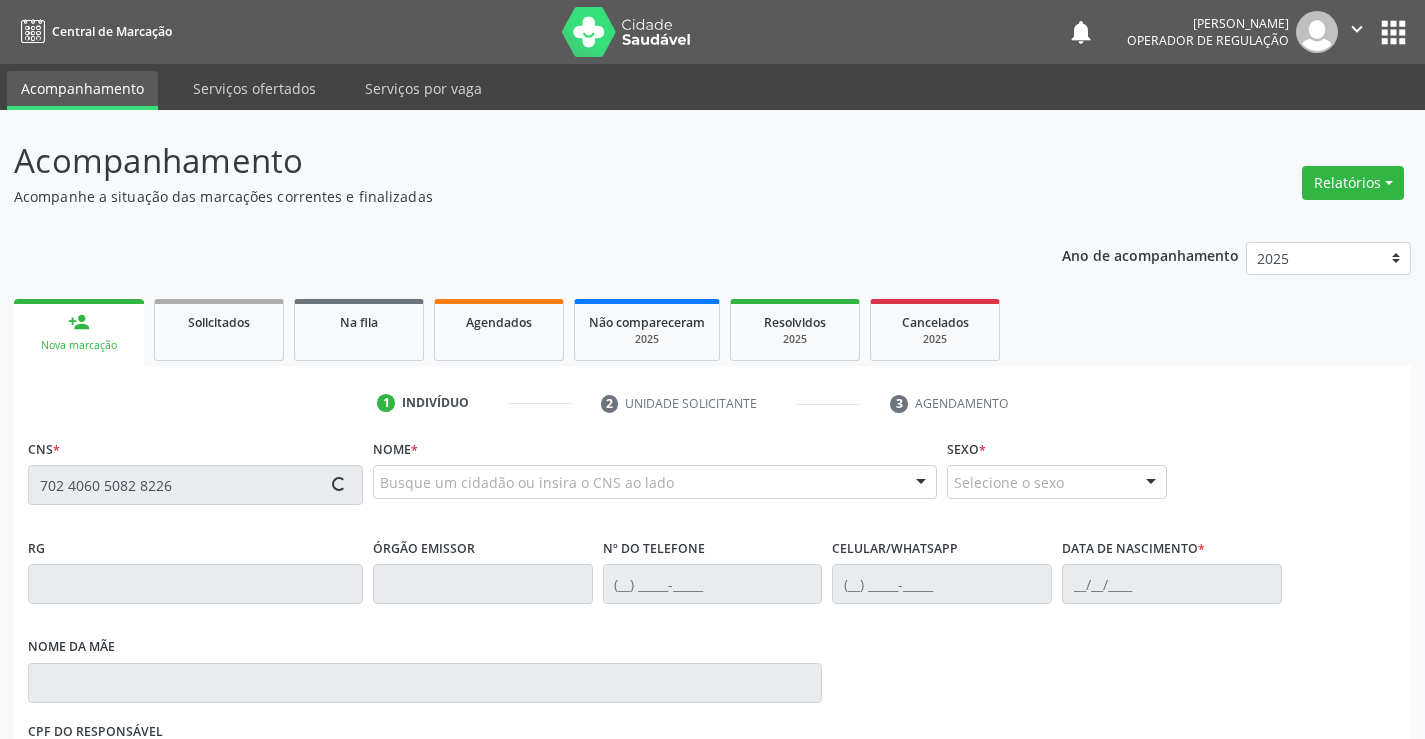 type on "702 4060 5082 8226" 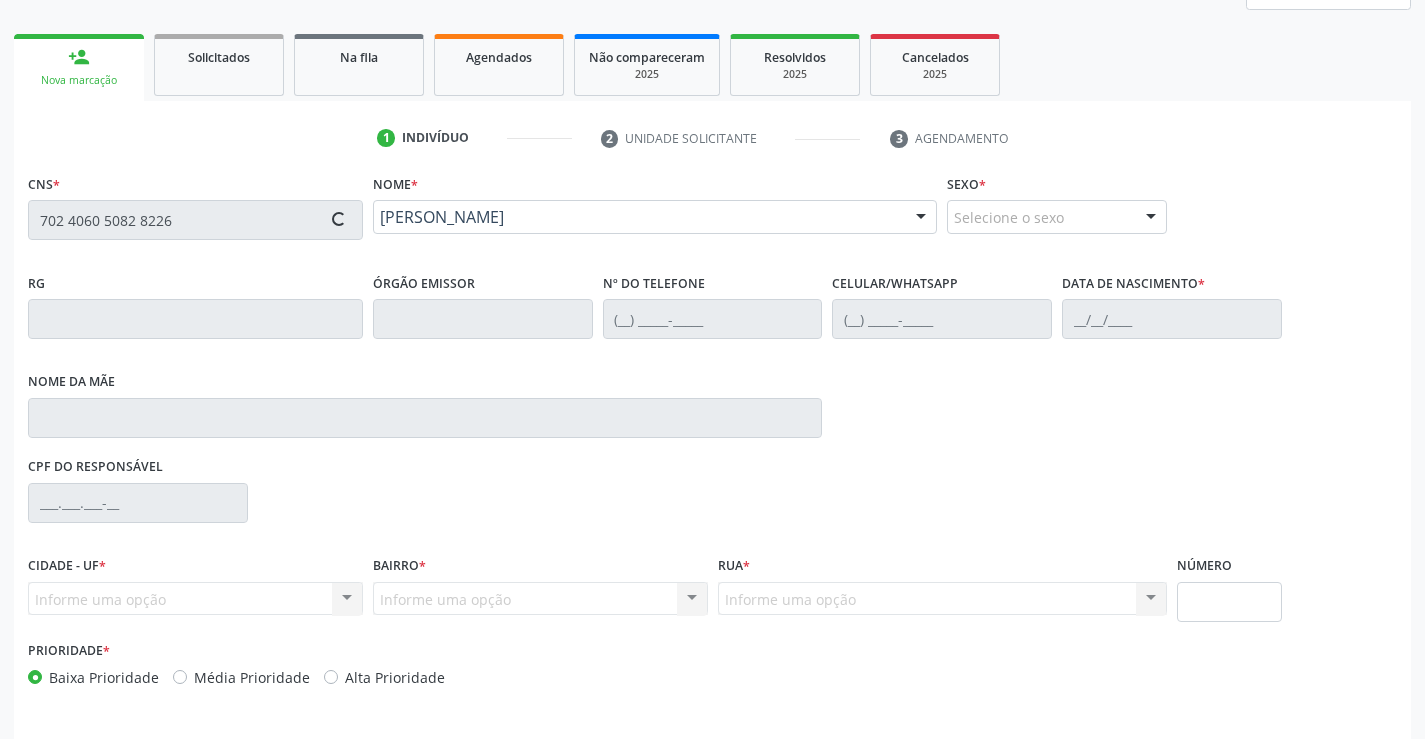 scroll, scrollTop: 331, scrollLeft: 0, axis: vertical 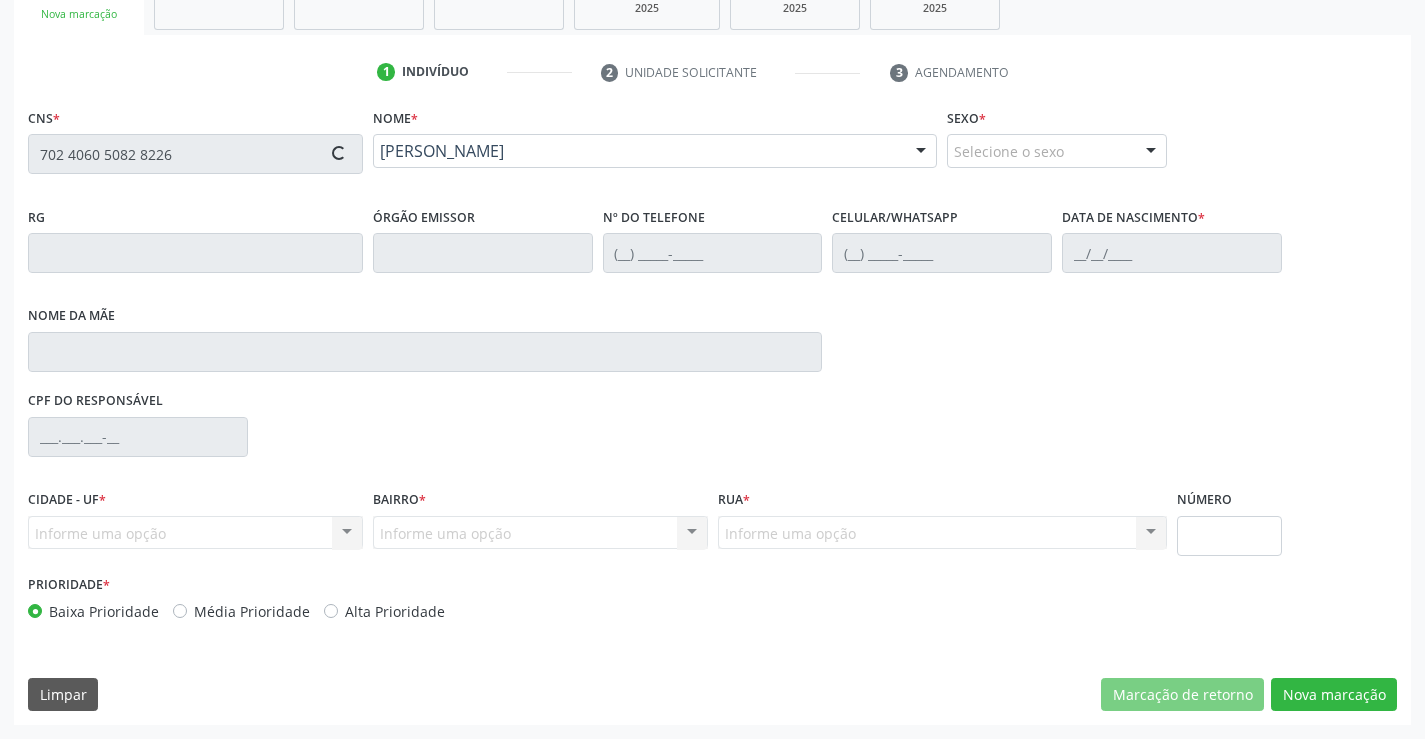 type on "(74) 98143-9357" 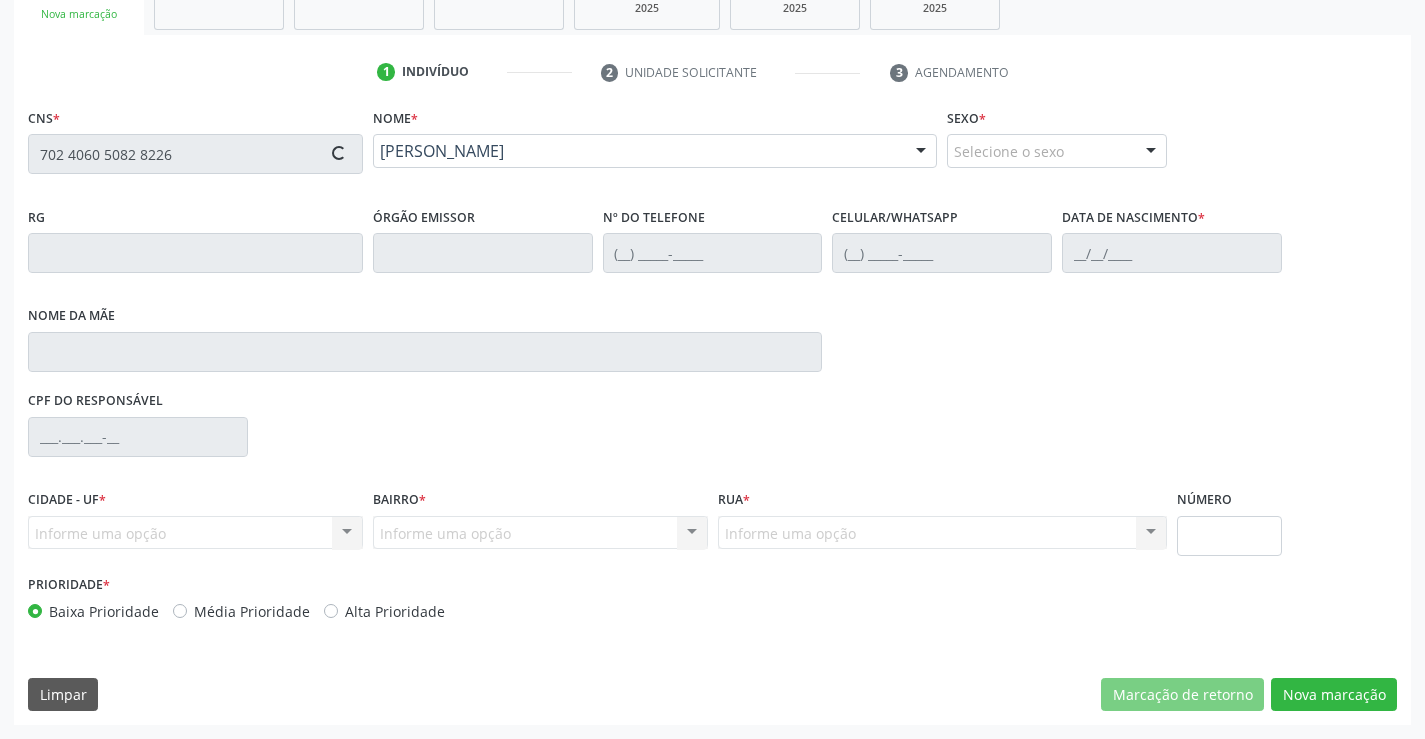 type on "(74) 98143-9357" 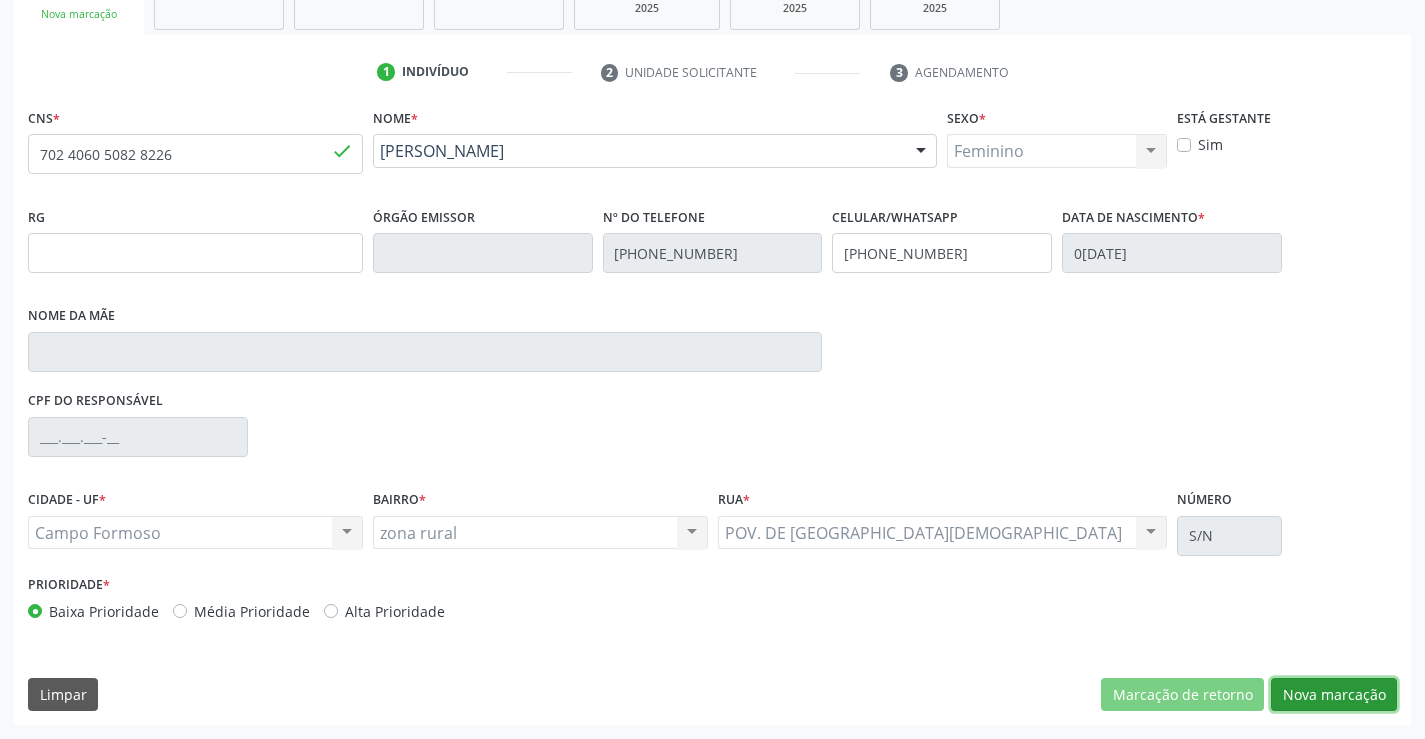 drag, startPoint x: 1331, startPoint y: 702, endPoint x: 876, endPoint y: 448, distance: 521.09595 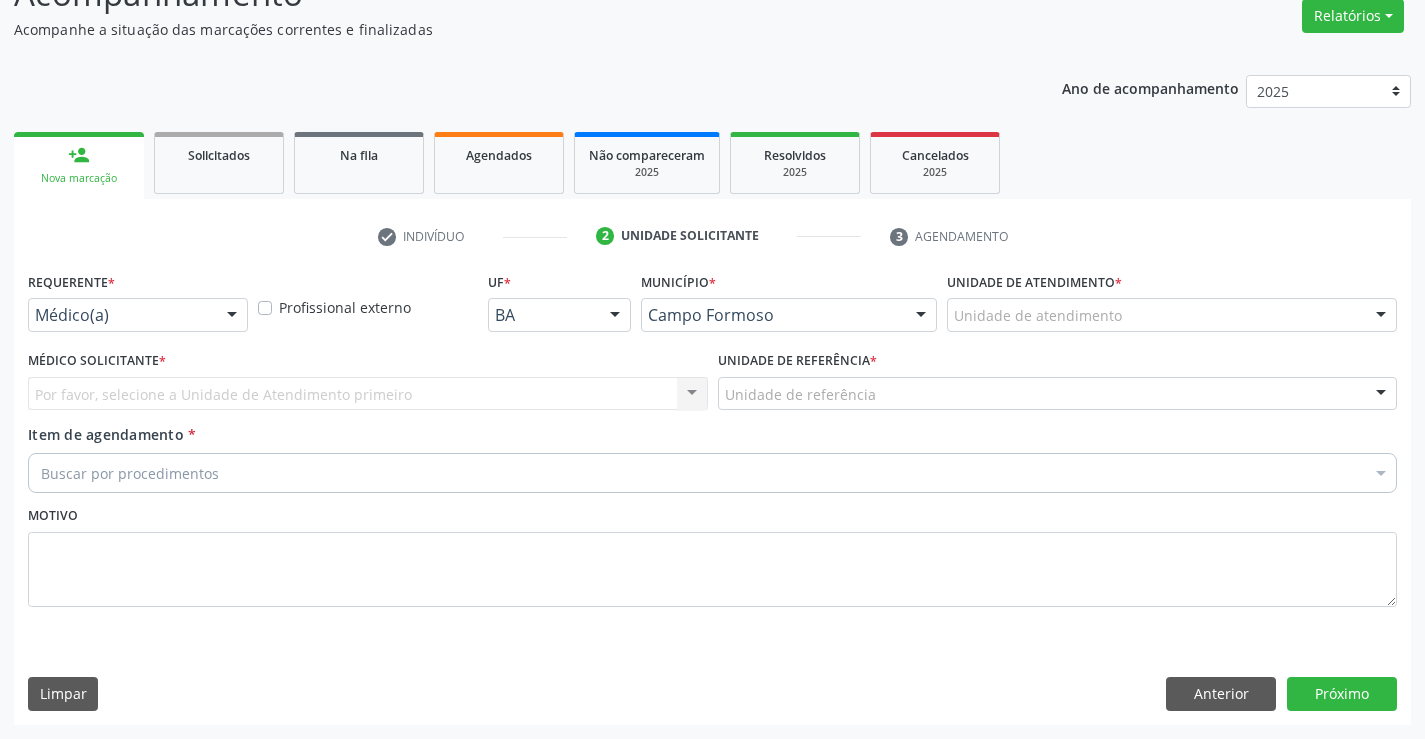 scroll, scrollTop: 167, scrollLeft: 0, axis: vertical 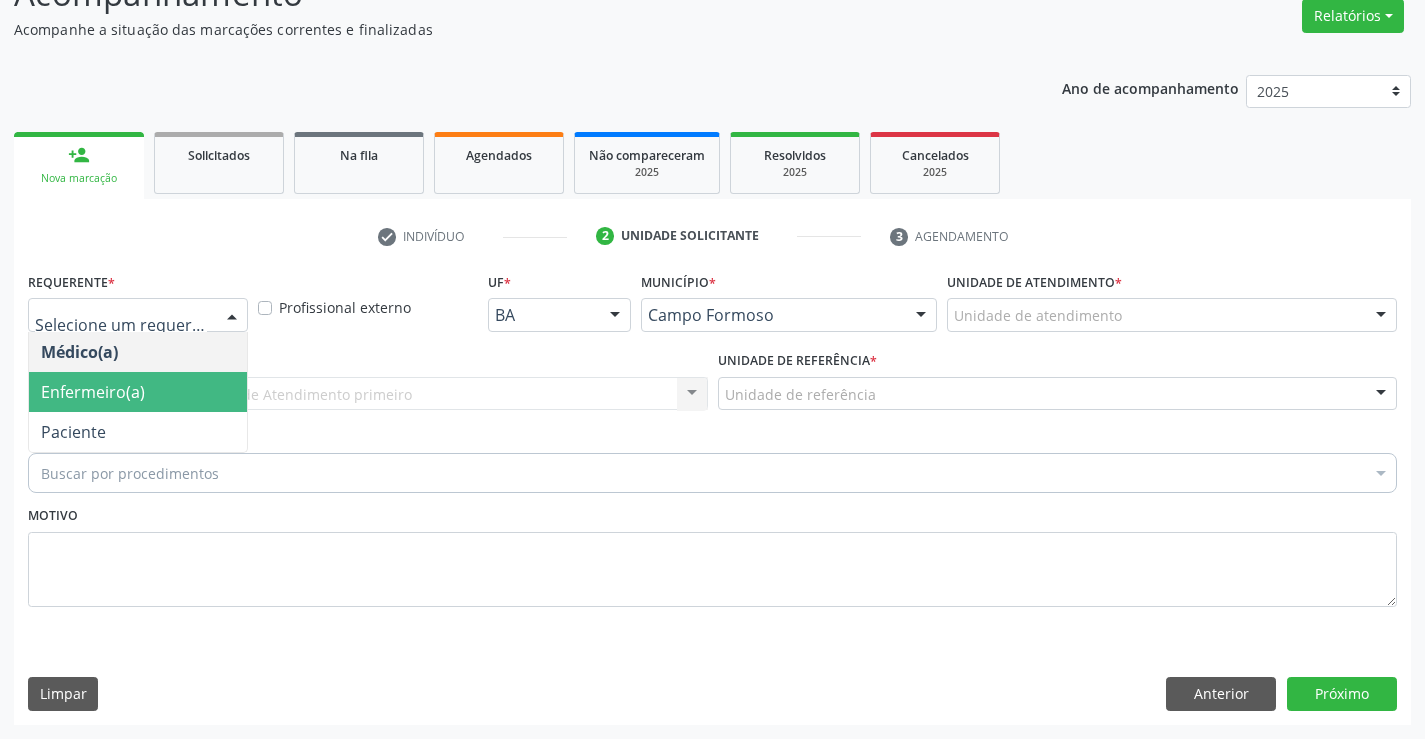 click on "Buscar por procedimentos" at bounding box center (712, 473) 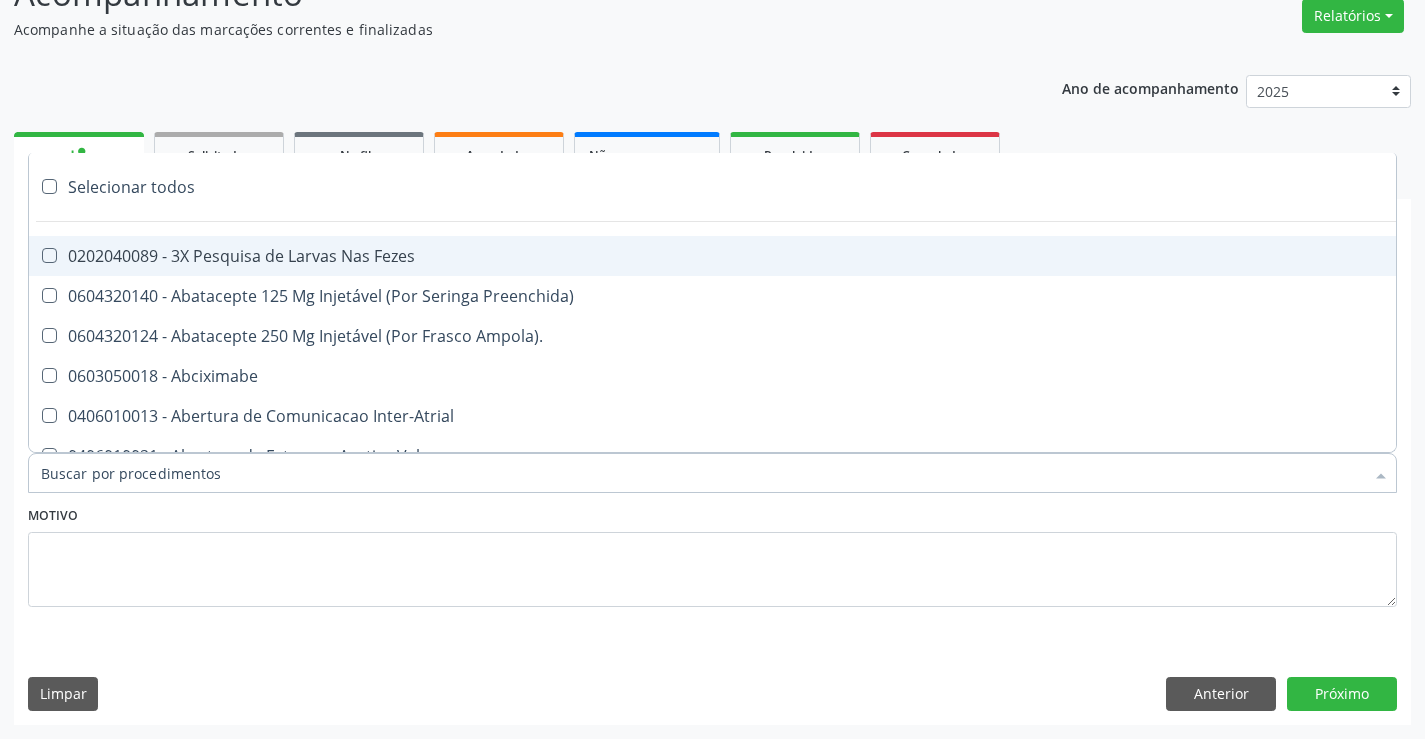 click on "Motivo" at bounding box center (712, 554) 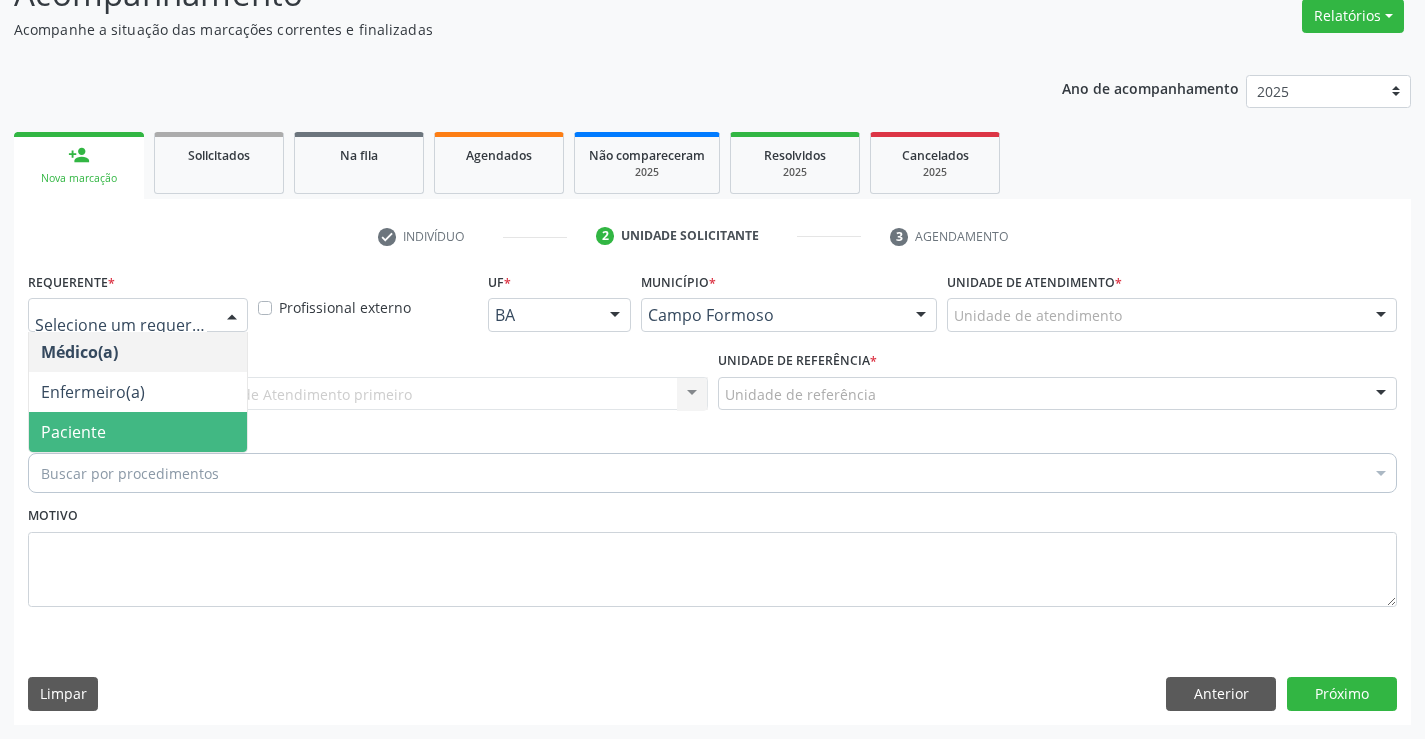 click on "Paciente" at bounding box center [138, 432] 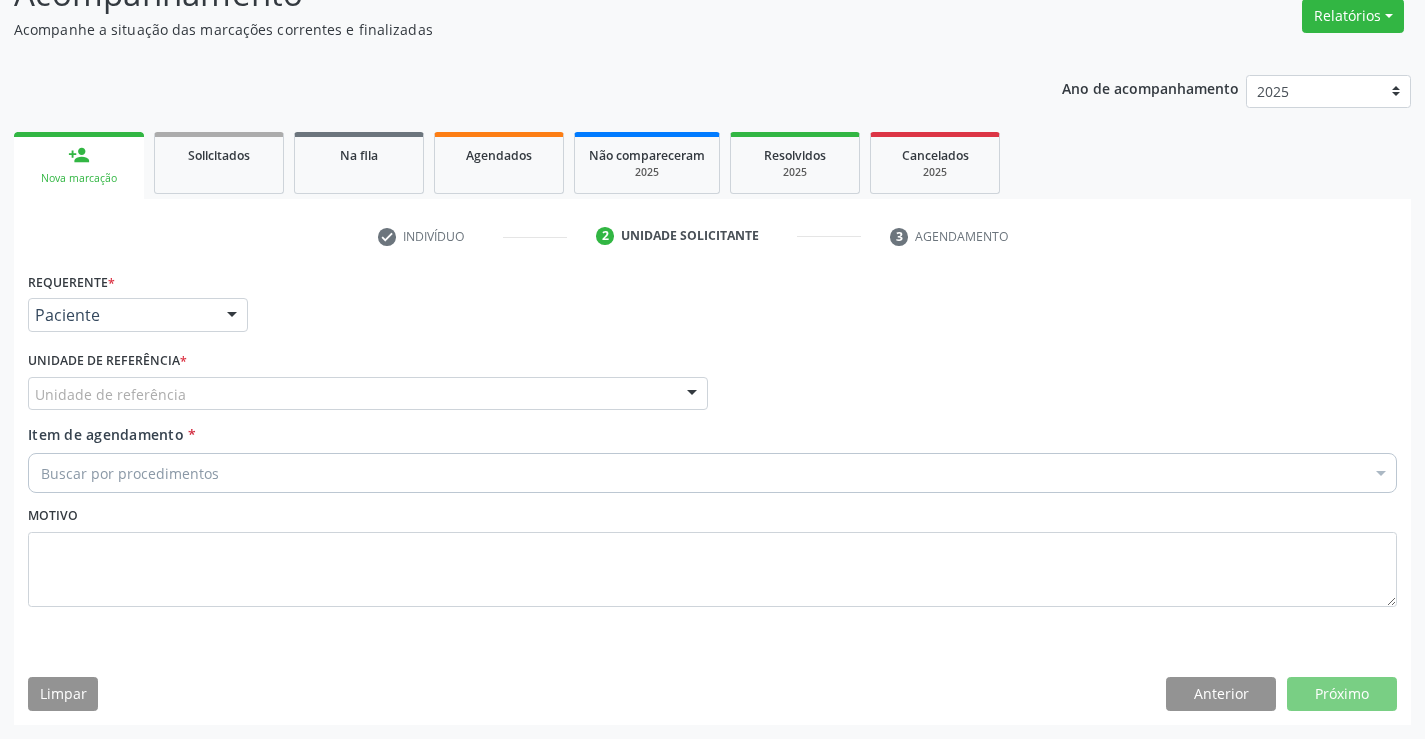 drag, startPoint x: 394, startPoint y: 393, endPoint x: 394, endPoint y: 484, distance: 91 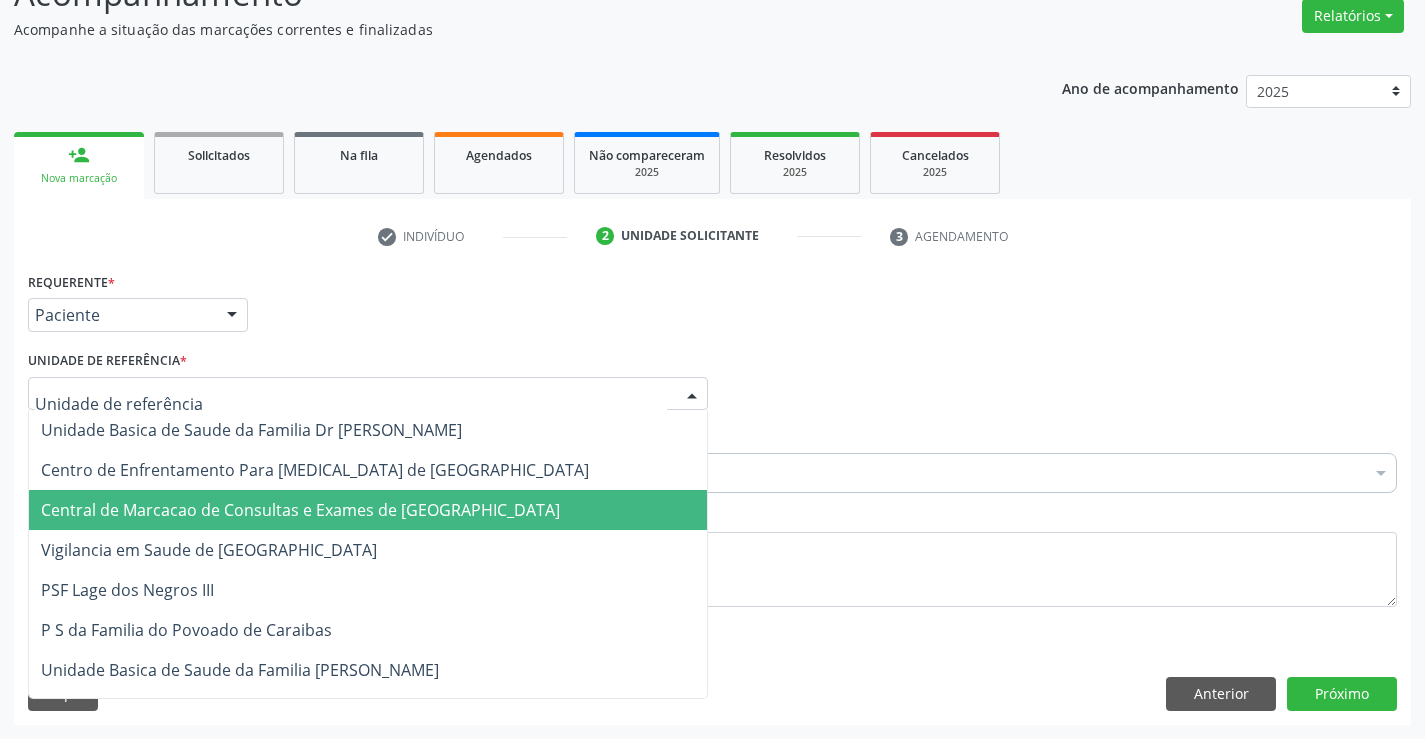 drag, startPoint x: 390, startPoint y: 494, endPoint x: 422, endPoint y: 480, distance: 34.928497 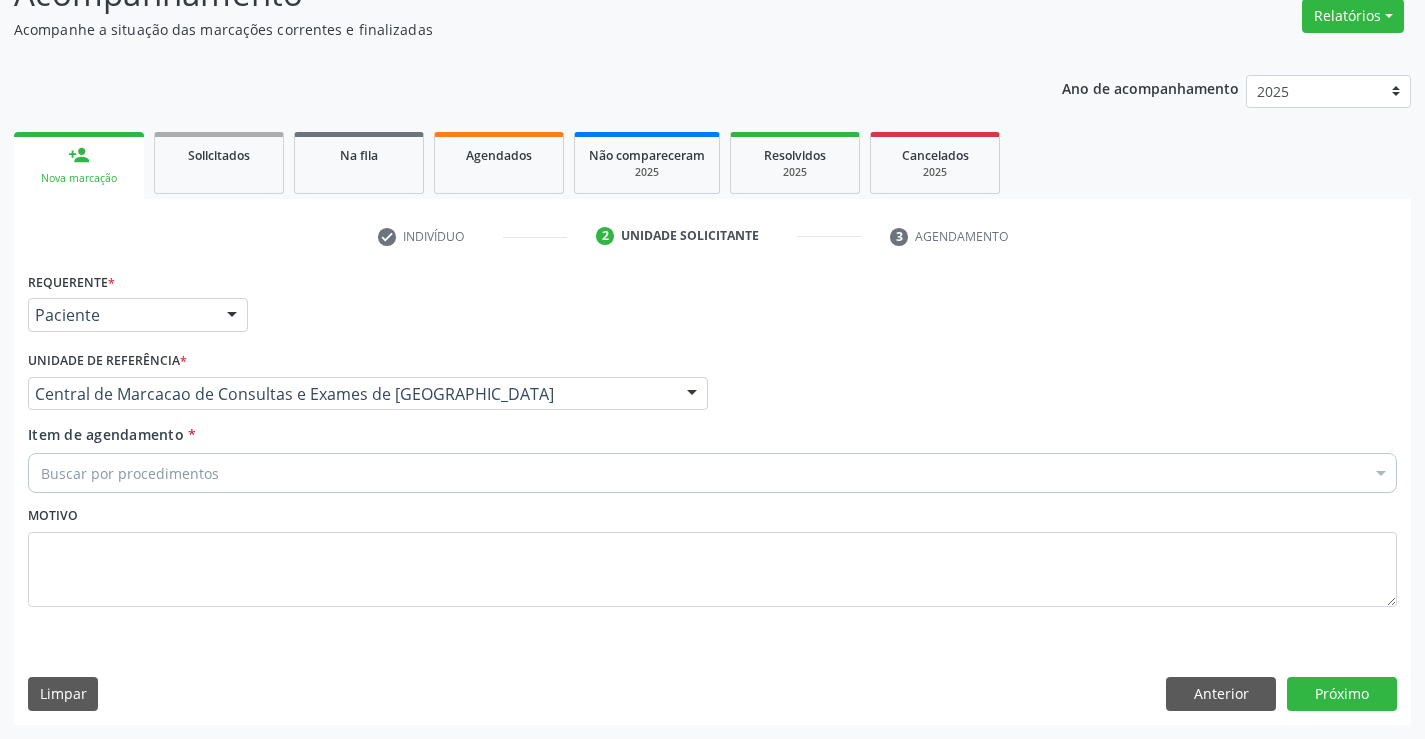 click on "Buscar por procedimentos" at bounding box center (712, 473) 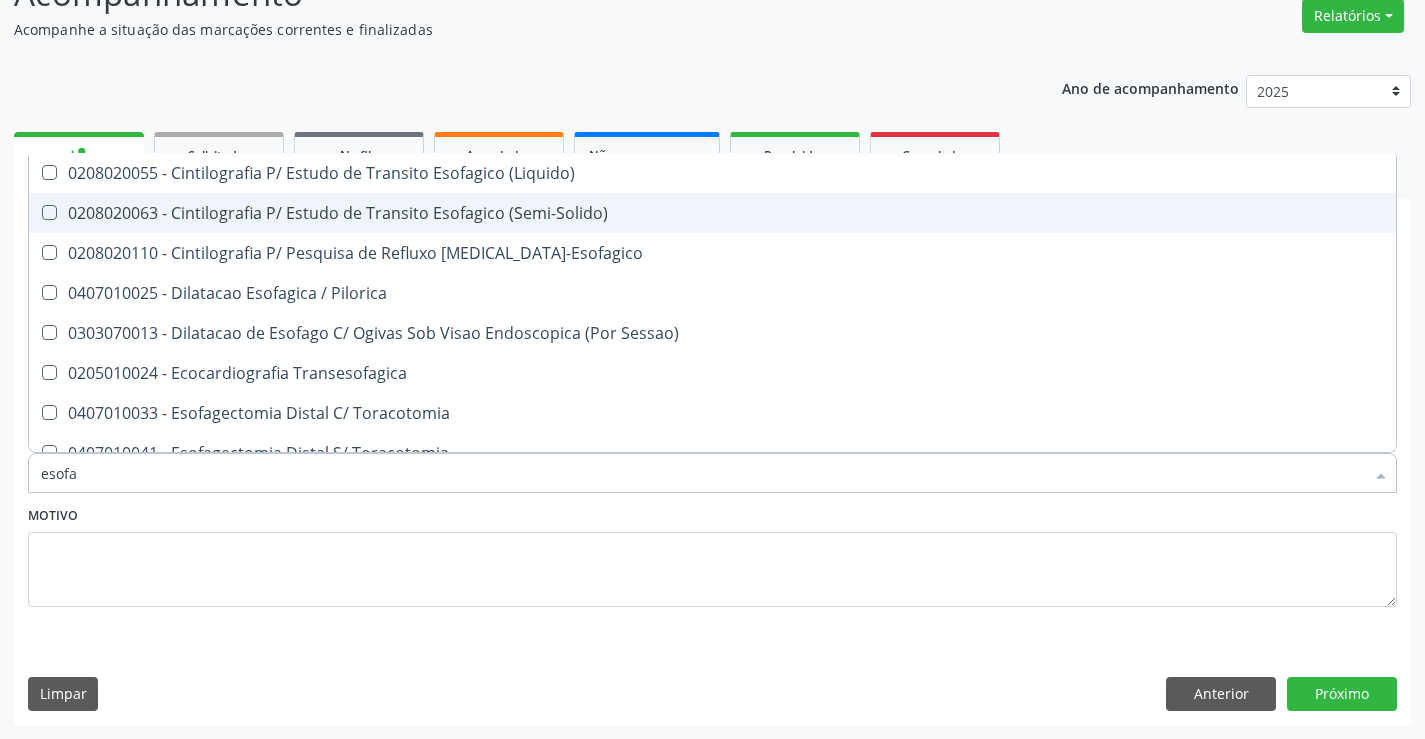 type on "esofag" 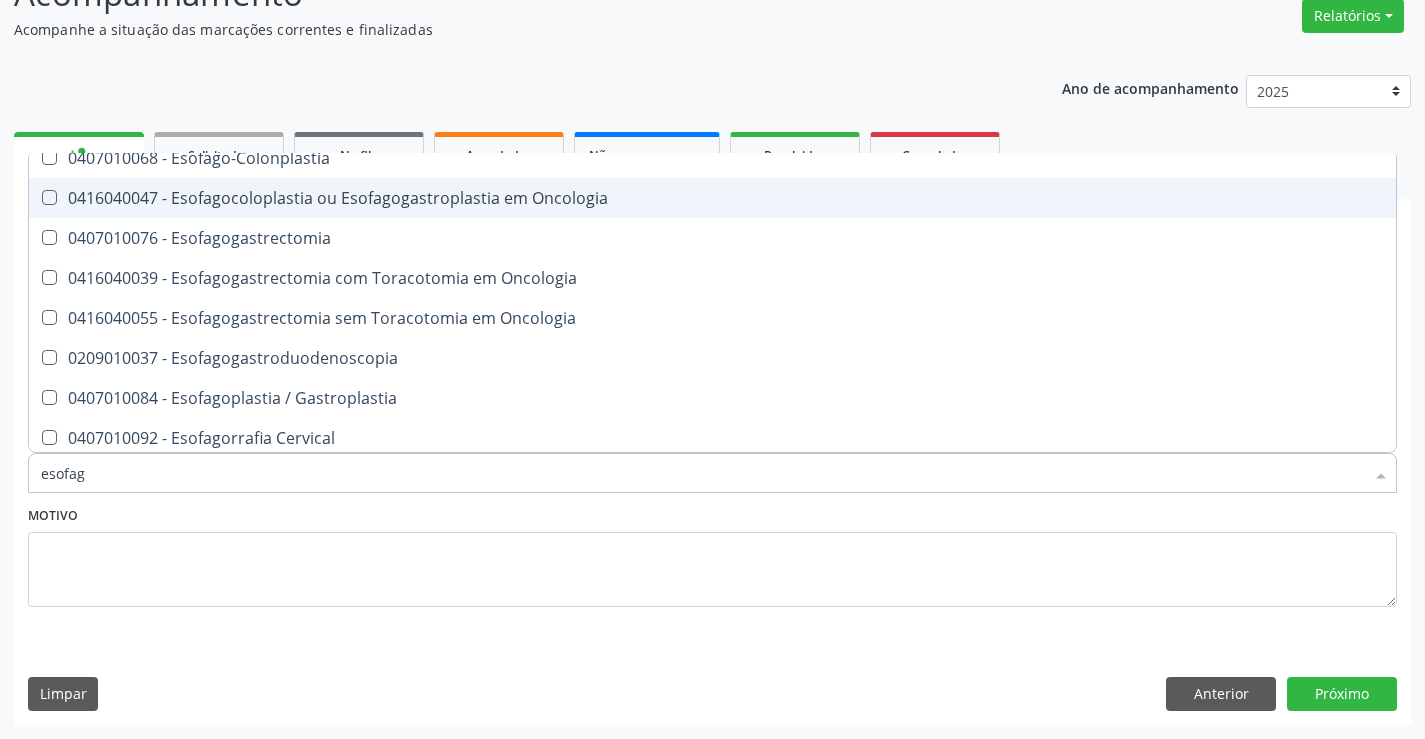 scroll, scrollTop: 400, scrollLeft: 0, axis: vertical 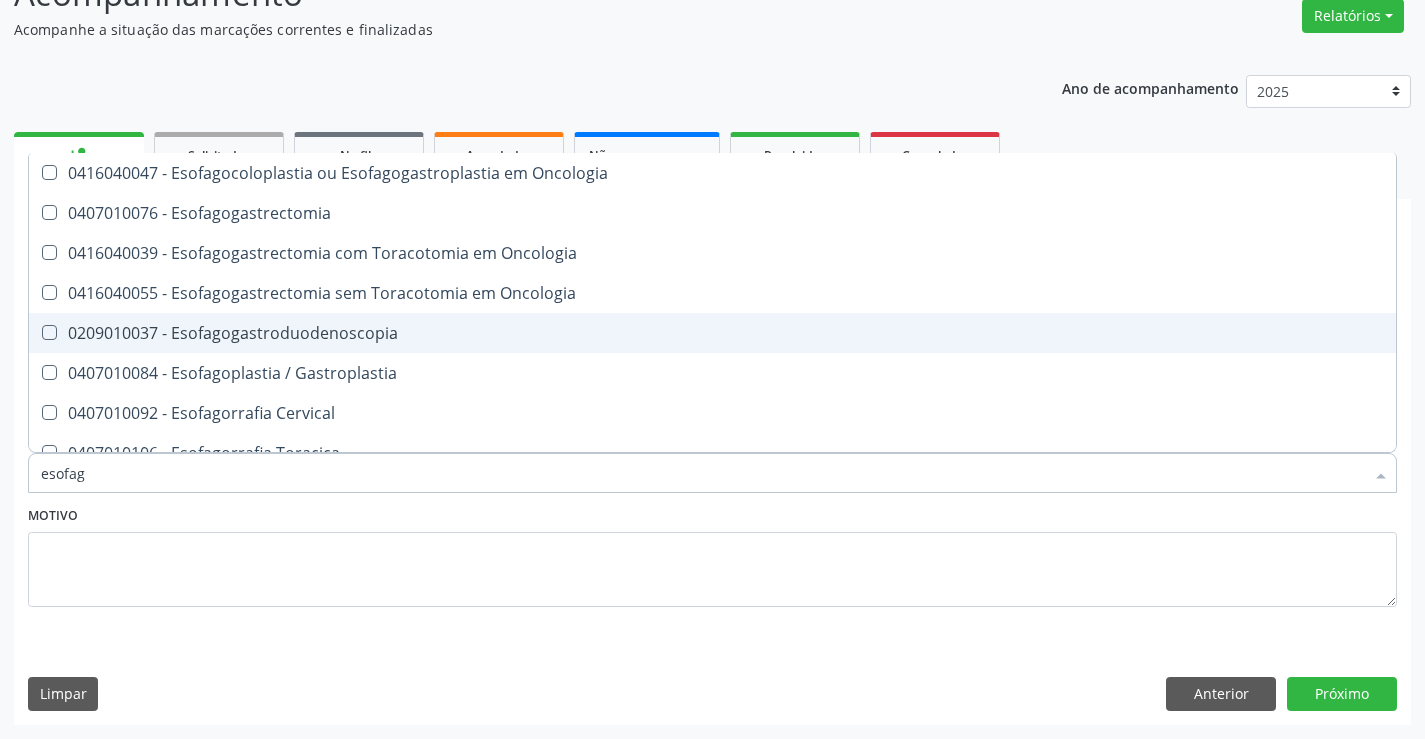 click on "0209010037 - Esofagogastroduodenoscopia" at bounding box center (712, 333) 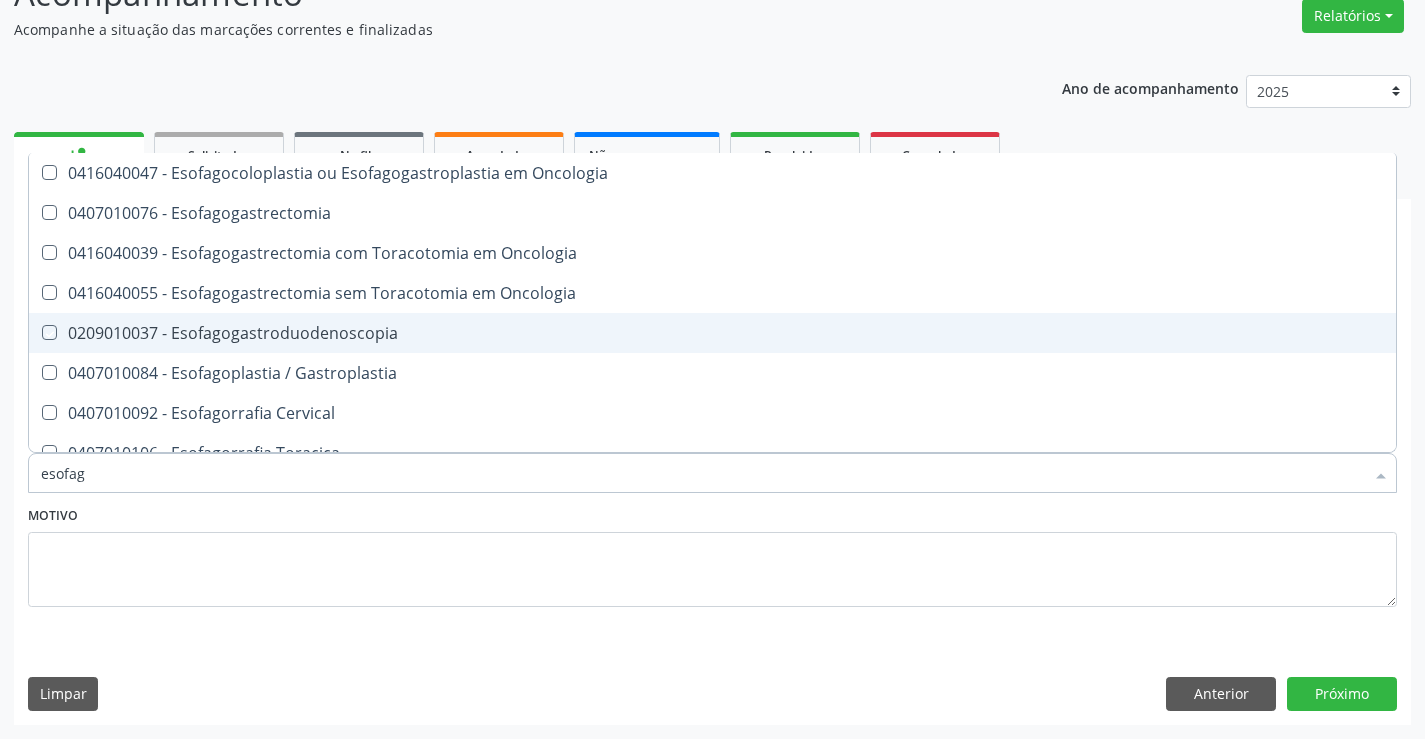 checkbox on "true" 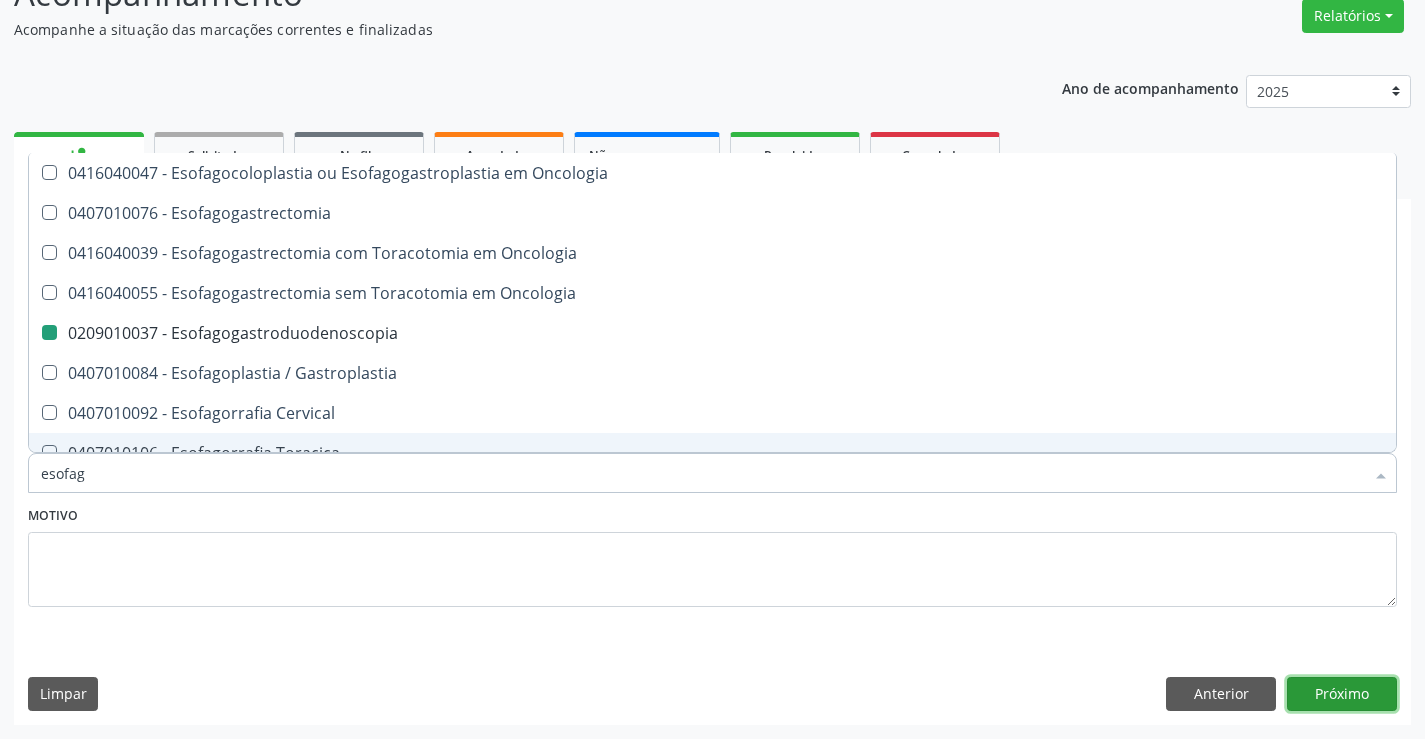 click on "Próximo" at bounding box center (1342, 694) 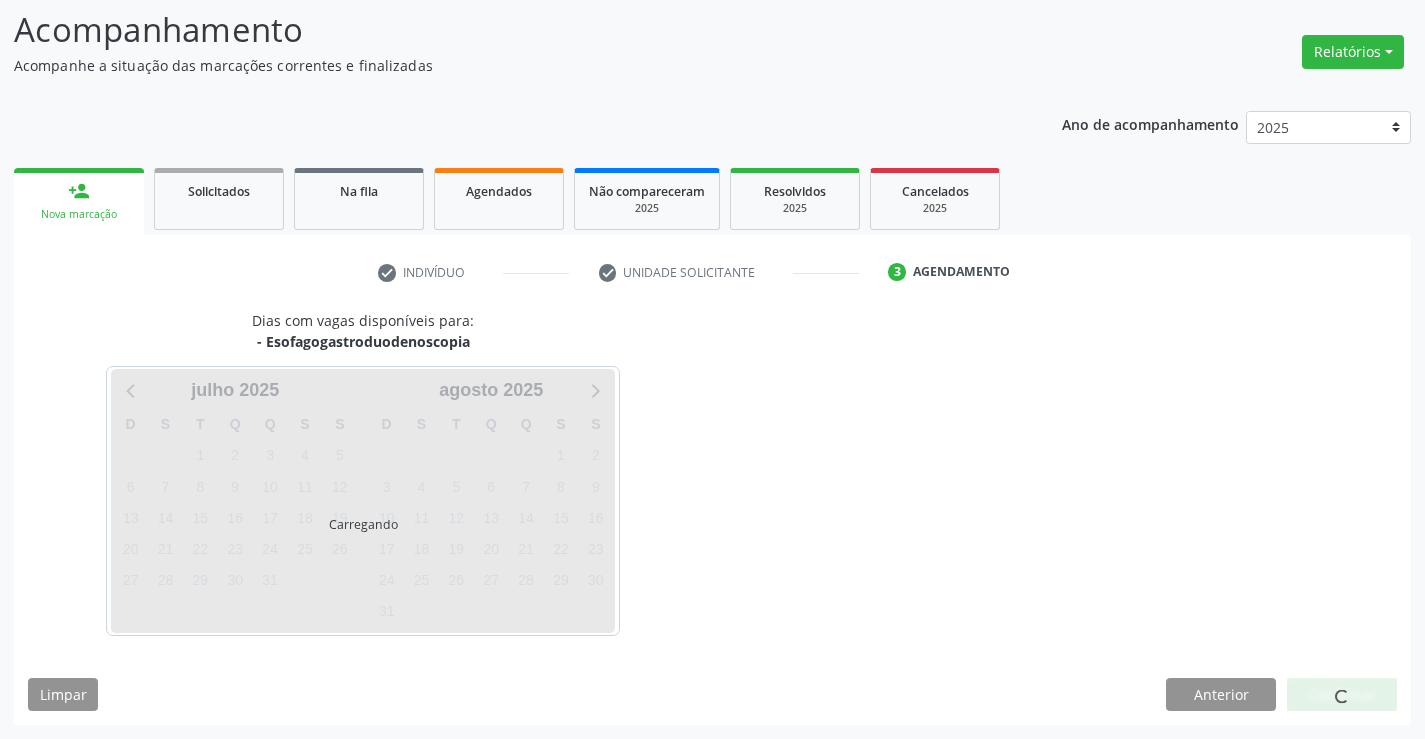 scroll, scrollTop: 131, scrollLeft: 0, axis: vertical 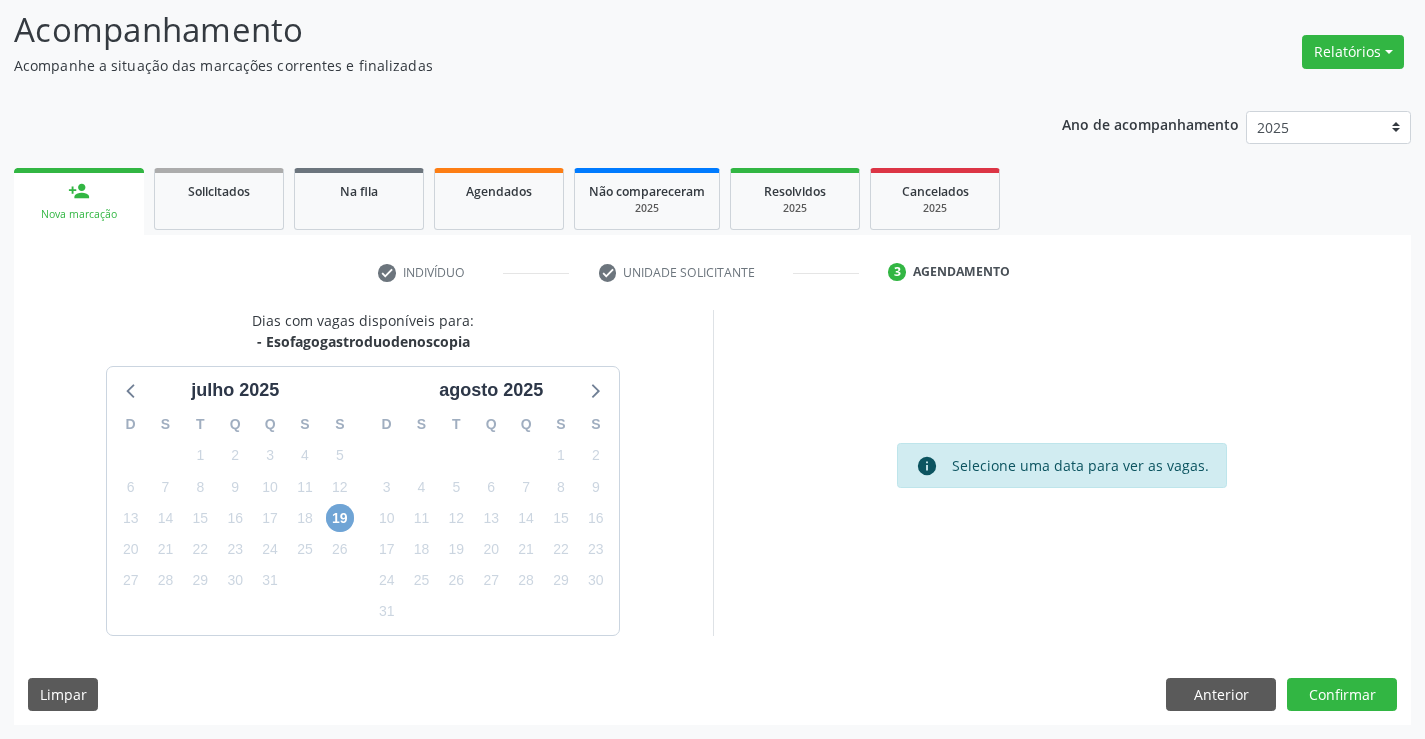 click on "19" at bounding box center [340, 518] 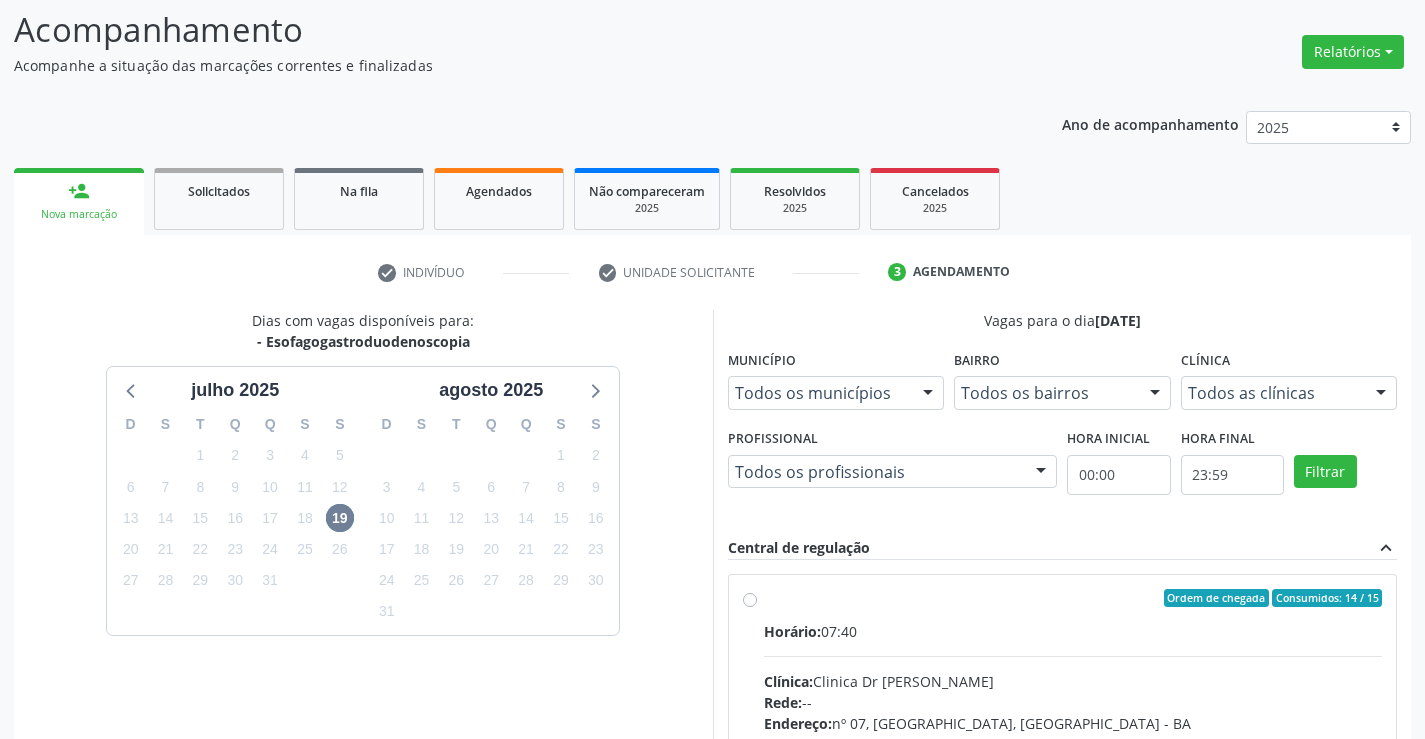 click on "Horário:   07:40" at bounding box center (1073, 631) 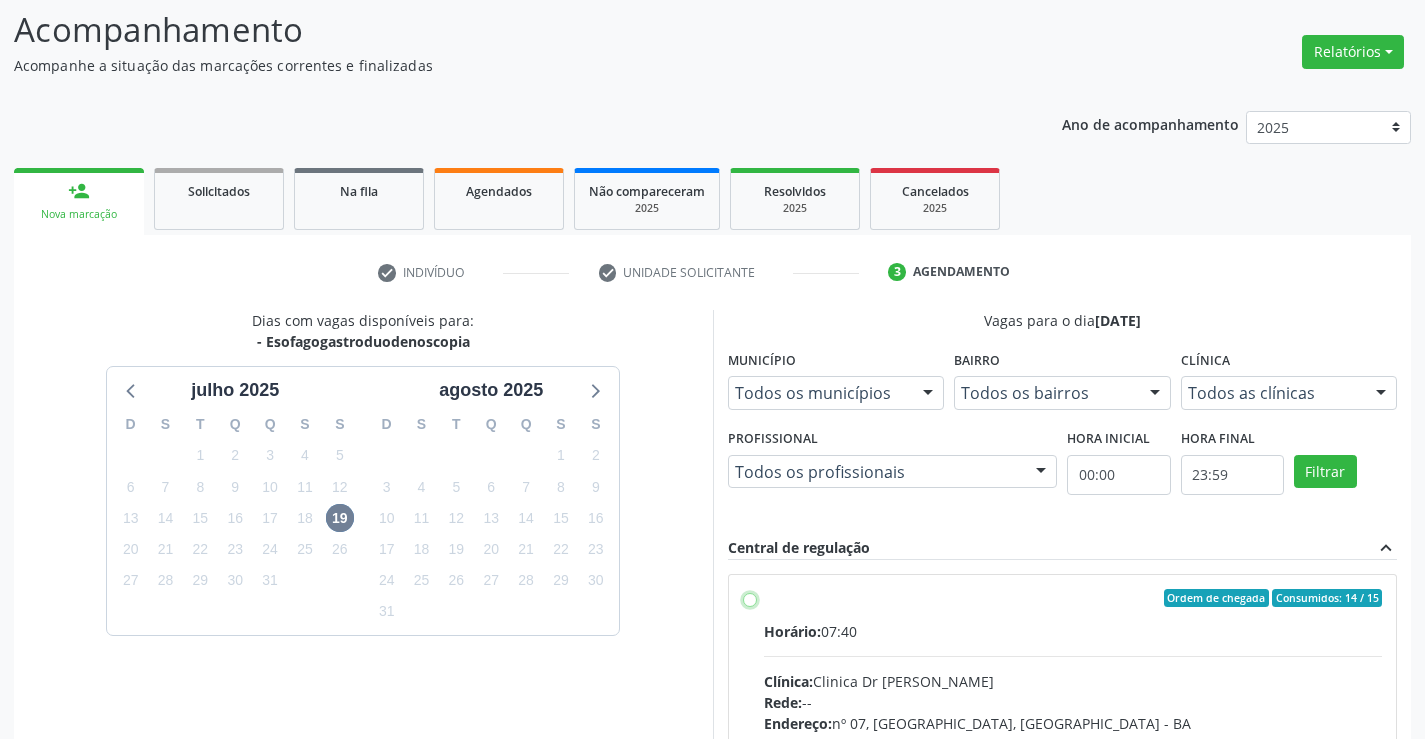 click on "Ordem de chegada
Consumidos: 14 / 15
Horário:   07:40
Clínica:  Clinica Dr Jose Alberto
Rede:
--
Endereço:   nº 07, Centro, Campo Formoso - BA
Telefone:   (74) 36451495
Profissional:
Kleber Freitas Palmeira
Informações adicionais sobre o atendimento
Idade de atendimento:
de 16 a 70 anos
Gênero(s) atendido(s):
Feminino e Masculino
Informações adicionais:
--" at bounding box center [750, 598] 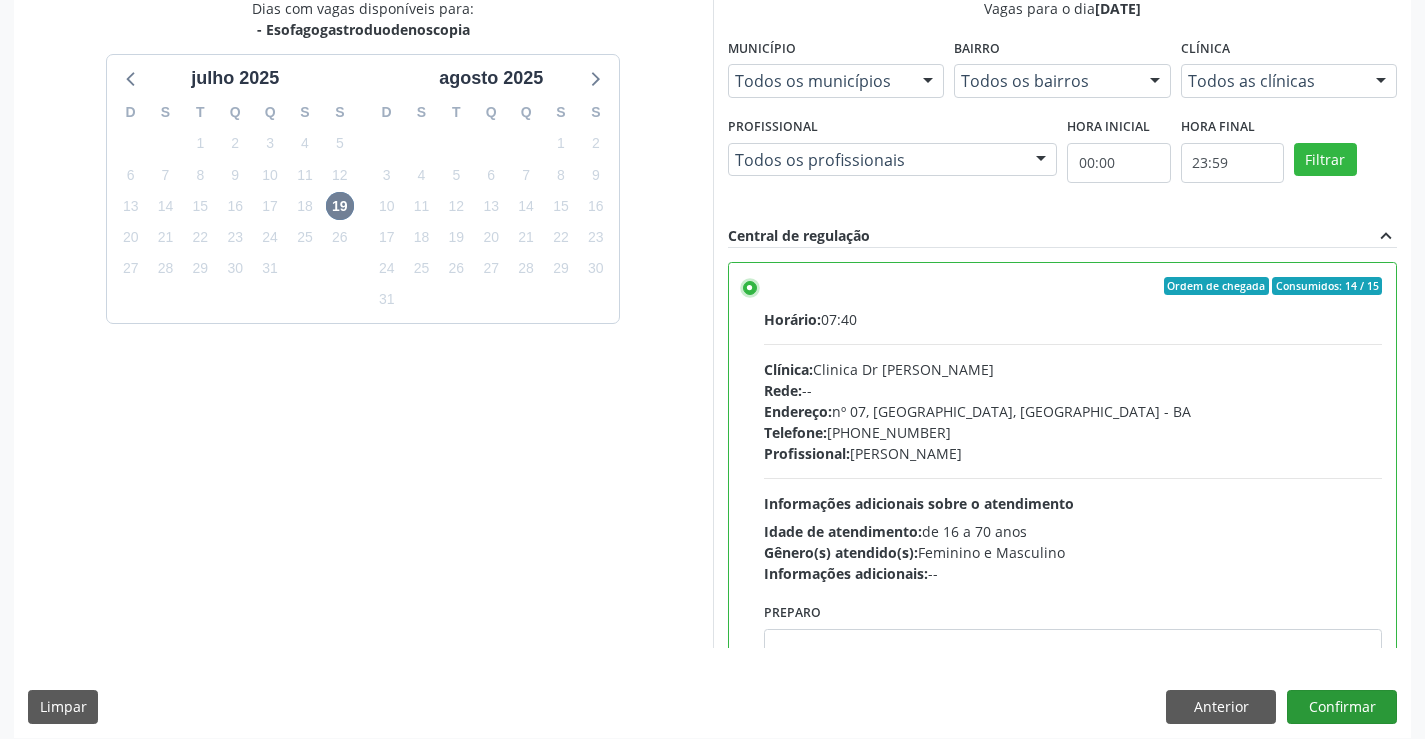 scroll, scrollTop: 456, scrollLeft: 0, axis: vertical 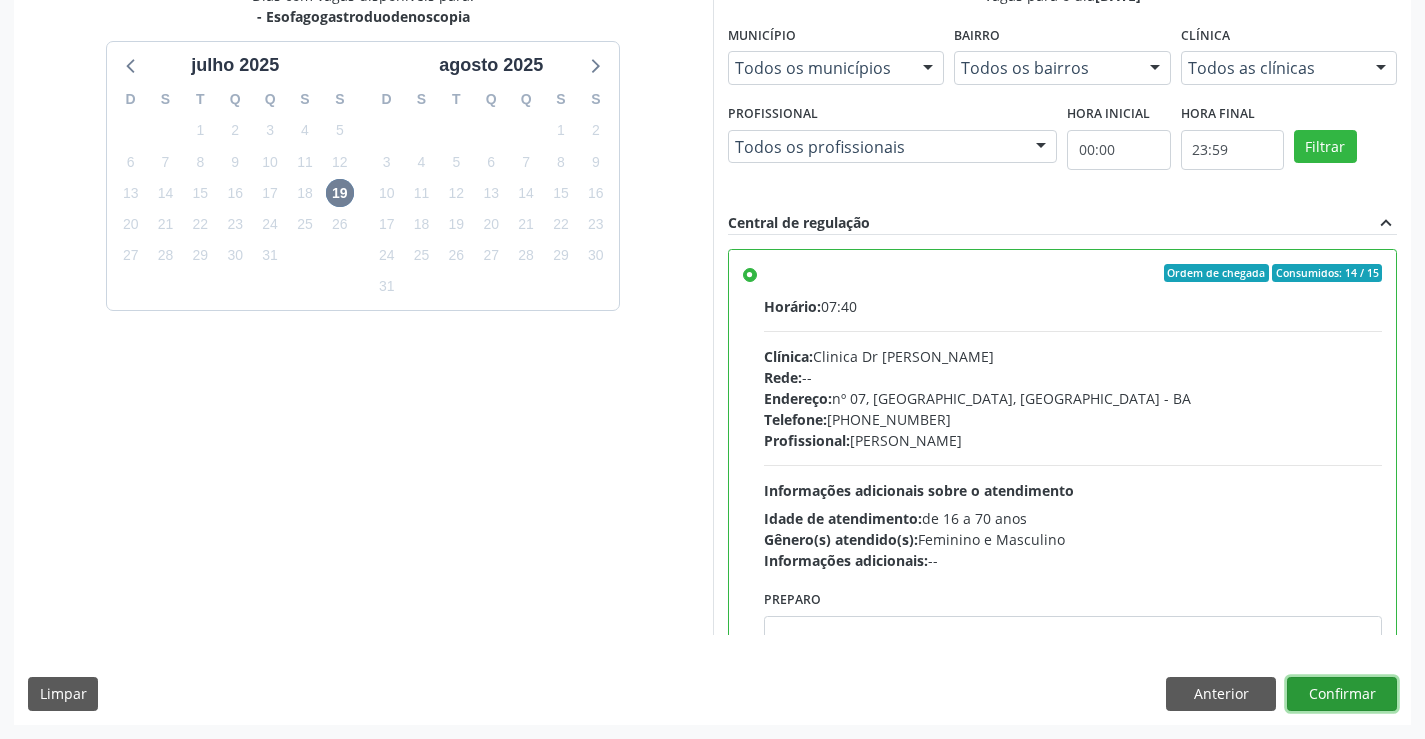 click on "Confirmar" at bounding box center [1342, 694] 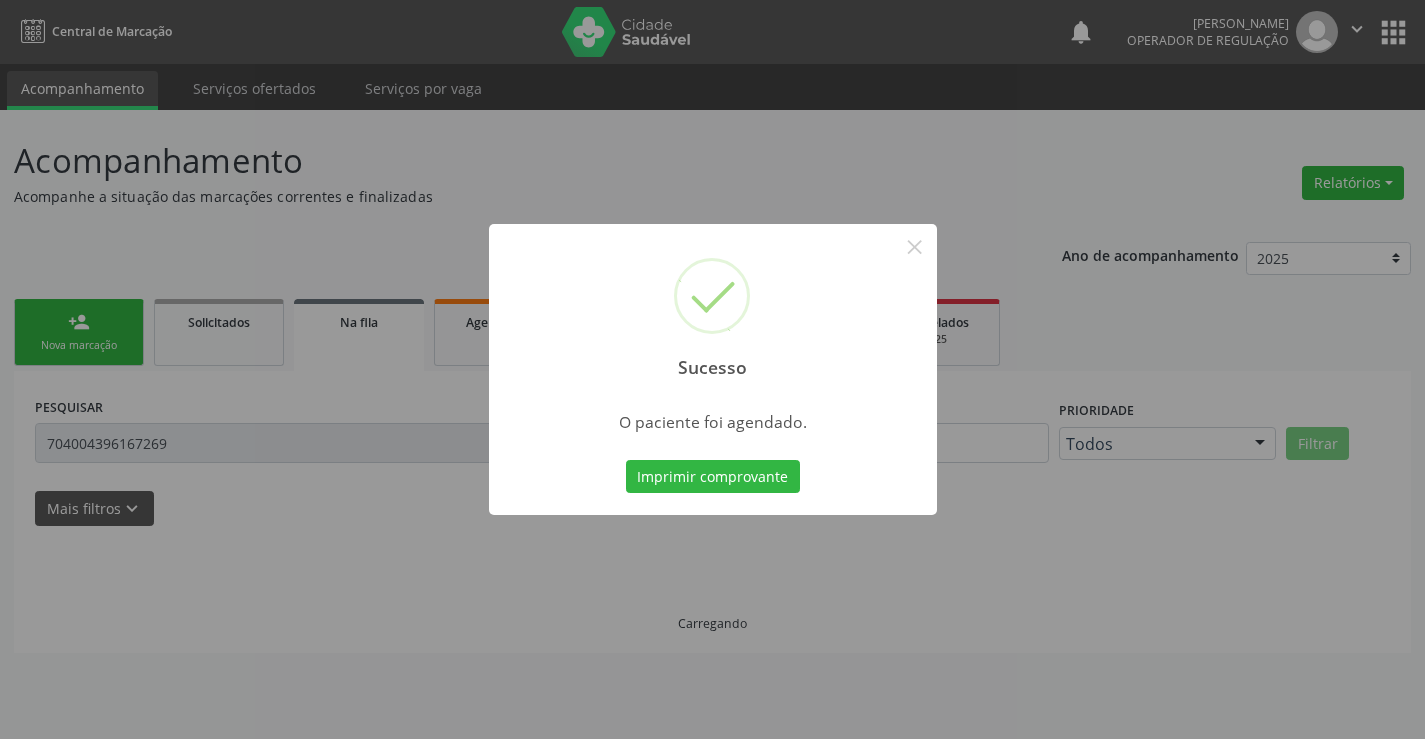 scroll, scrollTop: 0, scrollLeft: 0, axis: both 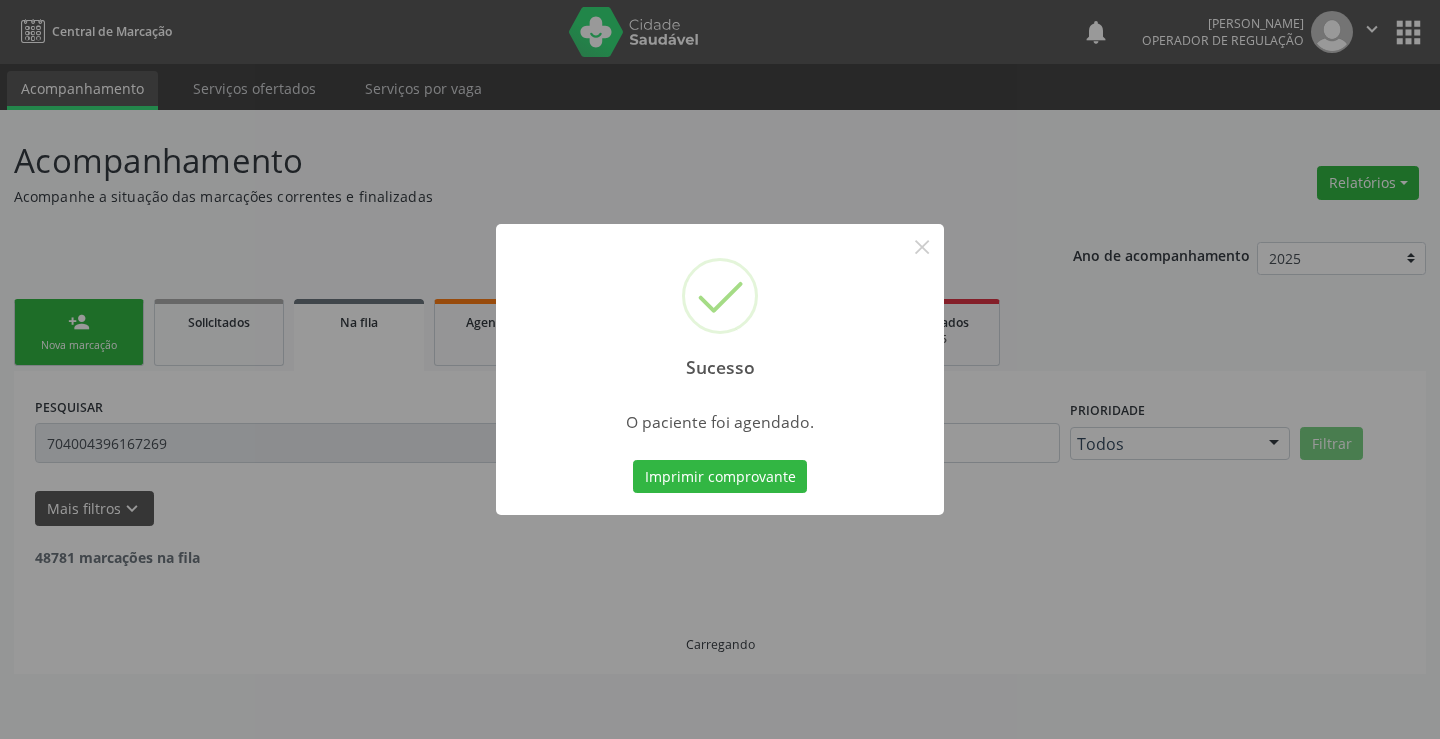 type 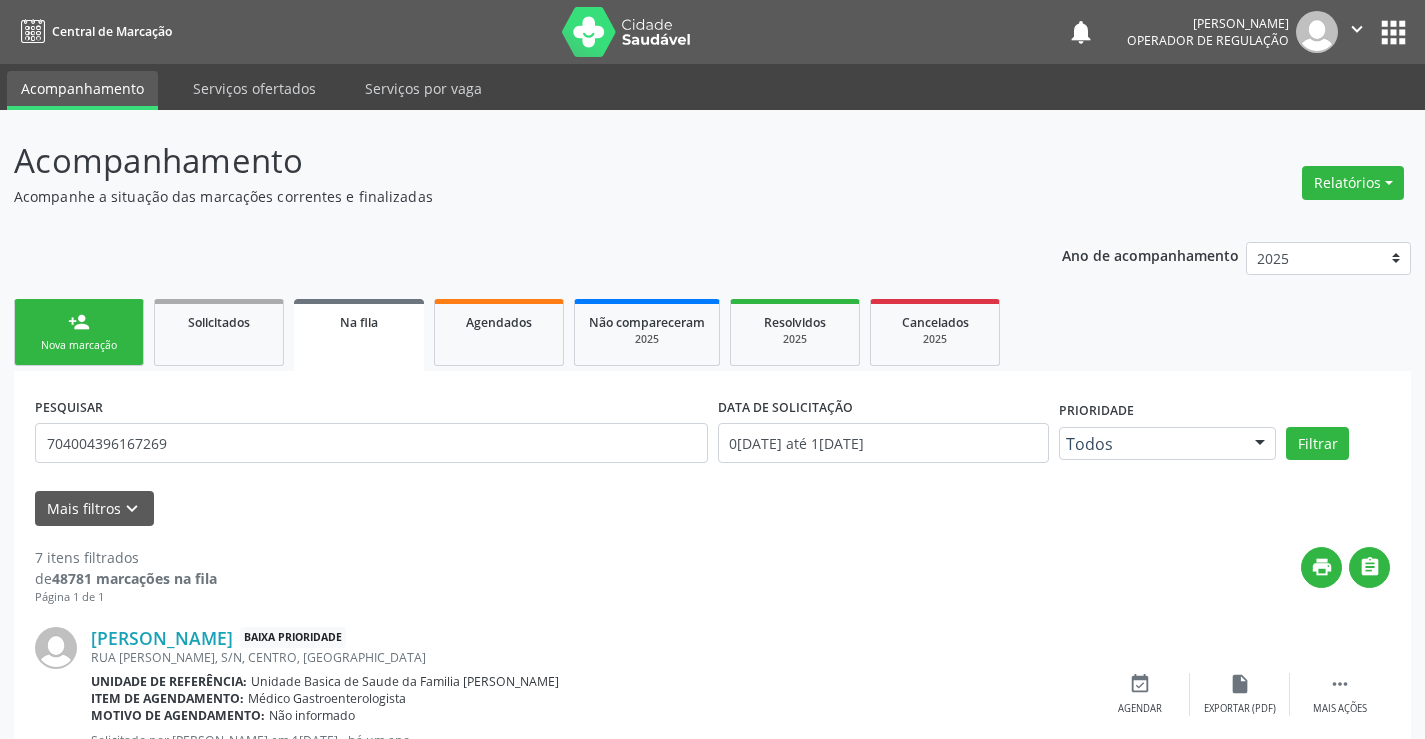 click on "" at bounding box center [1357, 29] 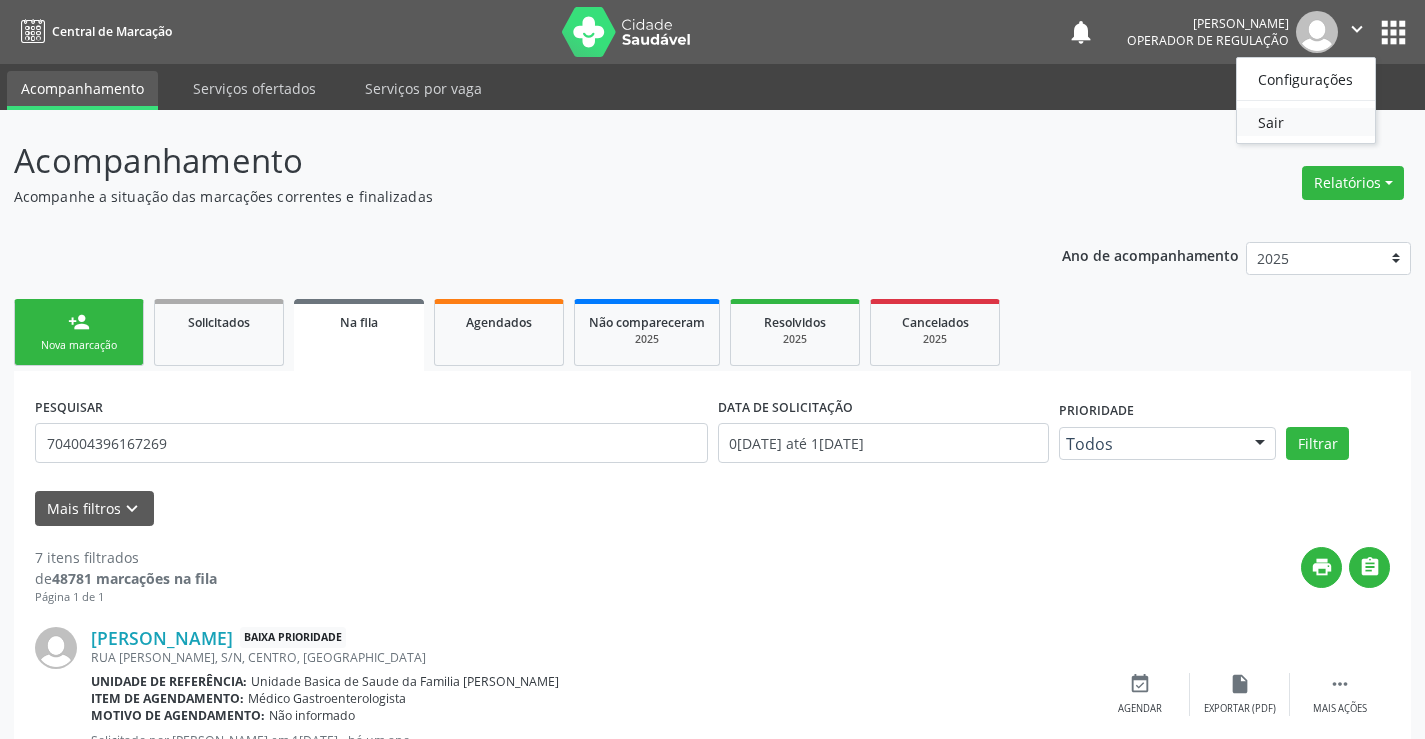 click on "Sair" at bounding box center (1306, 122) 